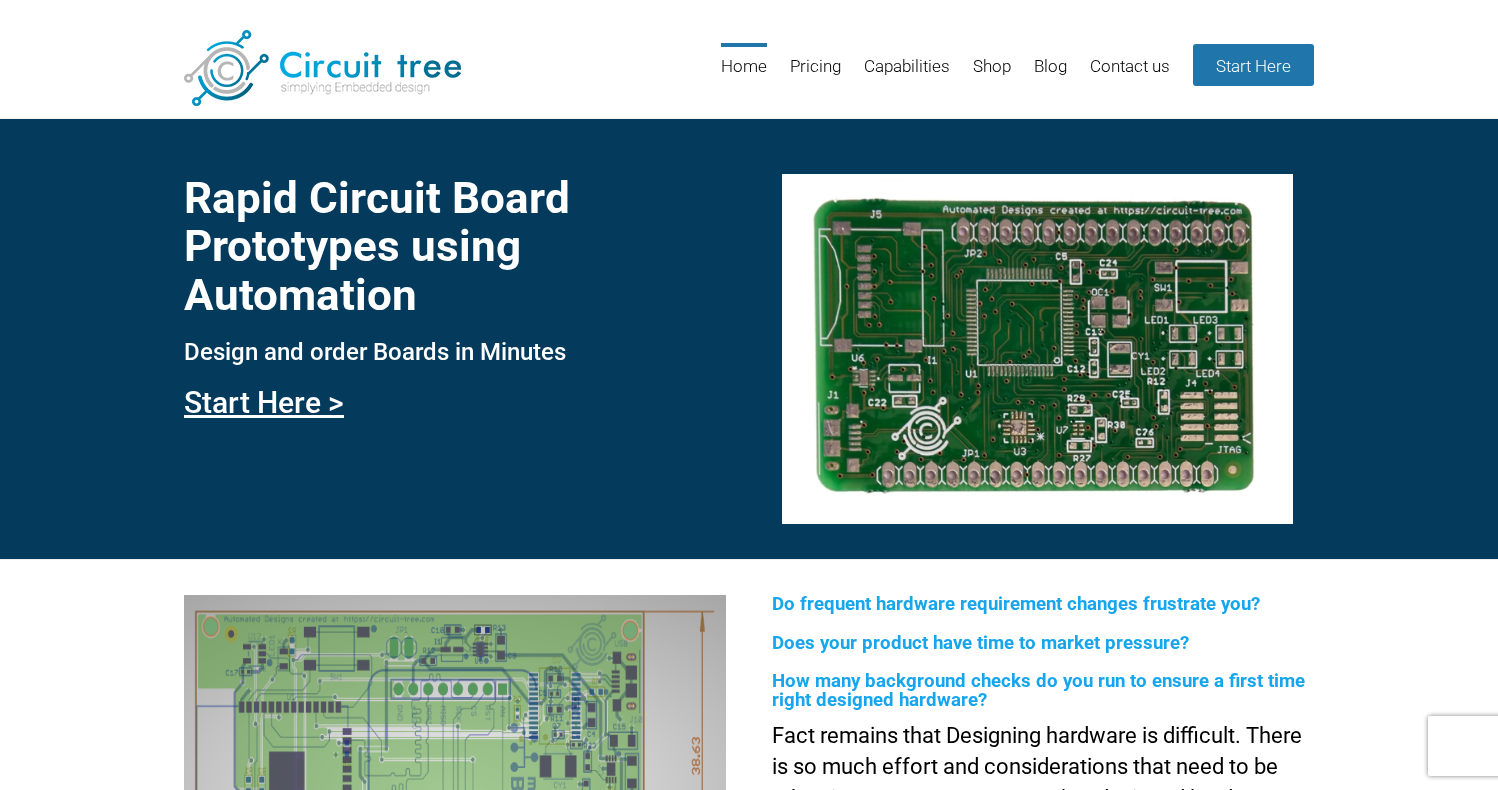 scroll, scrollTop: 0, scrollLeft: 0, axis: both 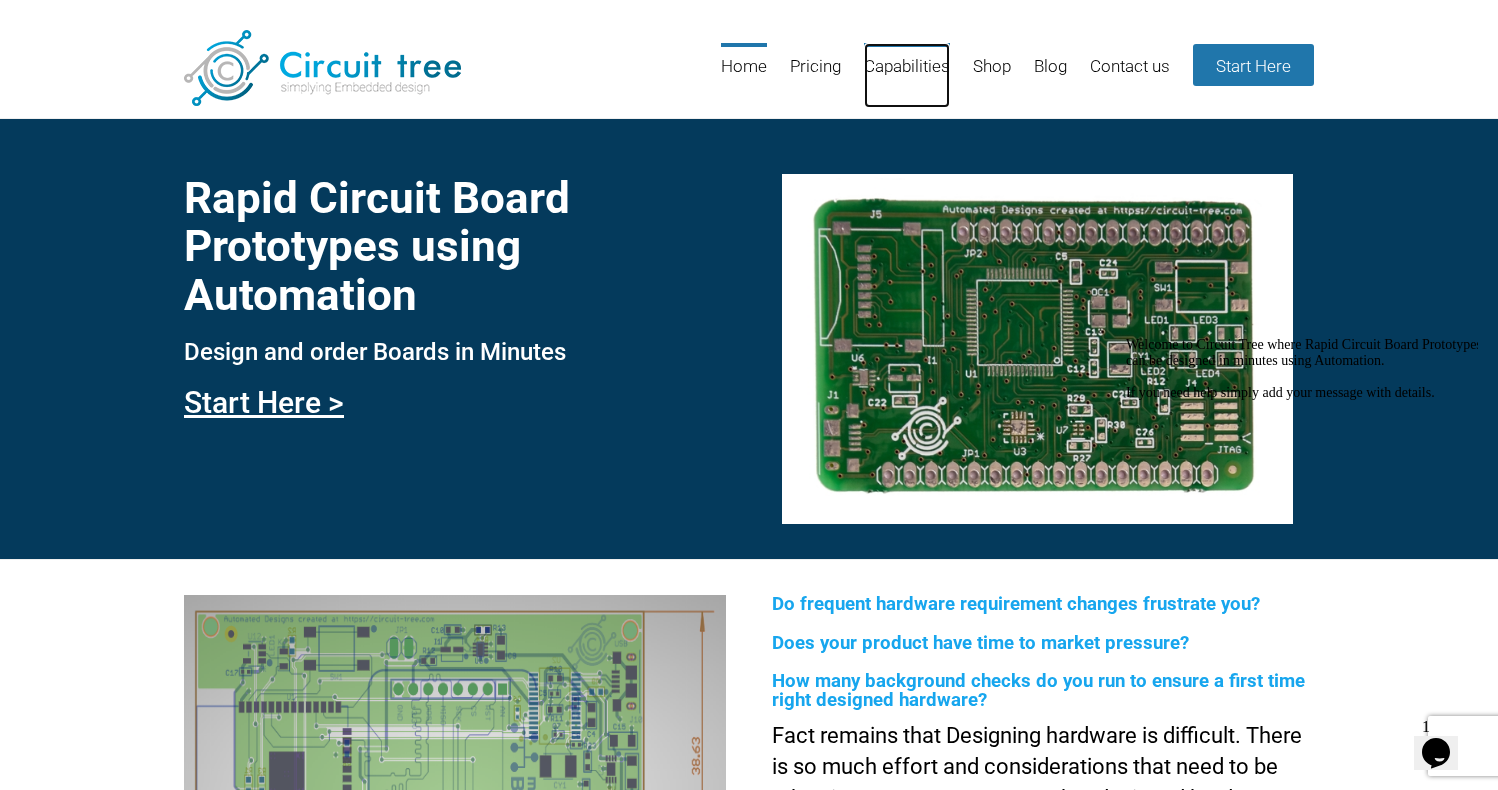 click on "Capabilities" at bounding box center [907, 75] 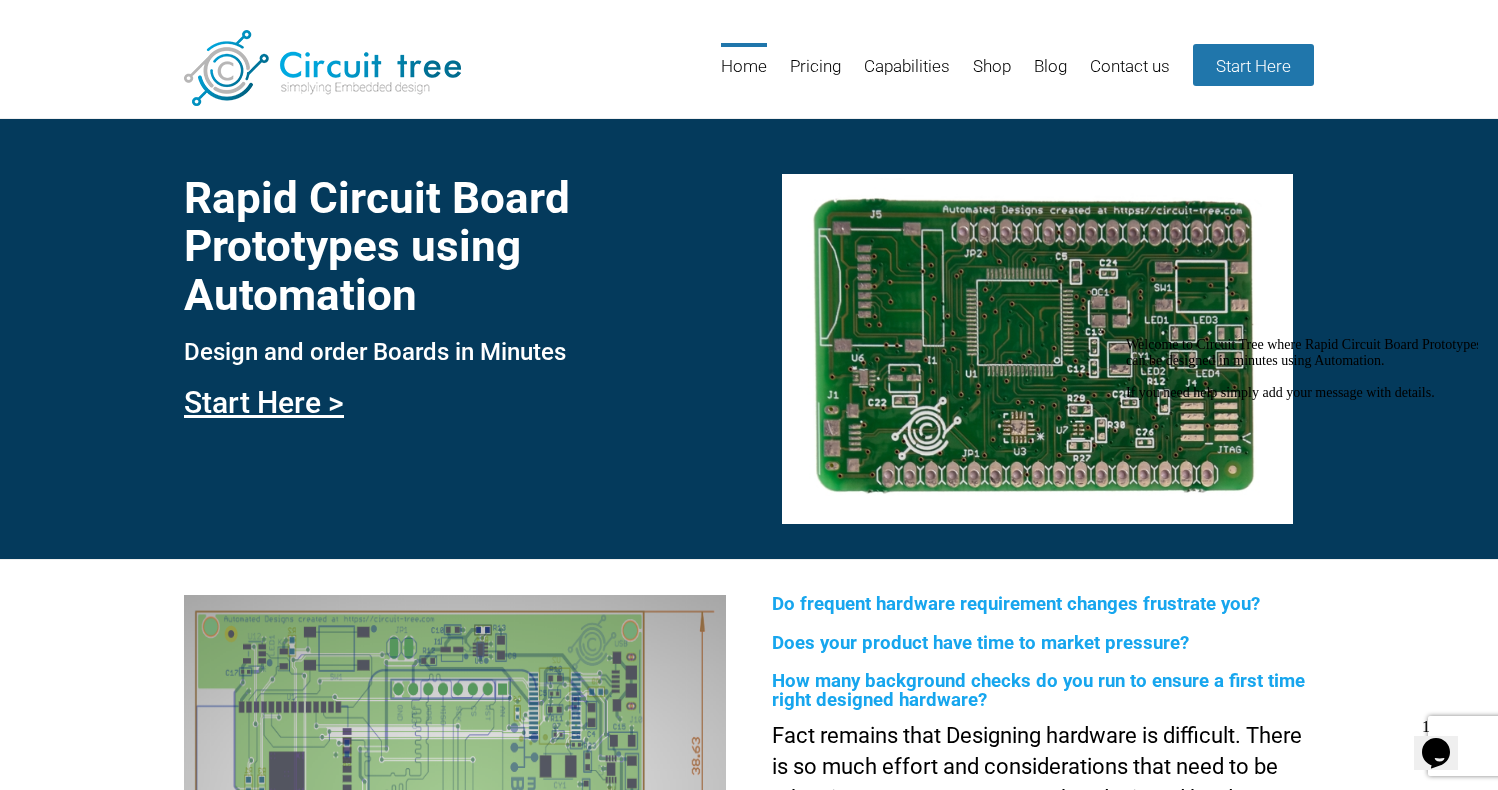 click on "Rapid Circuit Board Prototypes using Automation
Design and order Boards in Minutes
Start Here >" at bounding box center [749, 338] 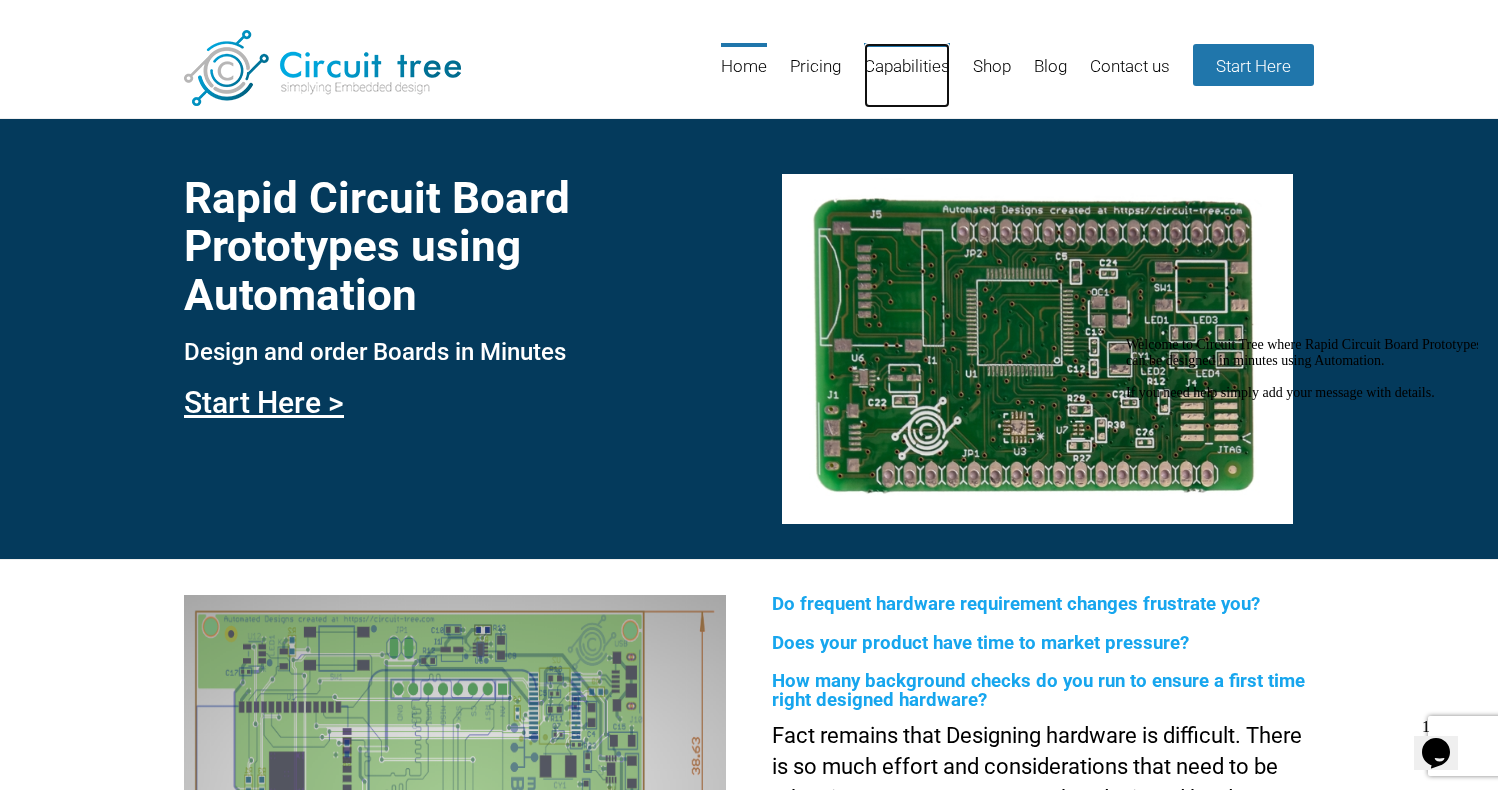 click on "Capabilities" at bounding box center [907, 75] 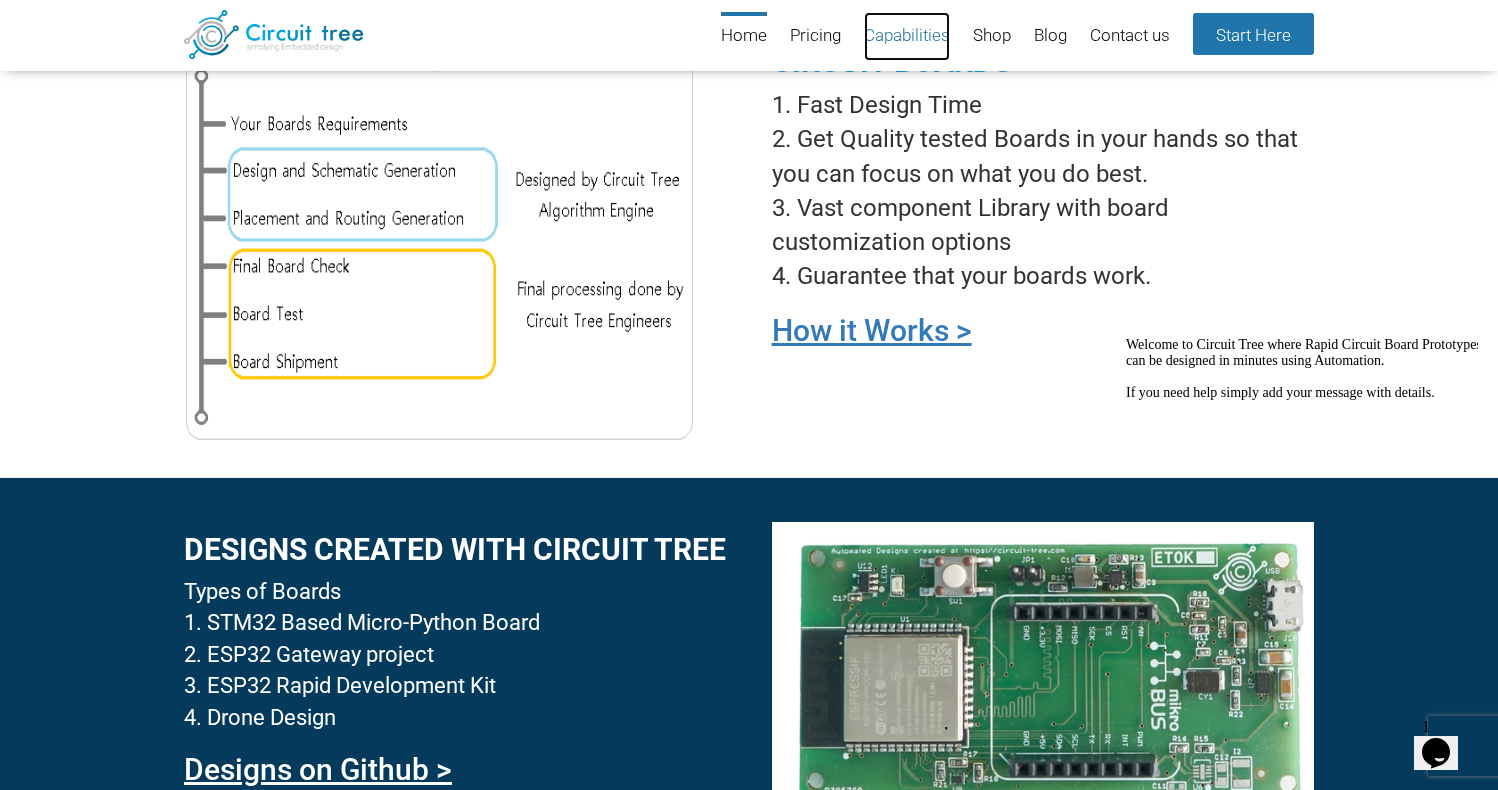 scroll, scrollTop: 1573, scrollLeft: 0, axis: vertical 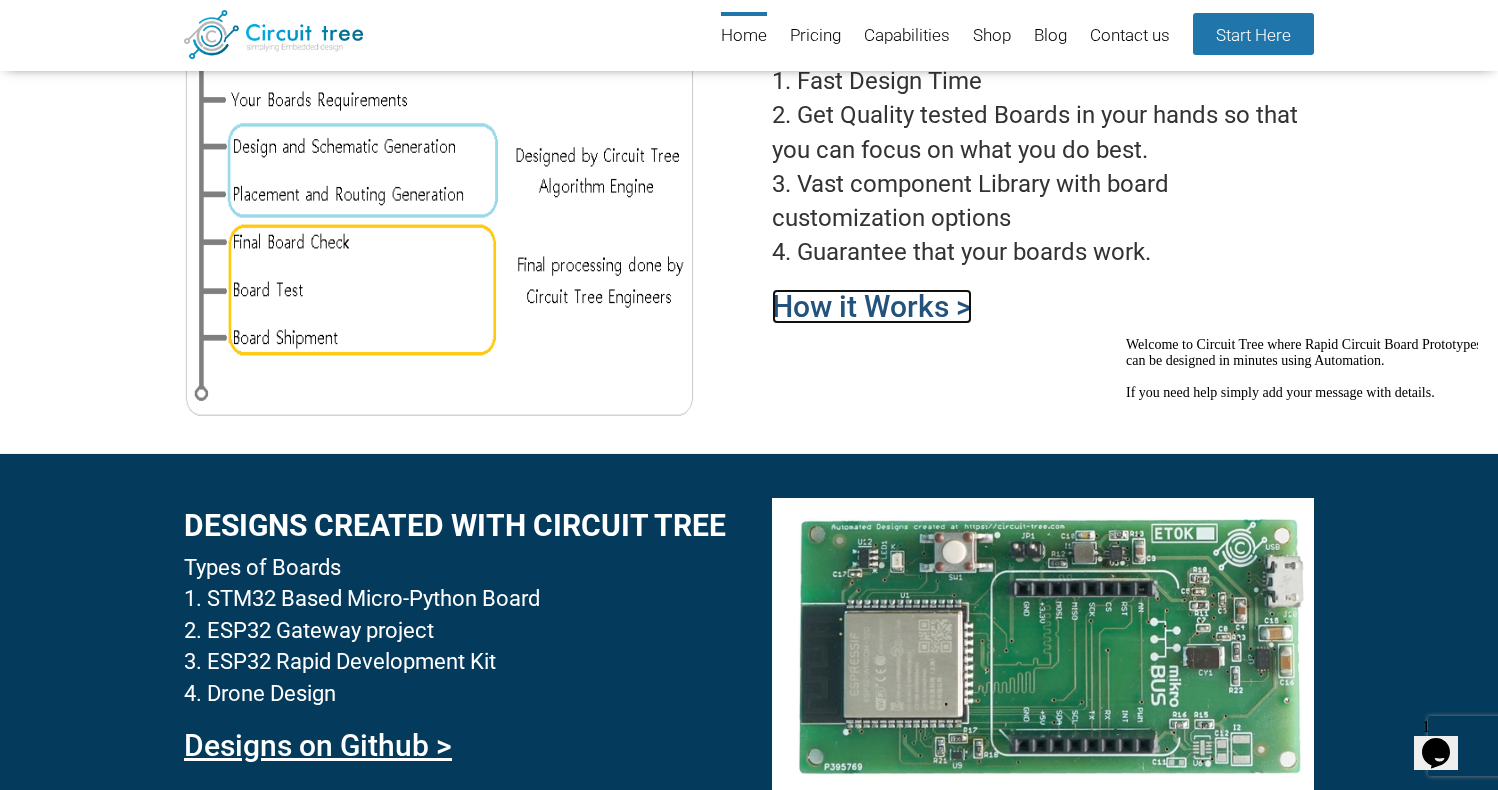 click on "How it Works >" at bounding box center [872, 306] 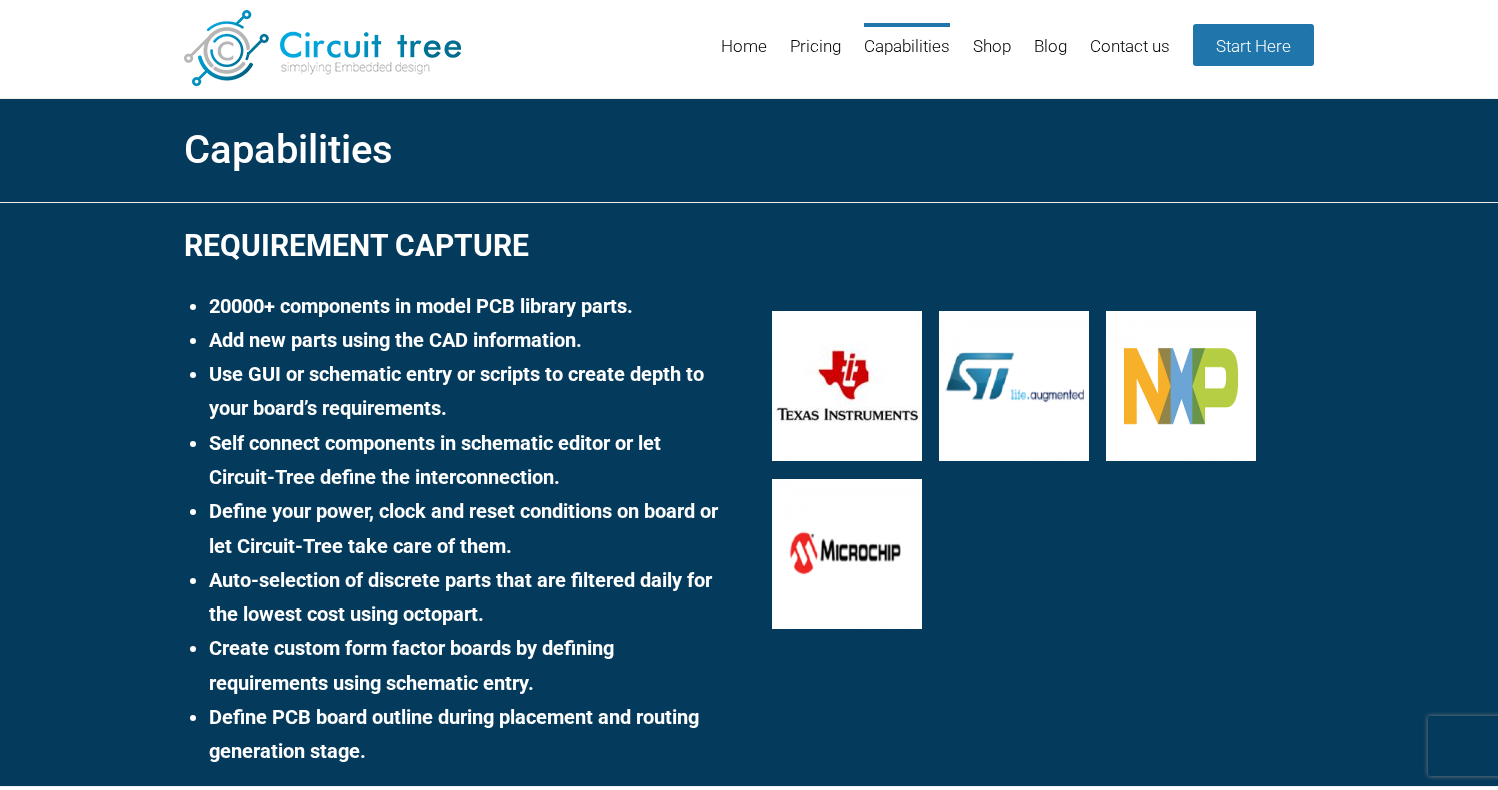 scroll, scrollTop: 0, scrollLeft: 0, axis: both 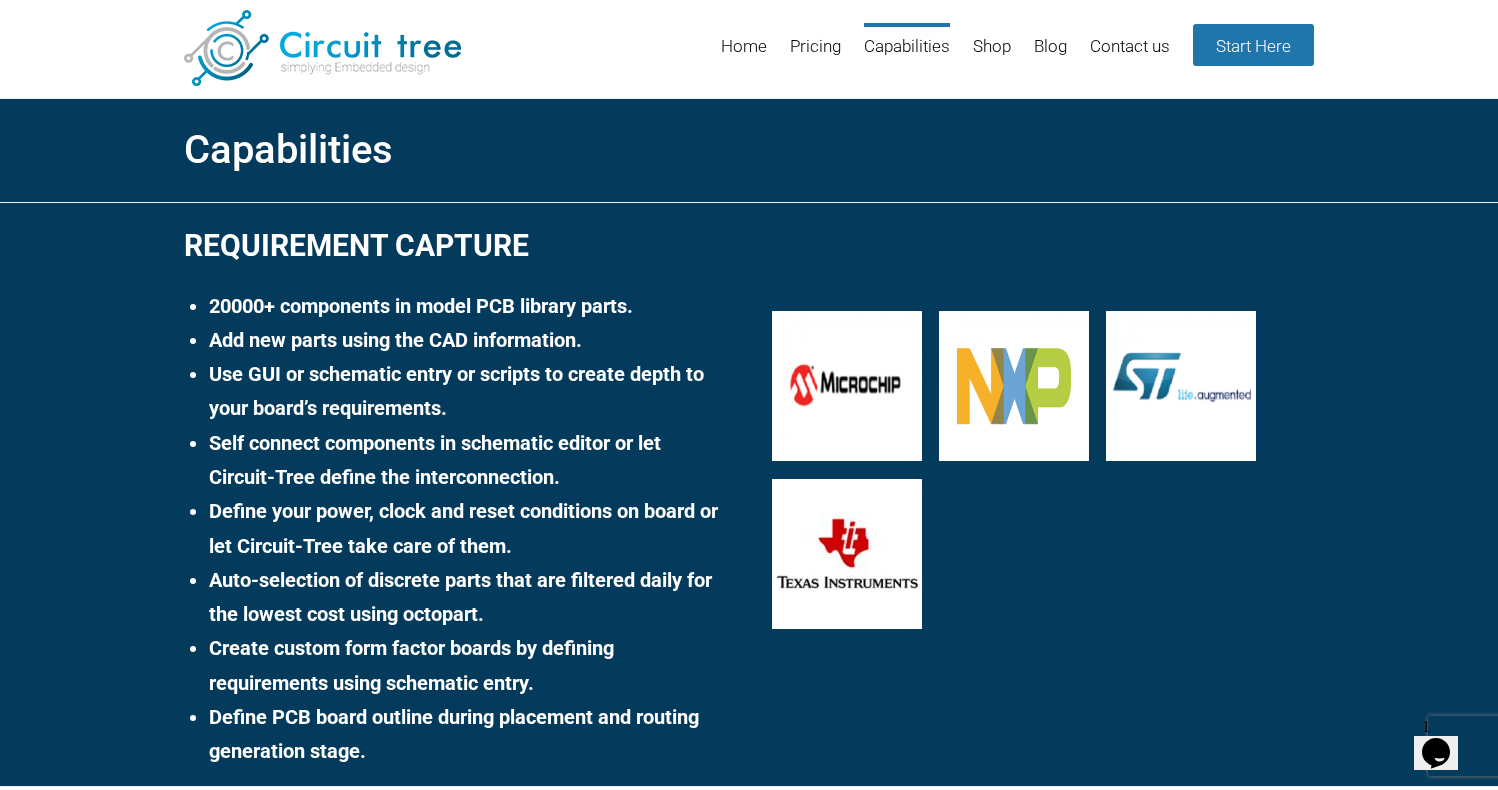 click on "Capabilities" at bounding box center (749, 150) 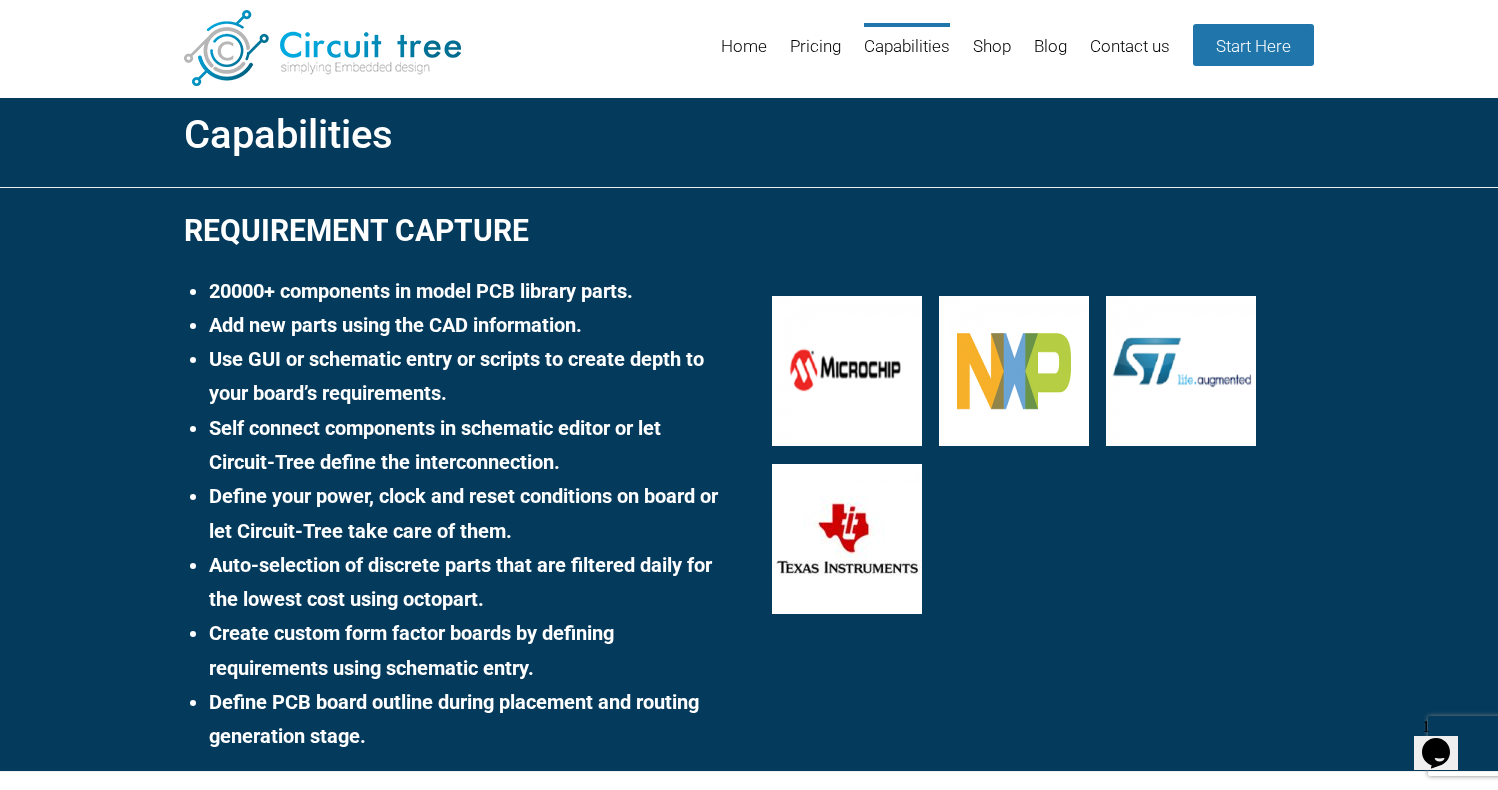 scroll, scrollTop: 0, scrollLeft: 0, axis: both 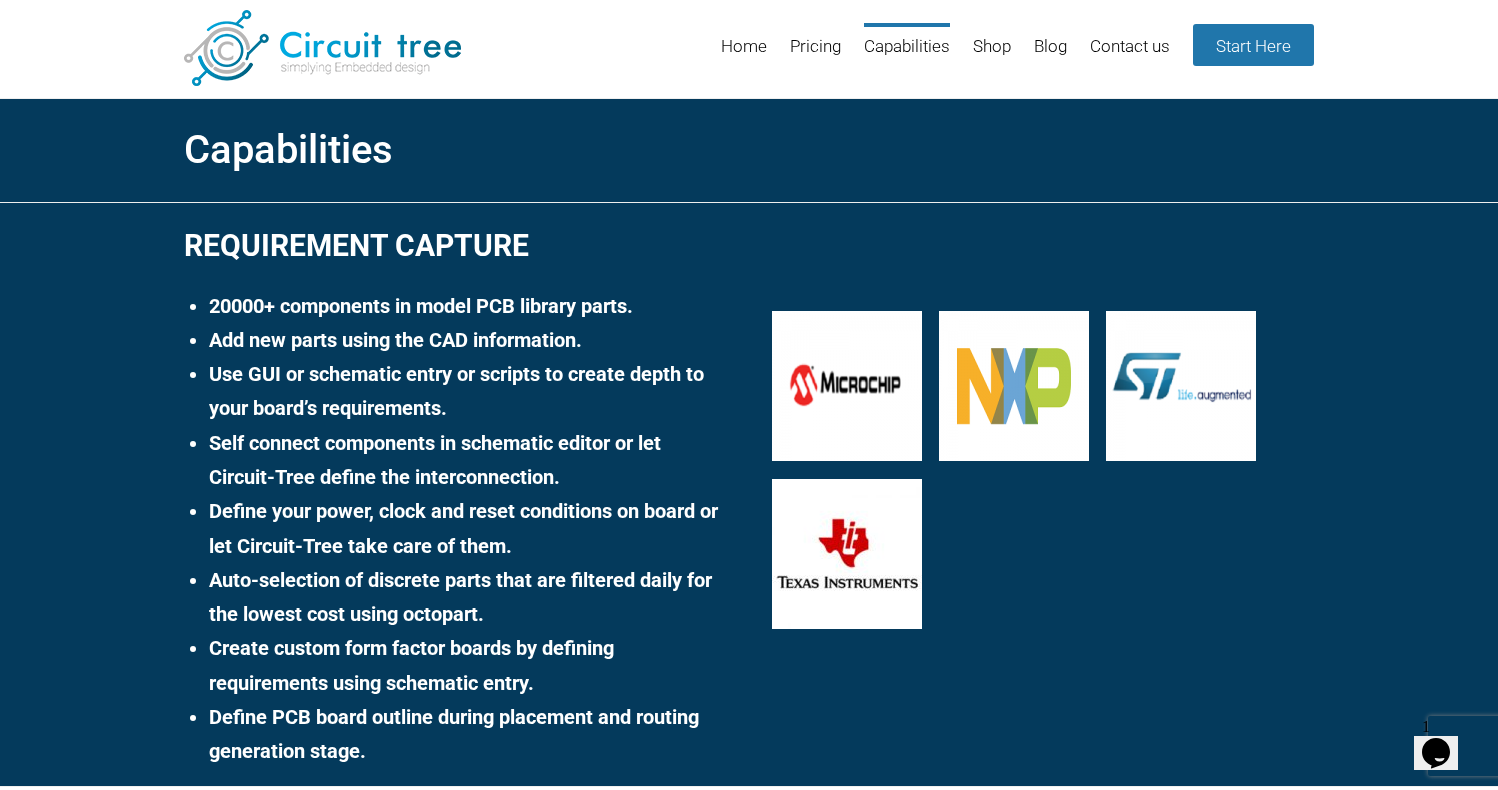 click on "Capabilities" at bounding box center [749, 150] 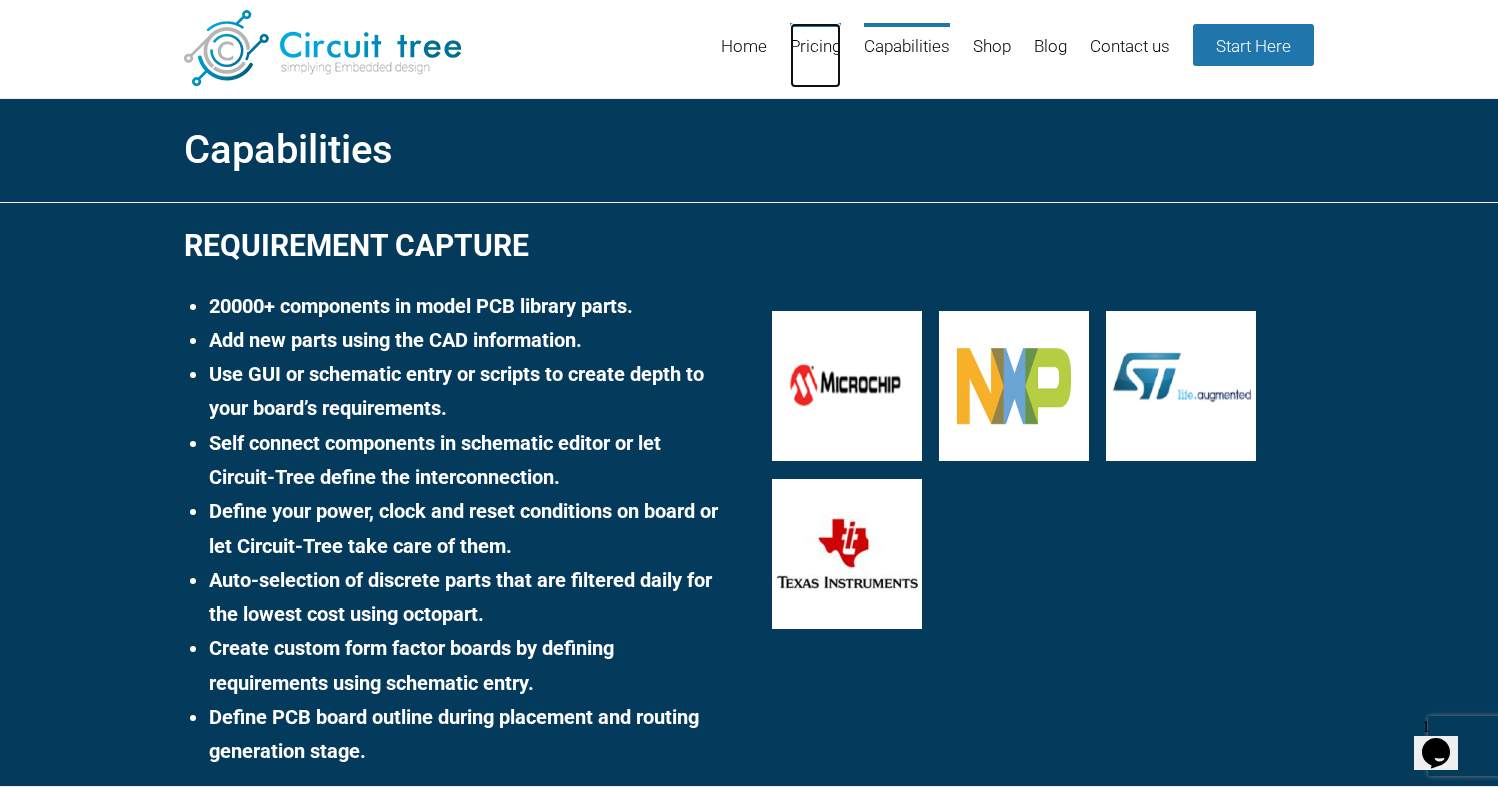 click on "Pricing" at bounding box center [815, 55] 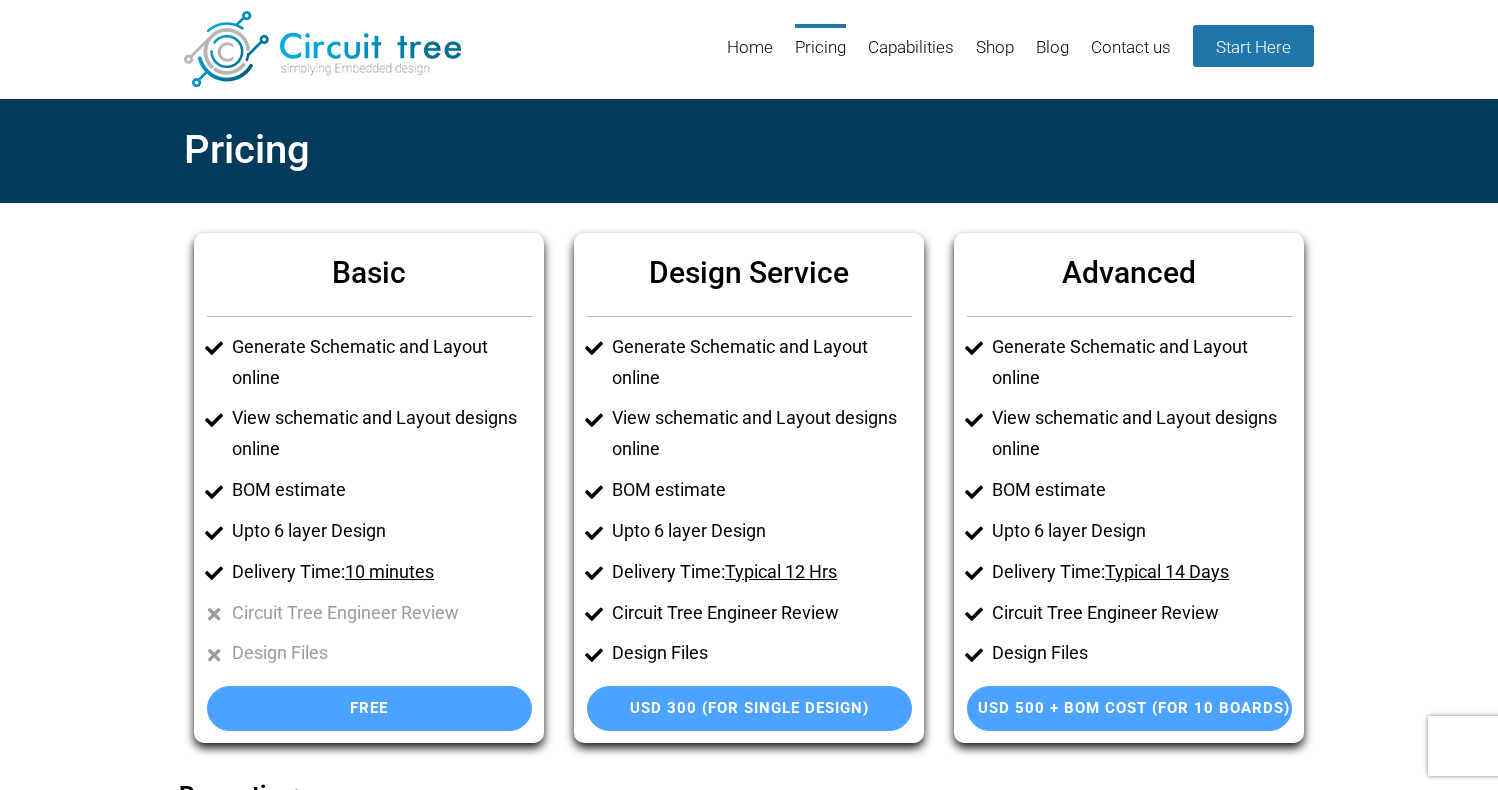 scroll, scrollTop: 0, scrollLeft: 0, axis: both 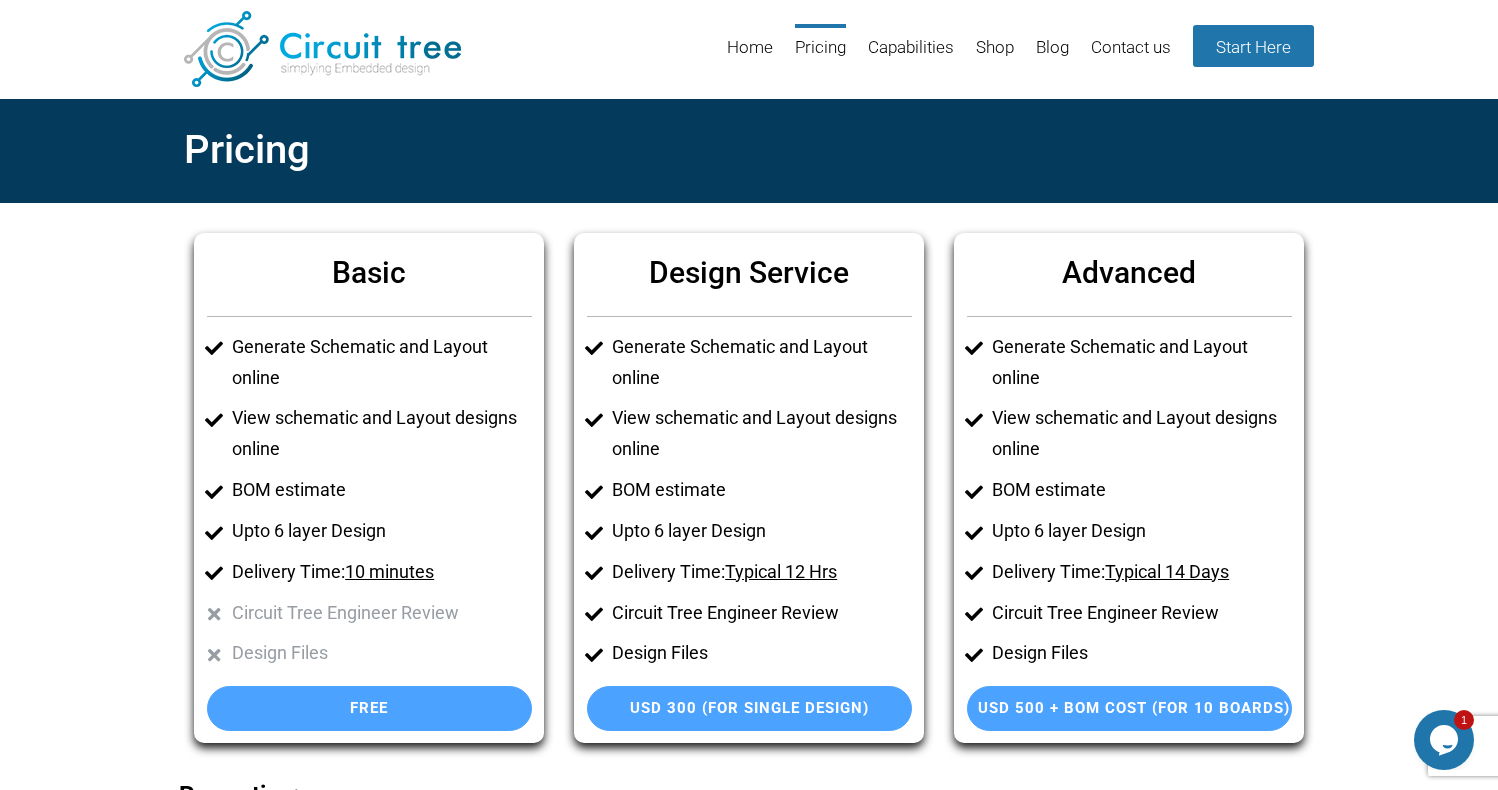 click on "Pricing" at bounding box center [749, 150] 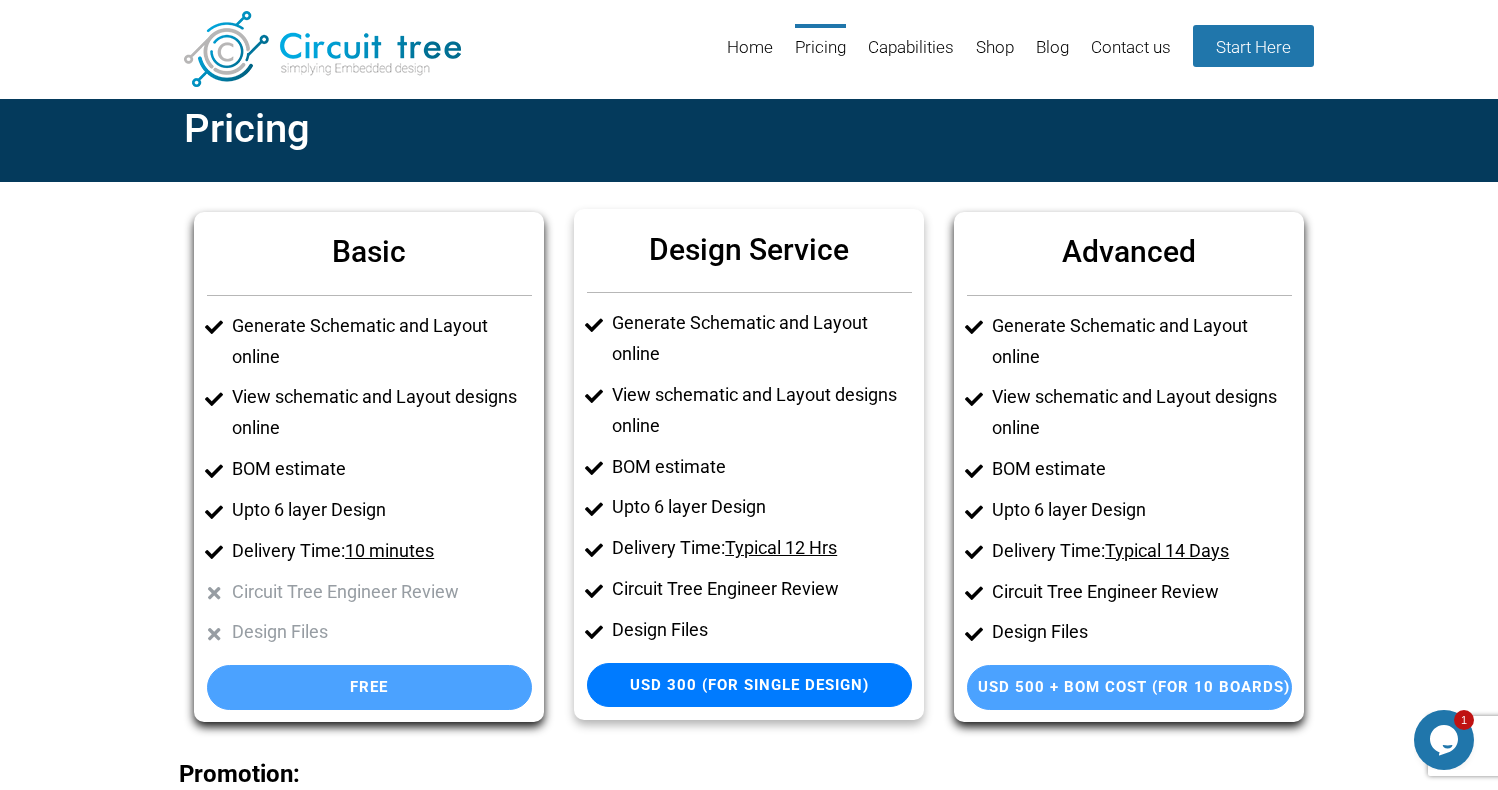 scroll, scrollTop: 0, scrollLeft: 0, axis: both 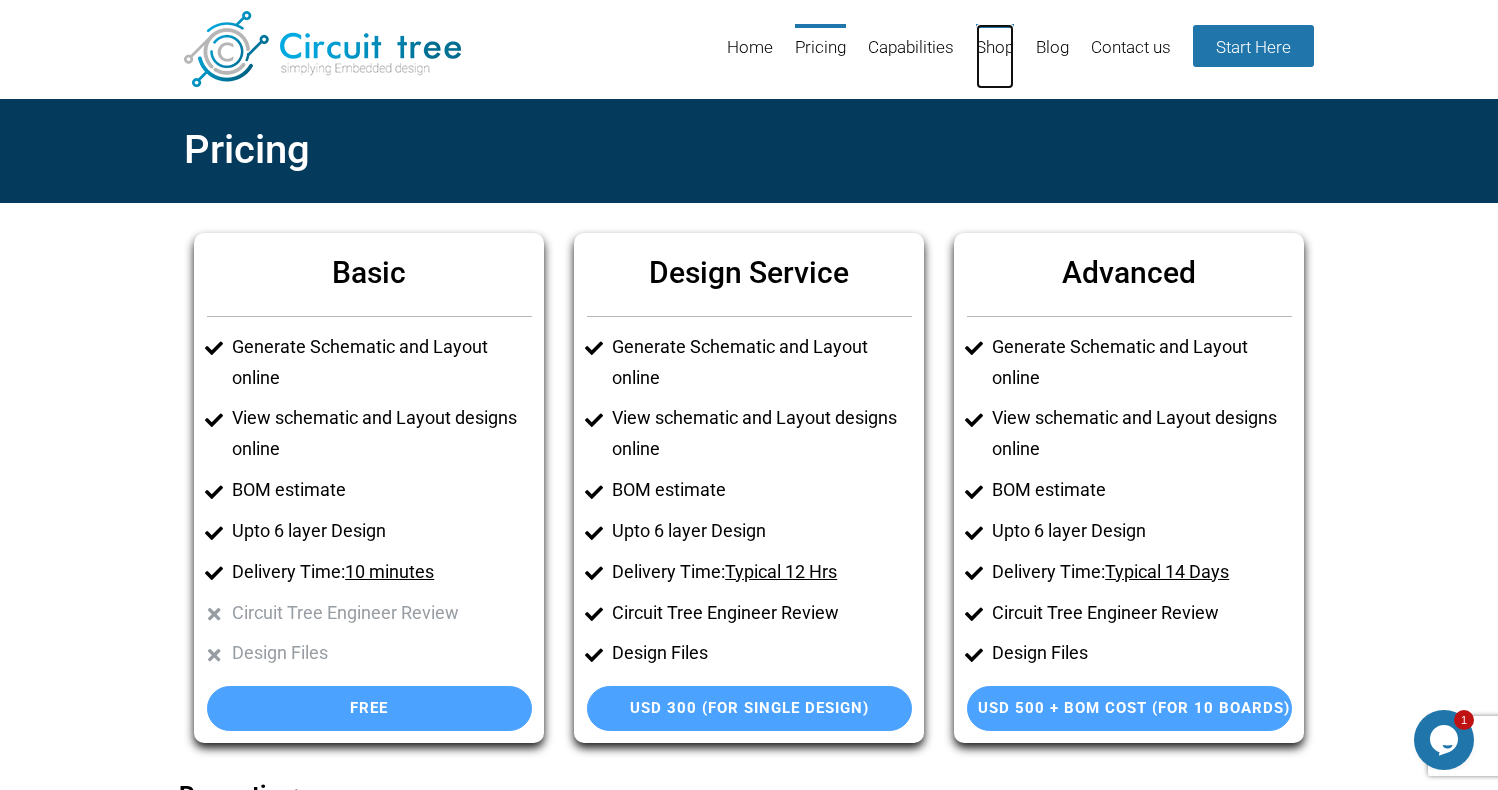 click on "Shop" at bounding box center (995, 56) 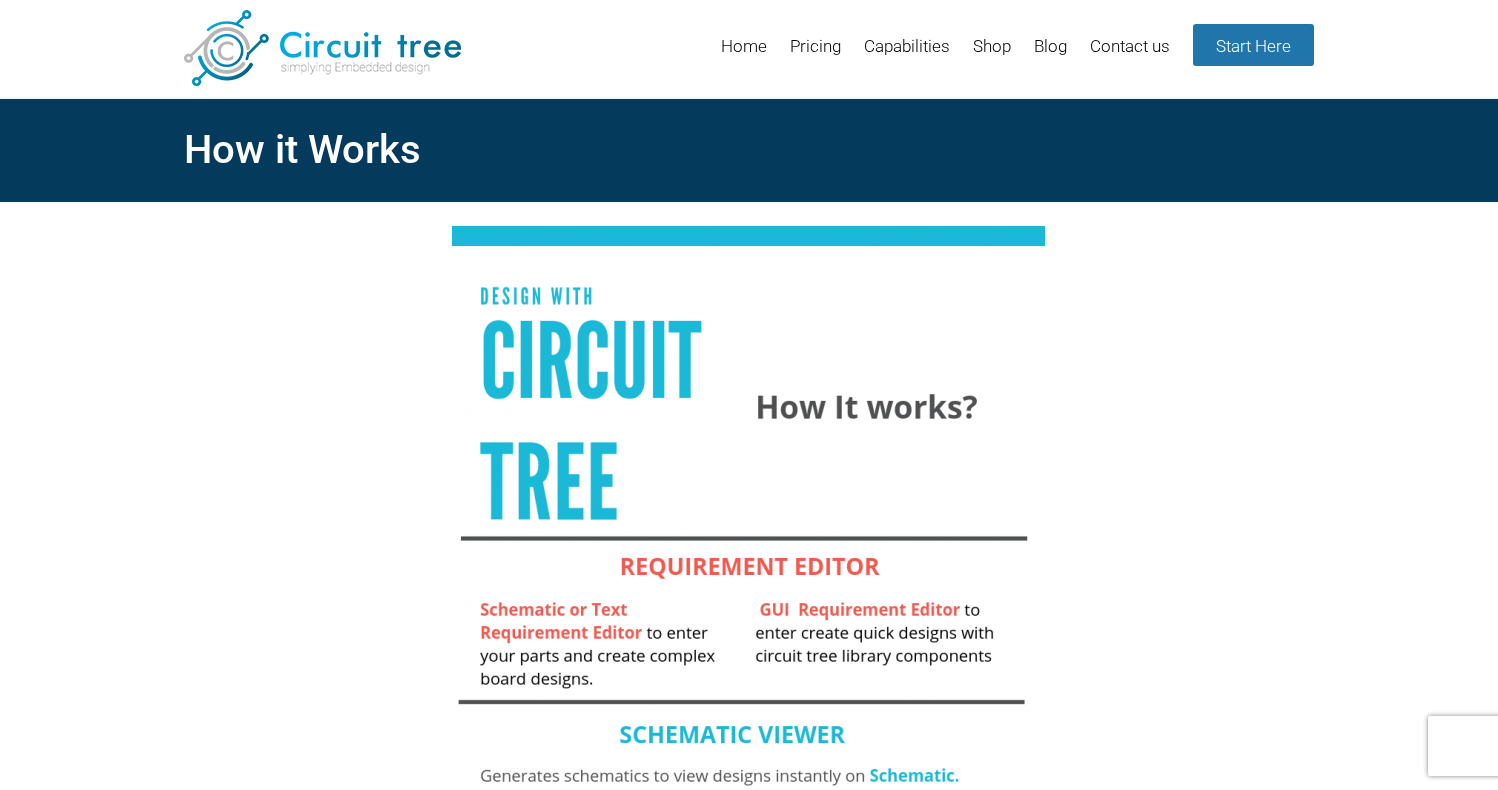 scroll, scrollTop: 0, scrollLeft: 0, axis: both 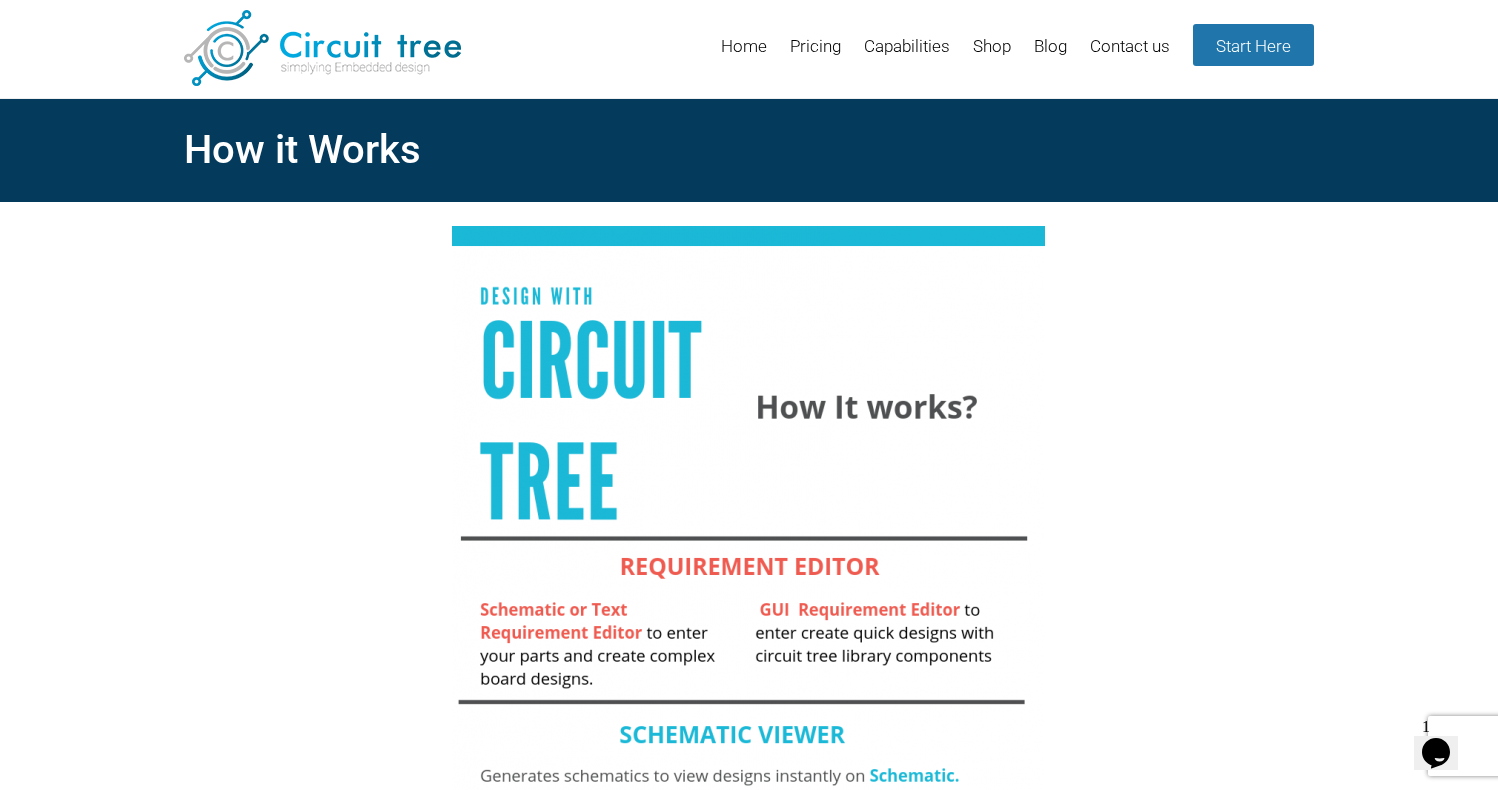 click on "How it Works
Circuit Tree -How it works to generate pcb designs
How it Works" at bounding box center [749, 693] 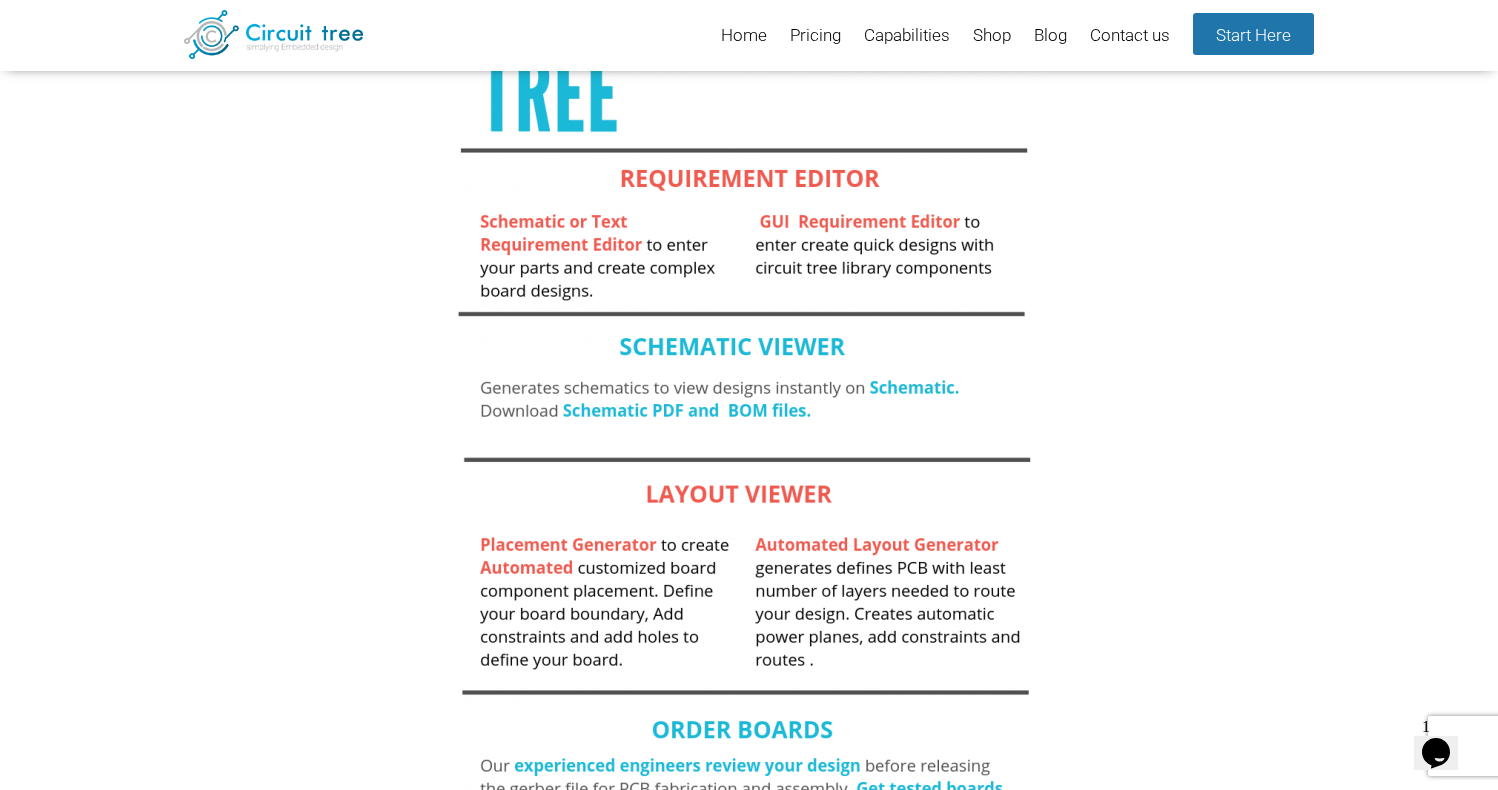 scroll, scrollTop: 0, scrollLeft: 0, axis: both 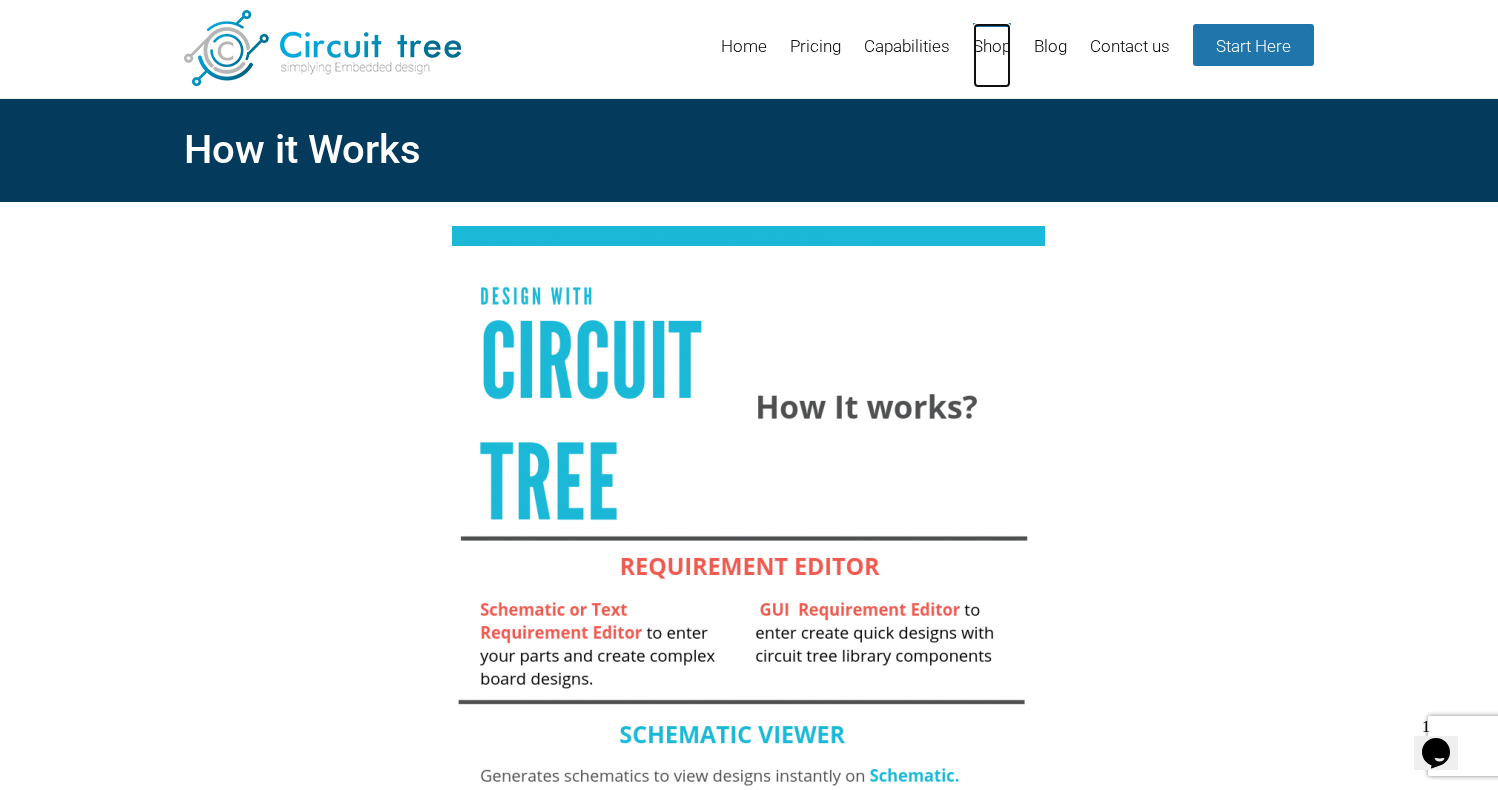 click on "Shop" at bounding box center [992, 55] 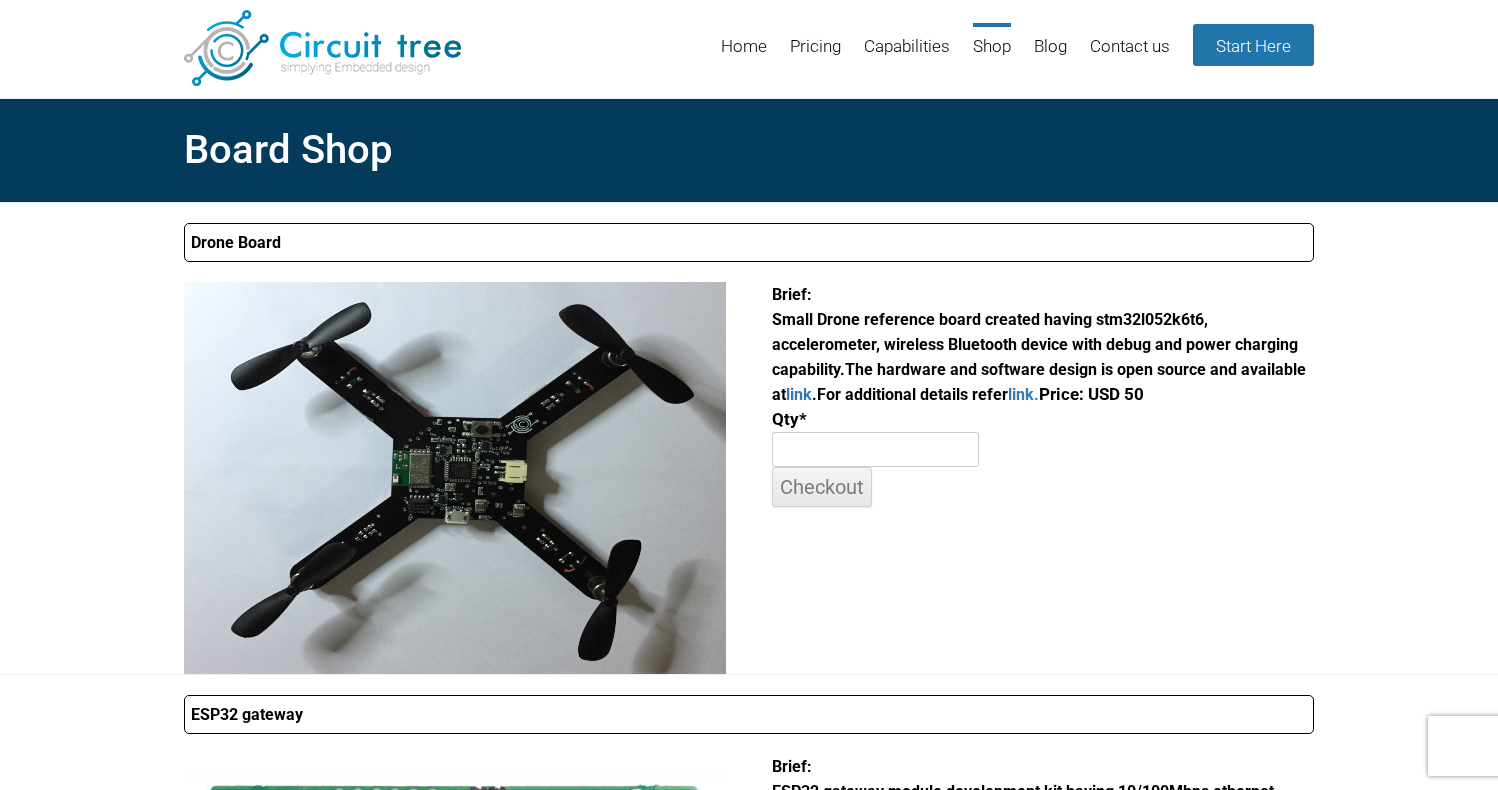 scroll, scrollTop: 0, scrollLeft: 0, axis: both 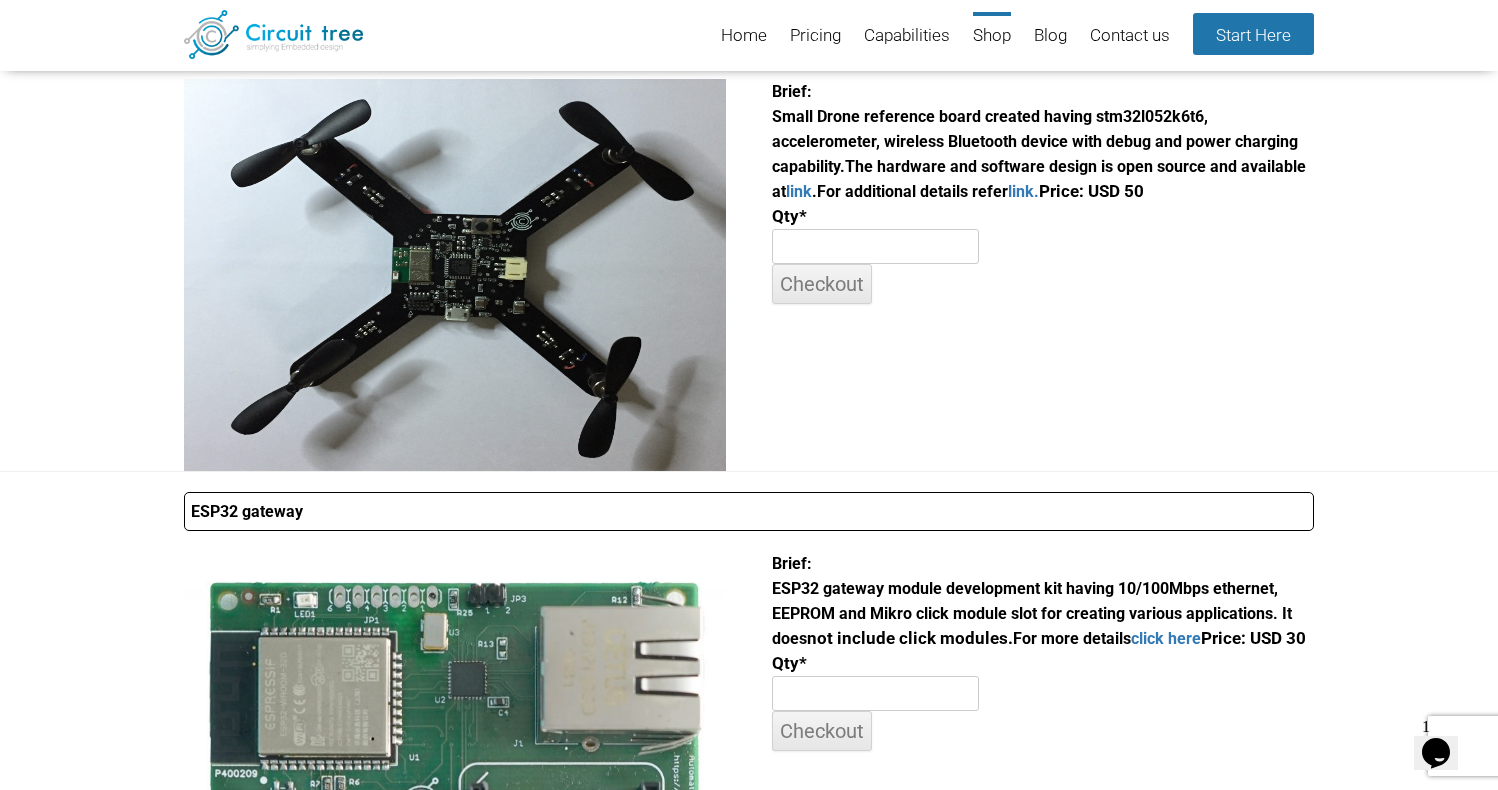 click on "Drone Board
Brief:
Small Drone reference board created having stm32l052k6t6, accelerometer, wireless Bluetooth device with debug and power charging capability.  The hardware and software design is open source and available at  link .  For additional details refer  link.  Price: USD 50
Qty  *
Checkout" at bounding box center [749, 235] 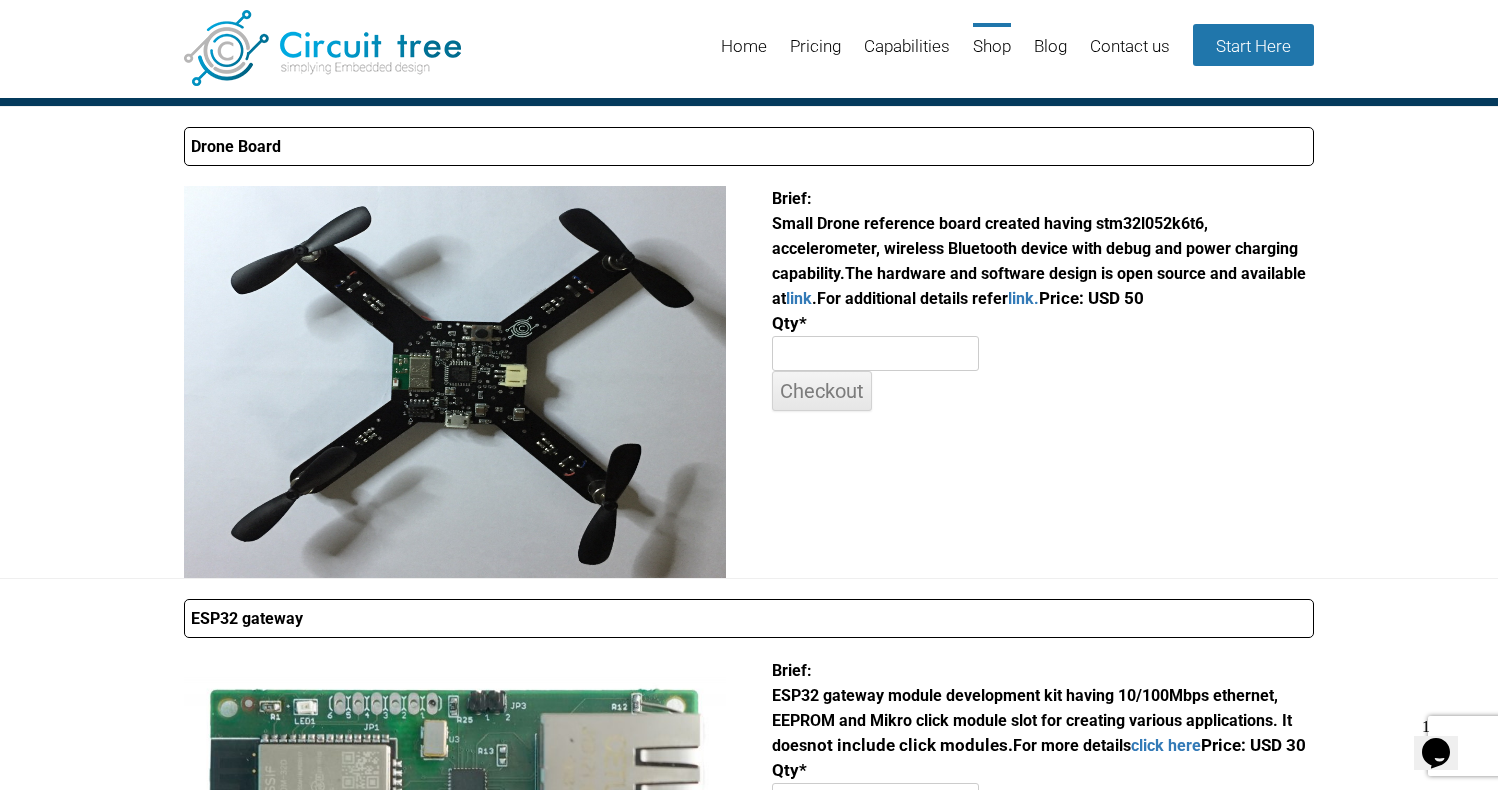 scroll, scrollTop: 0, scrollLeft: 0, axis: both 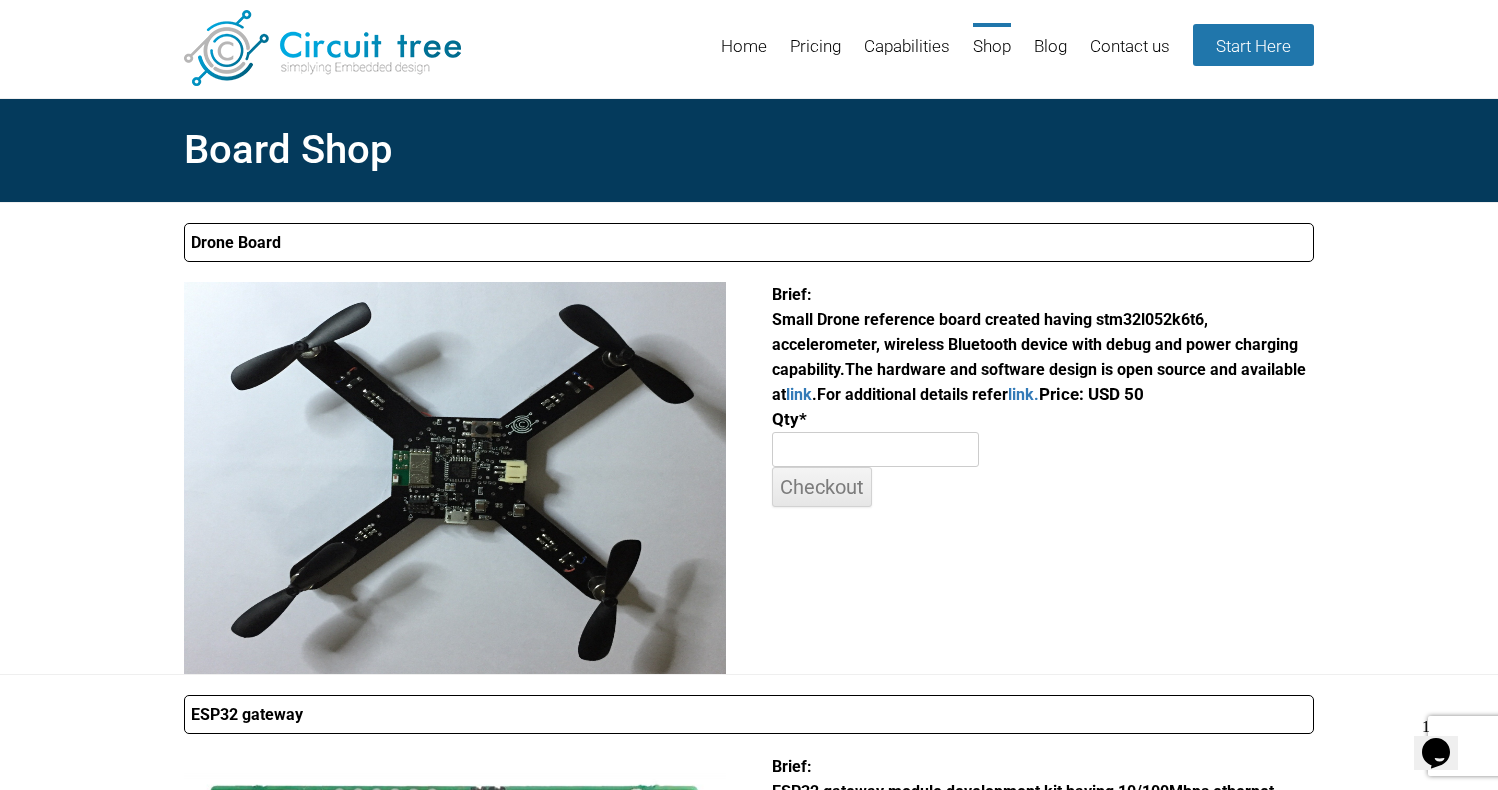 click on "Brief:
Small Drone reference board created having stm32l052k6t6, accelerometer, wireless Bluetooth device with debug and power charging capability.  The hardware and software design is open source and available at  link .  For additional details refer  link.  Price: USD 50
Qty  *
Checkout" at bounding box center [1043, 403] 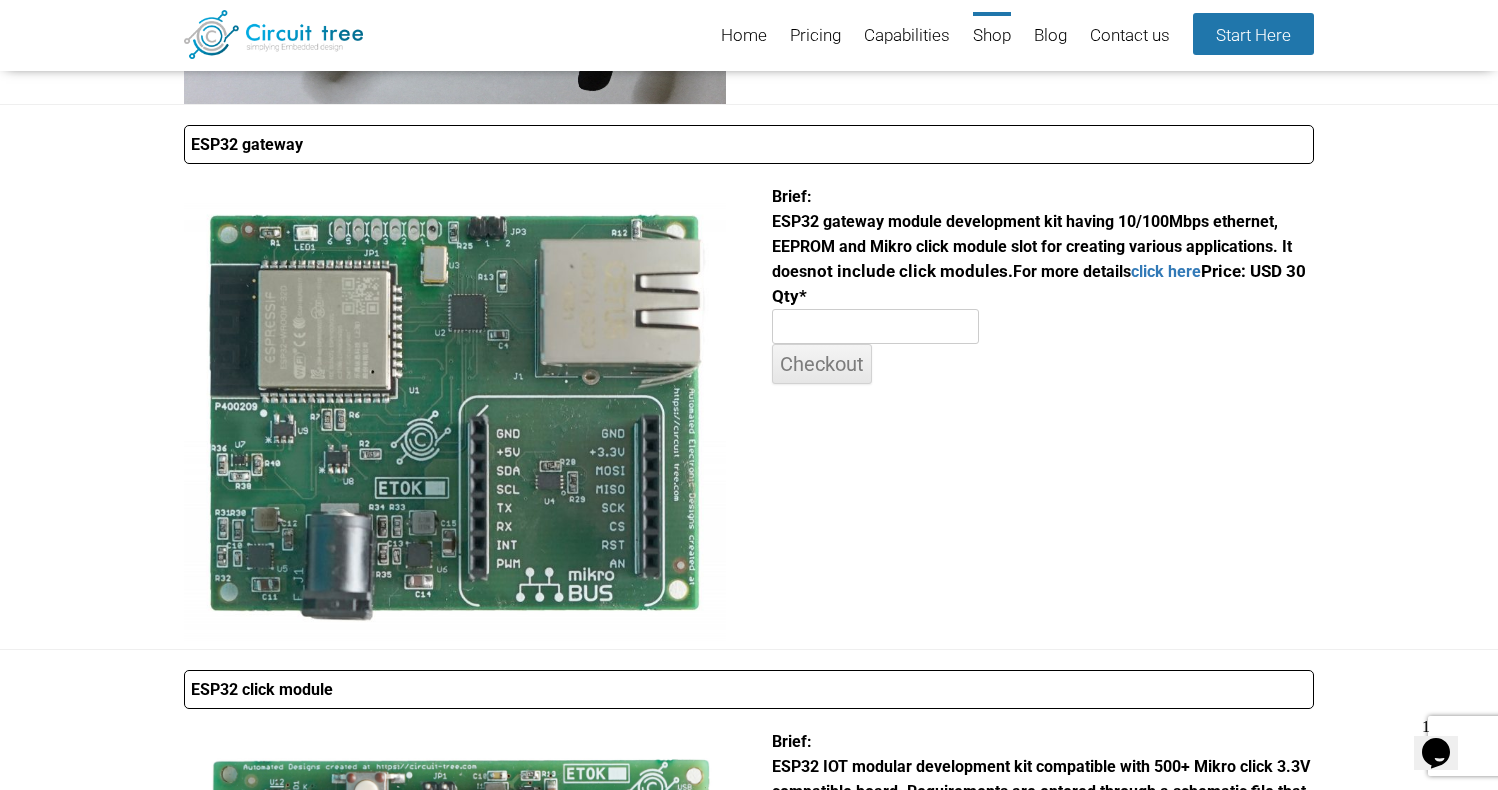 scroll, scrollTop: 574, scrollLeft: 0, axis: vertical 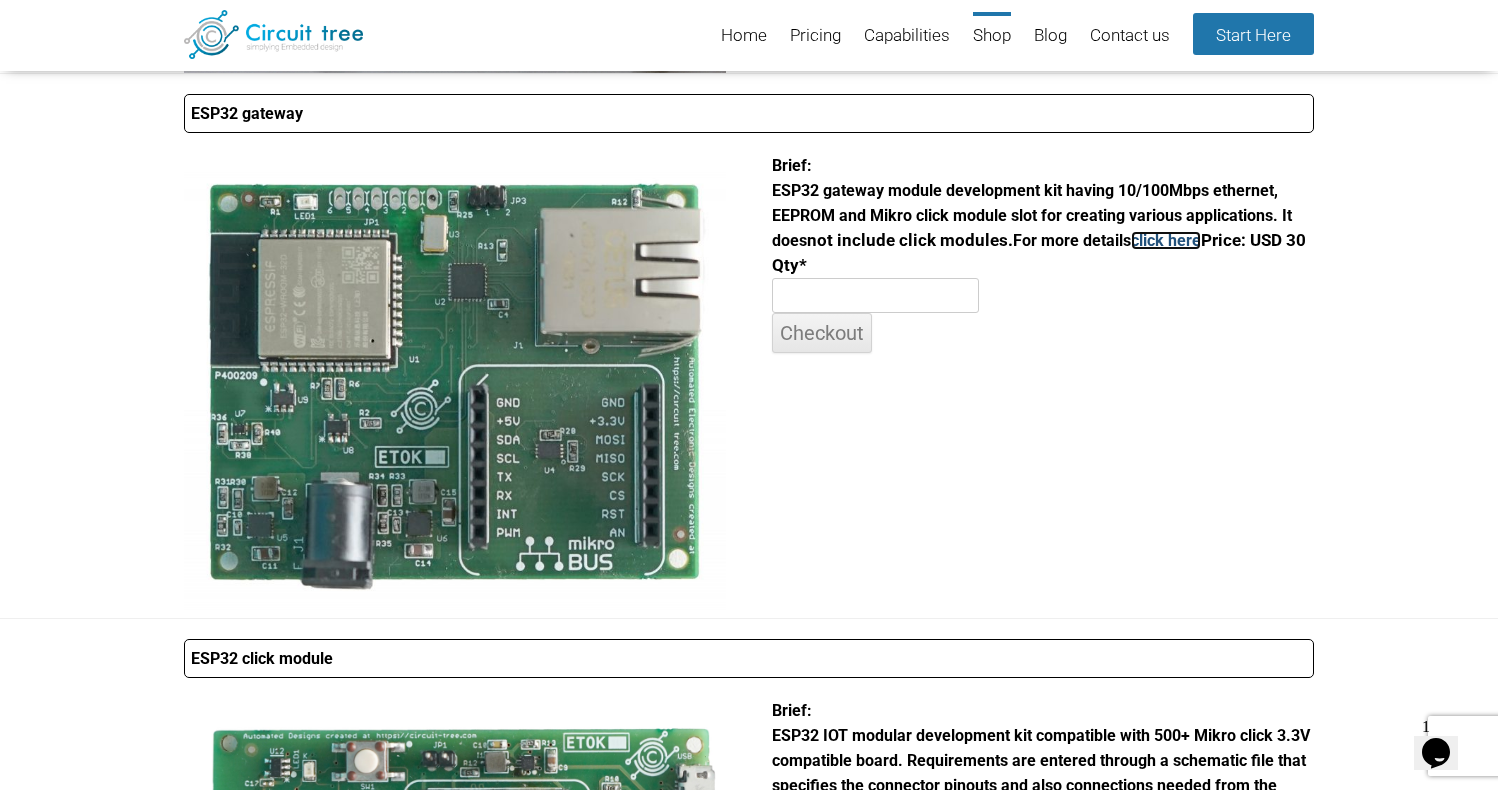 click on "click here" at bounding box center [1166, 240] 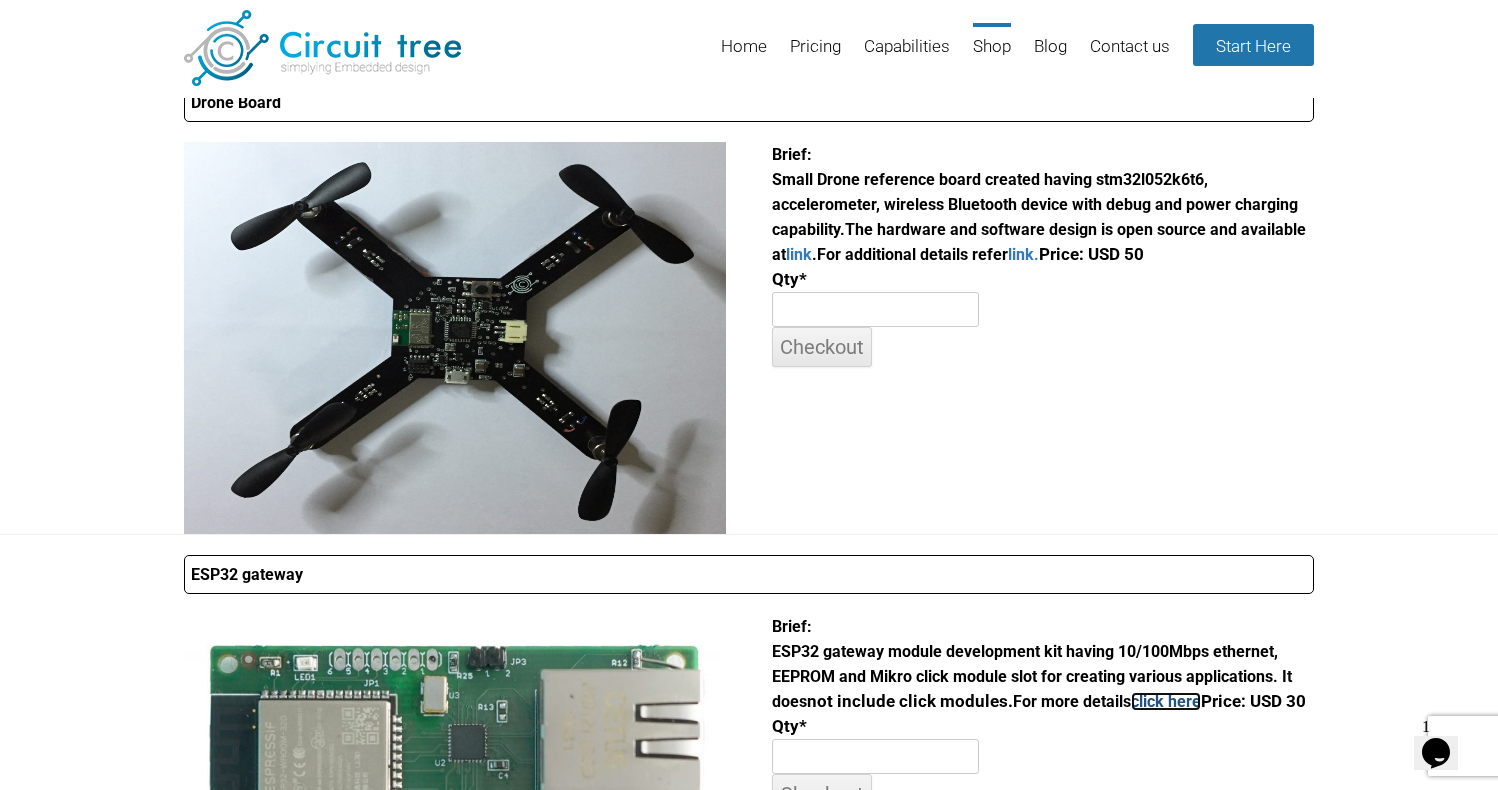scroll, scrollTop: 0, scrollLeft: 0, axis: both 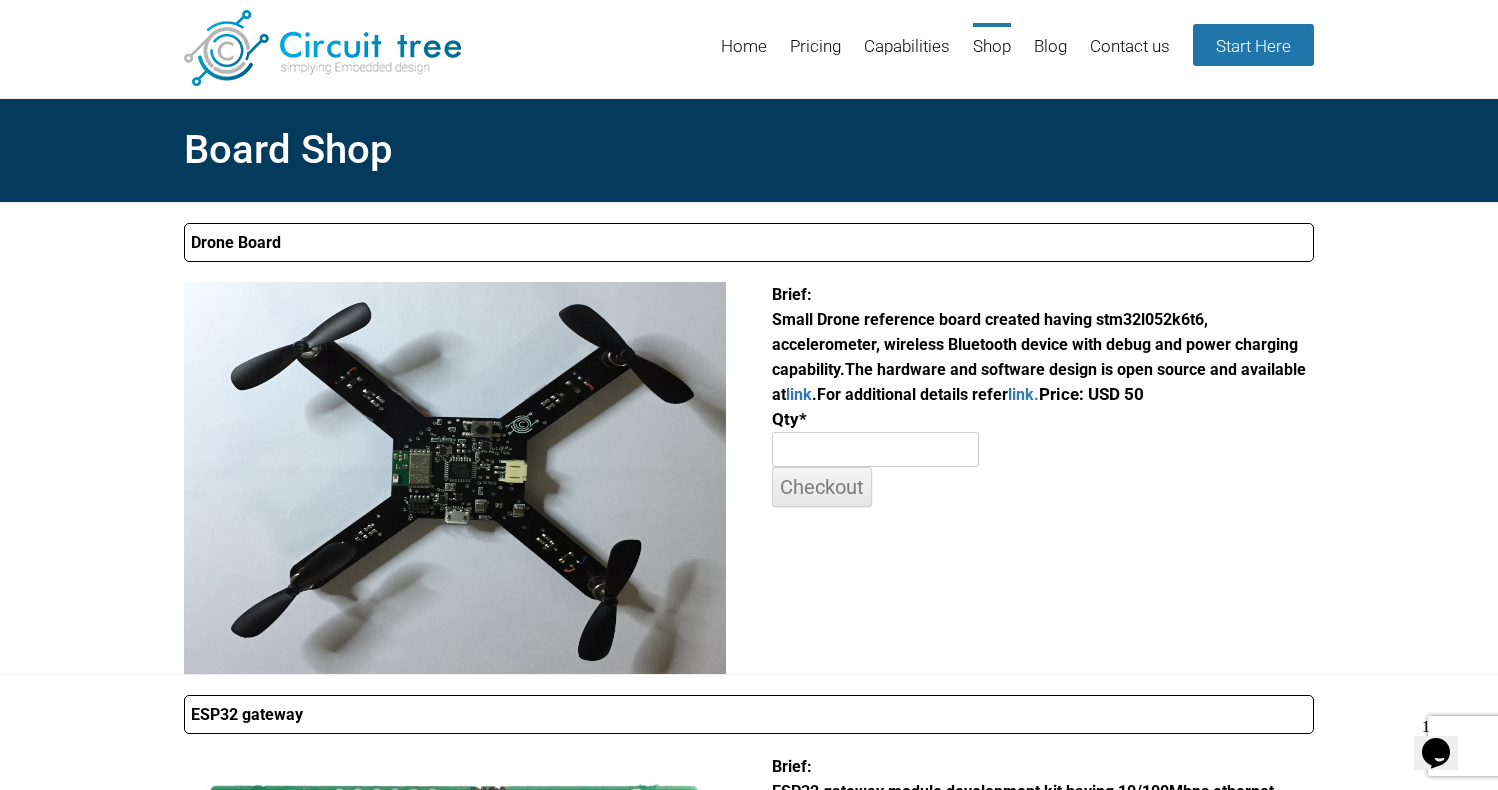 click on "Drone Board" at bounding box center [749, 242] 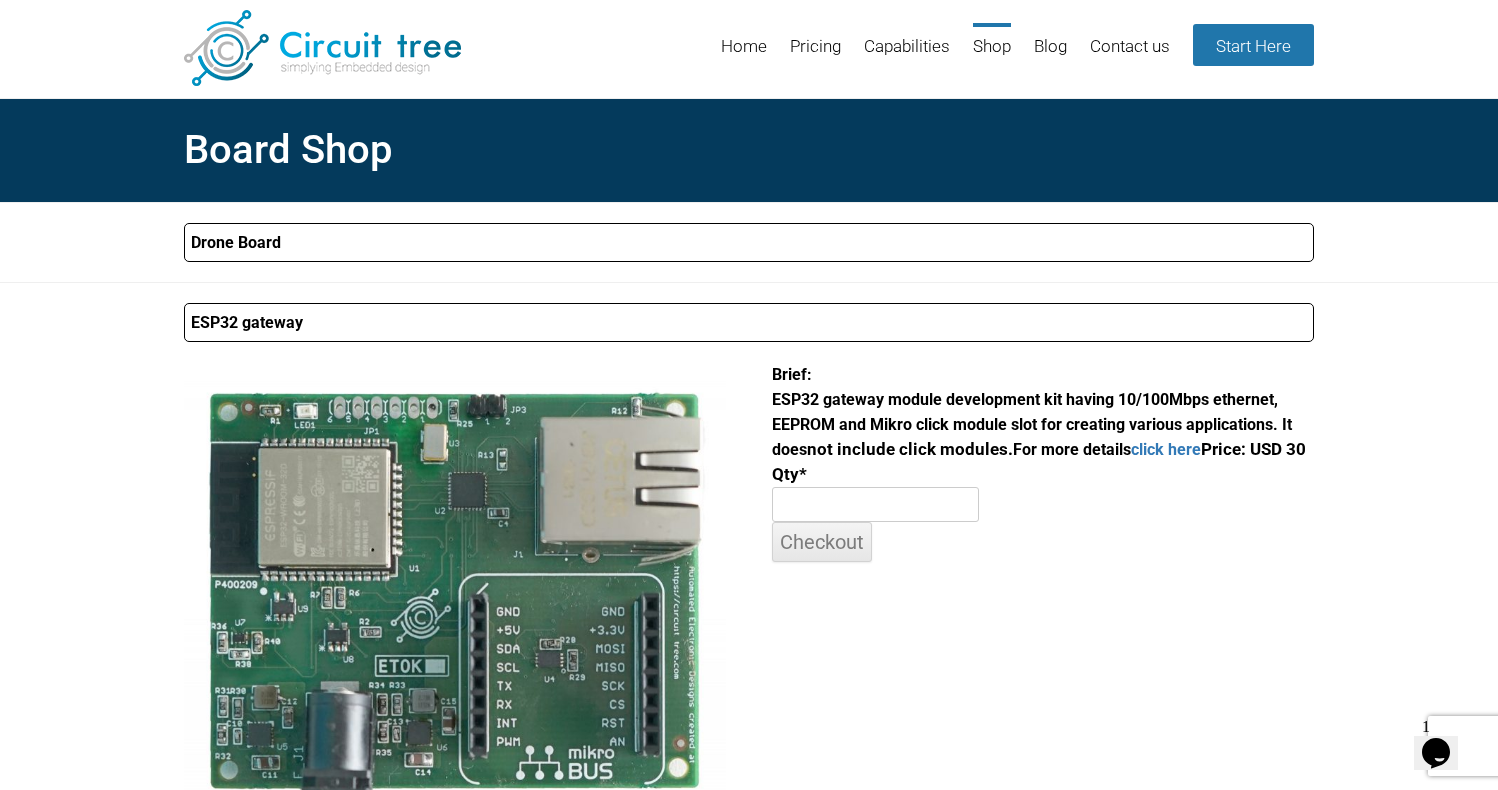 click on "Drone Board" at bounding box center (749, 242) 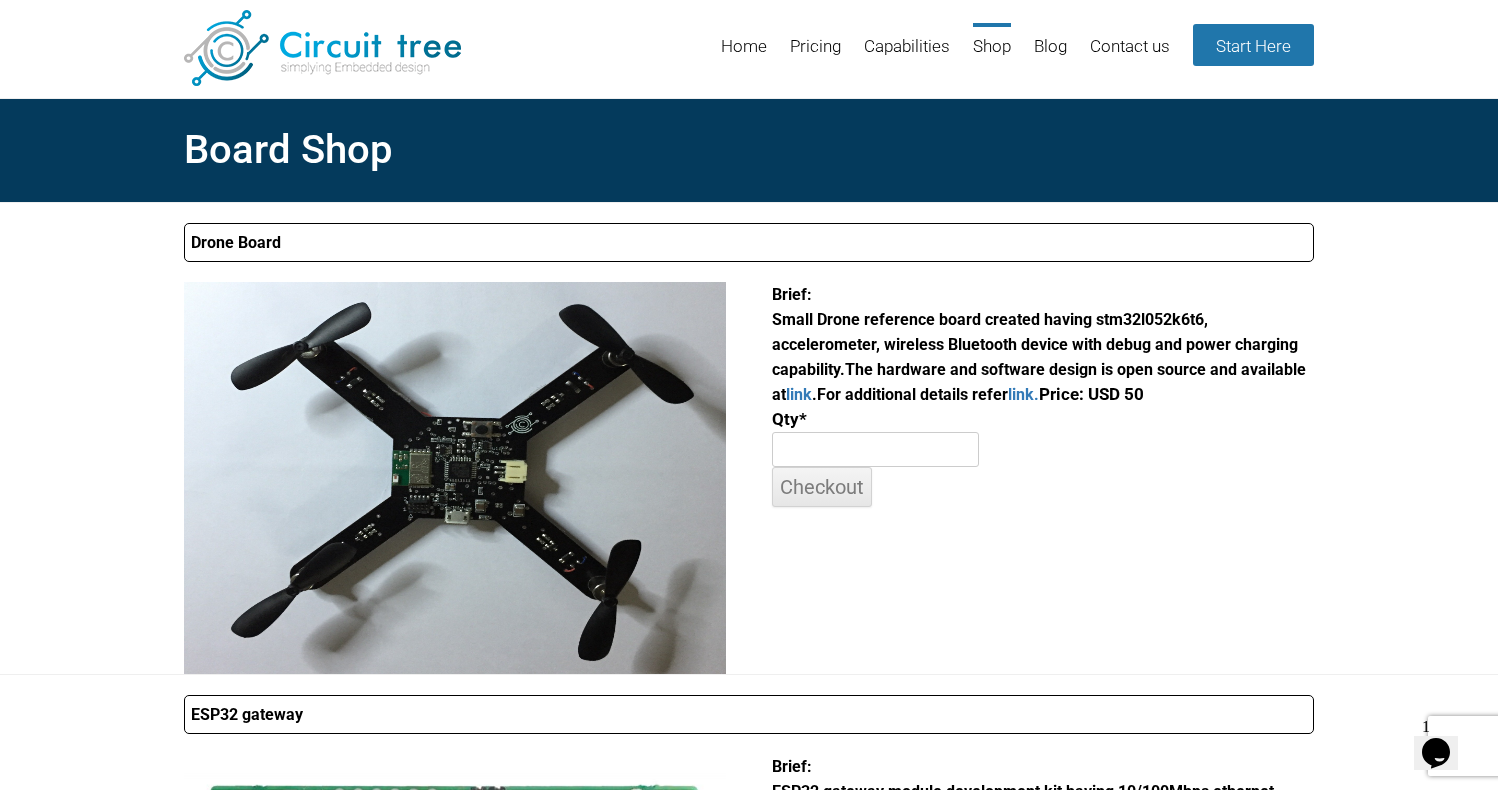 click on "Drone Board" at bounding box center (749, 242) 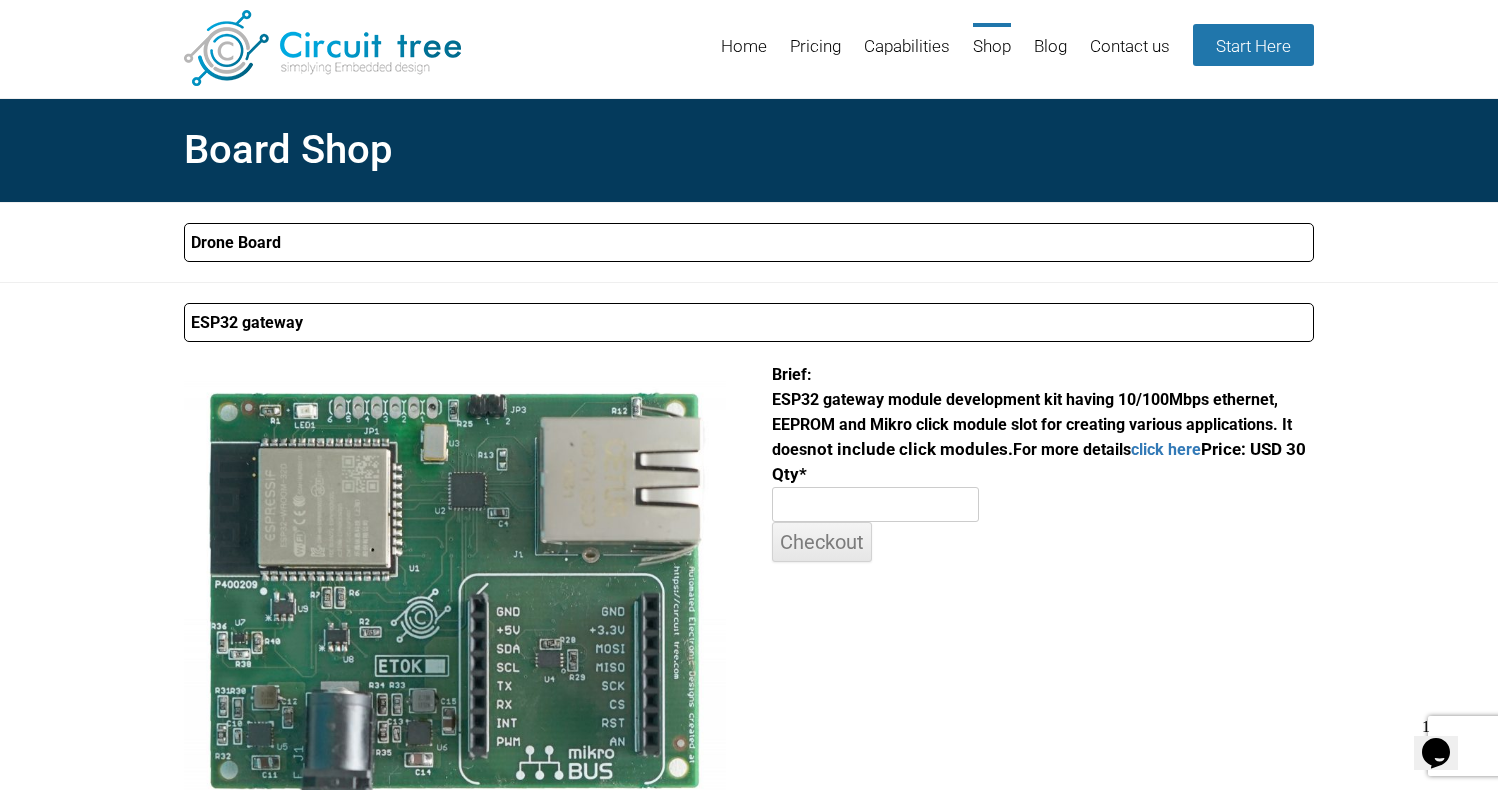 click on "Drone Board" at bounding box center [749, 242] 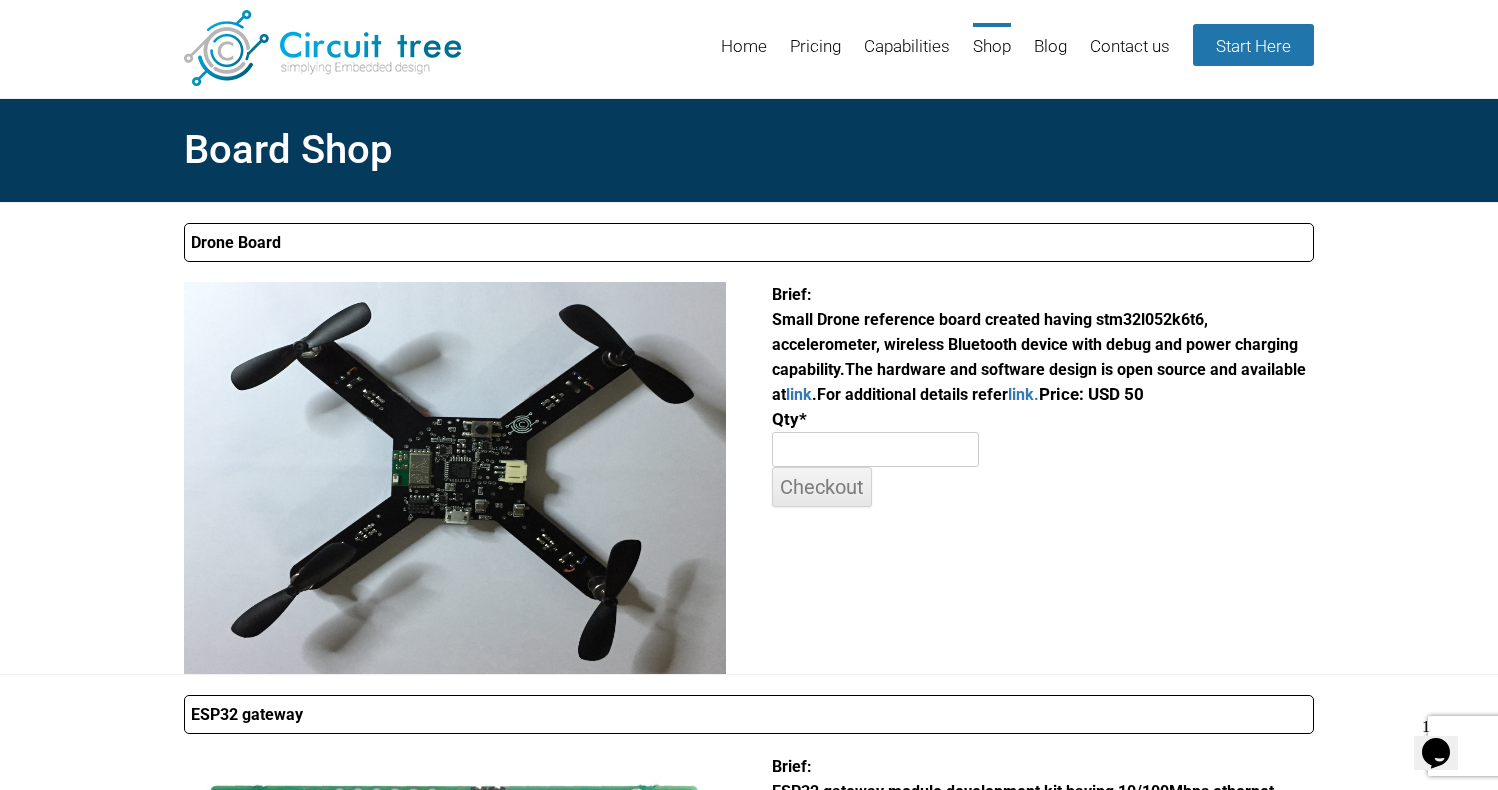 click on "Drone Board" at bounding box center (749, 242) 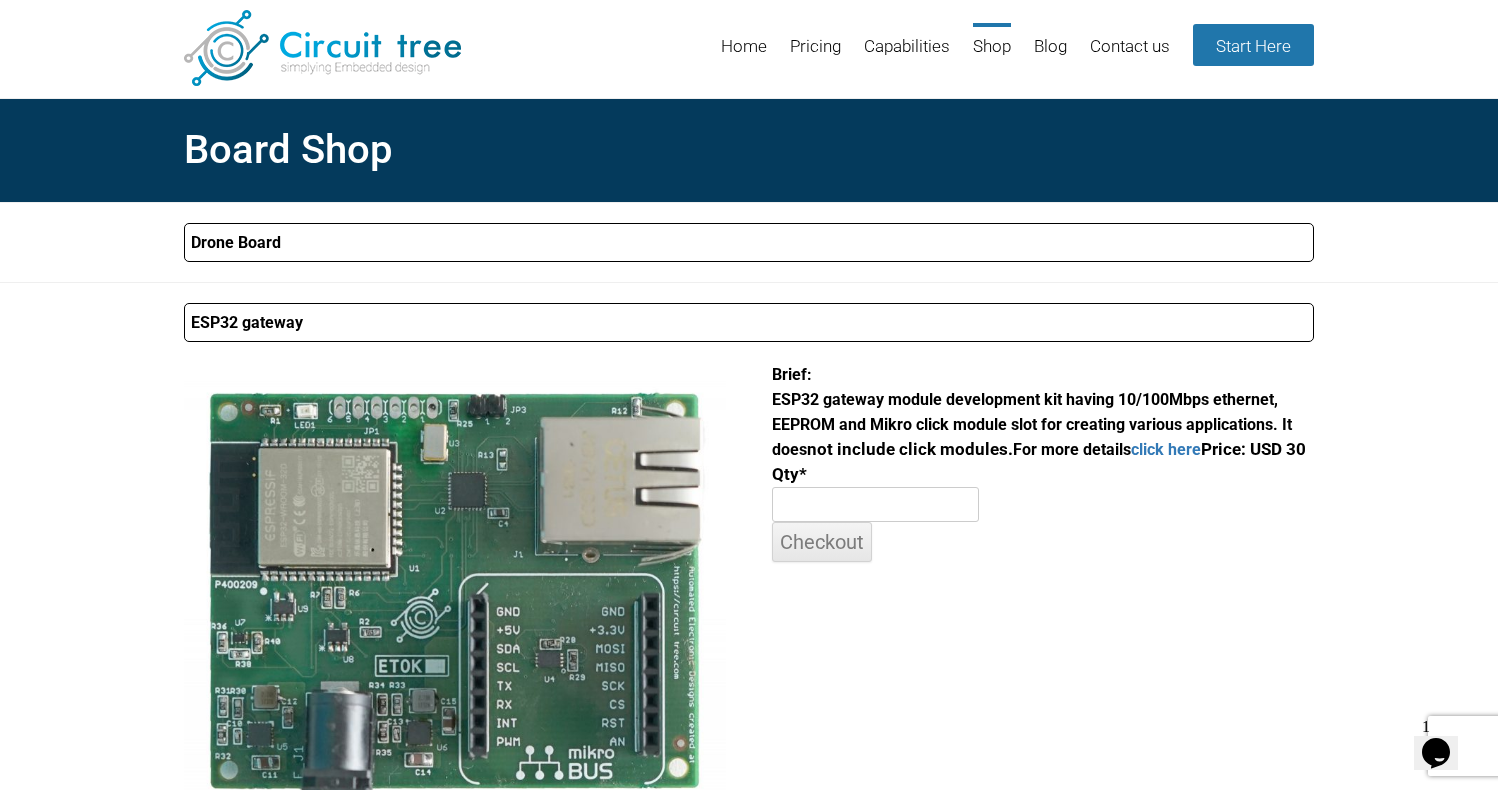 click on "Drone Board" at bounding box center [749, 242] 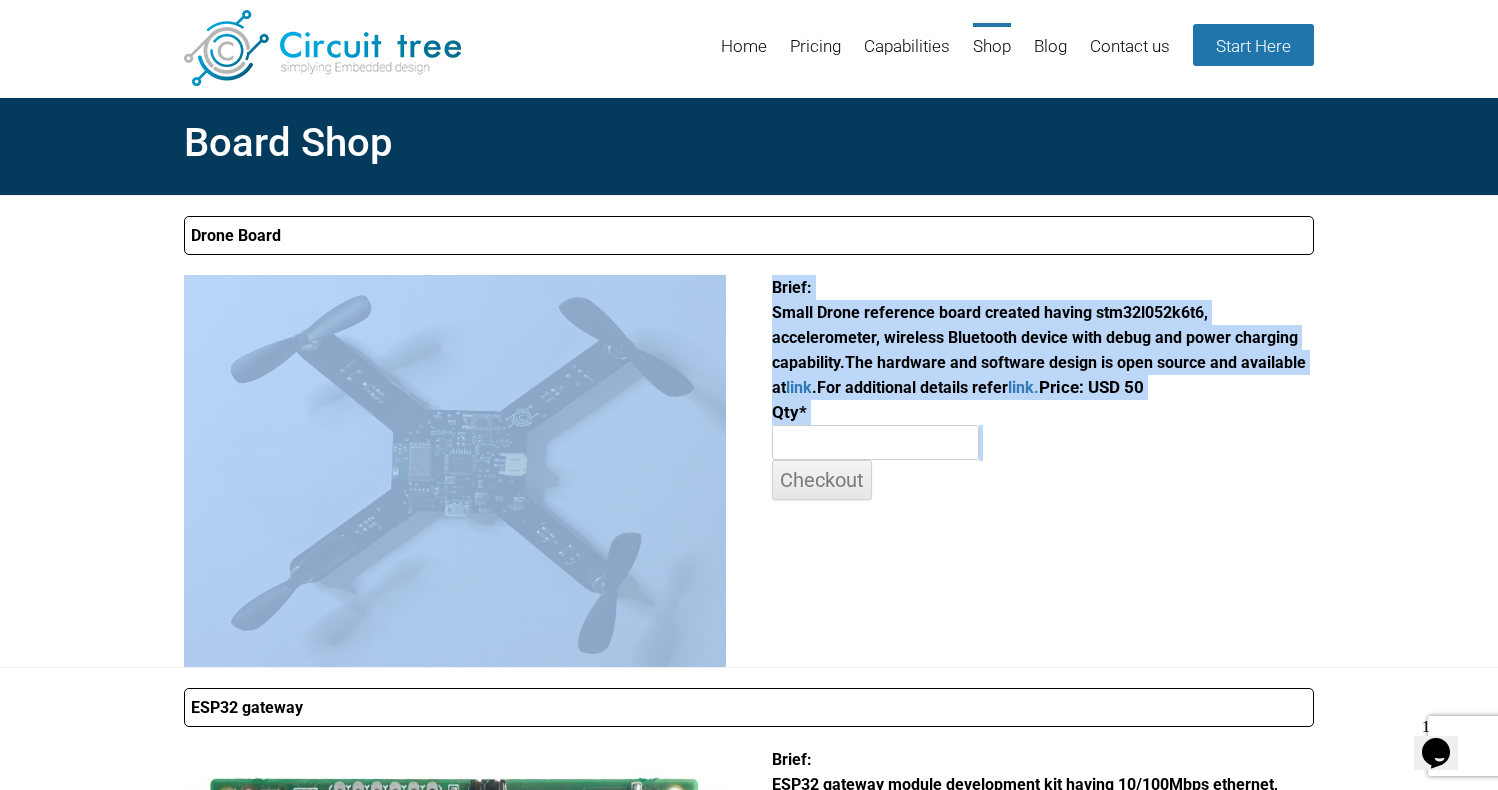 scroll, scrollTop: 0, scrollLeft: 0, axis: both 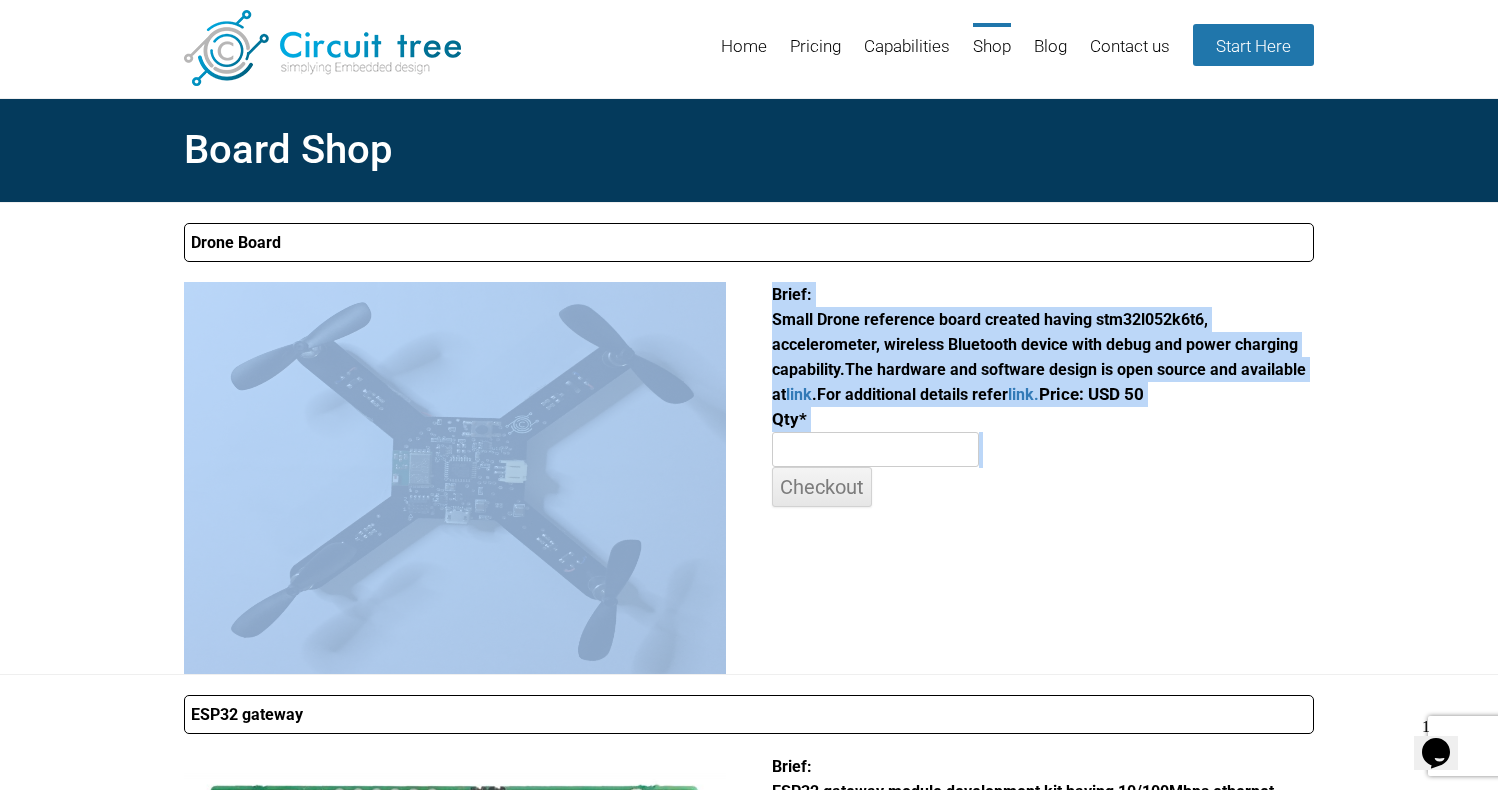 click on "Brief:
Small Drone reference board created having stm32l052k6t6, accelerometer, wireless Bluetooth device with debug and power charging capability.  The hardware and software design is open source and available at  link .  For additional details refer  link.  Price: USD 50
Qty  *
Checkout" at bounding box center (1043, 403) 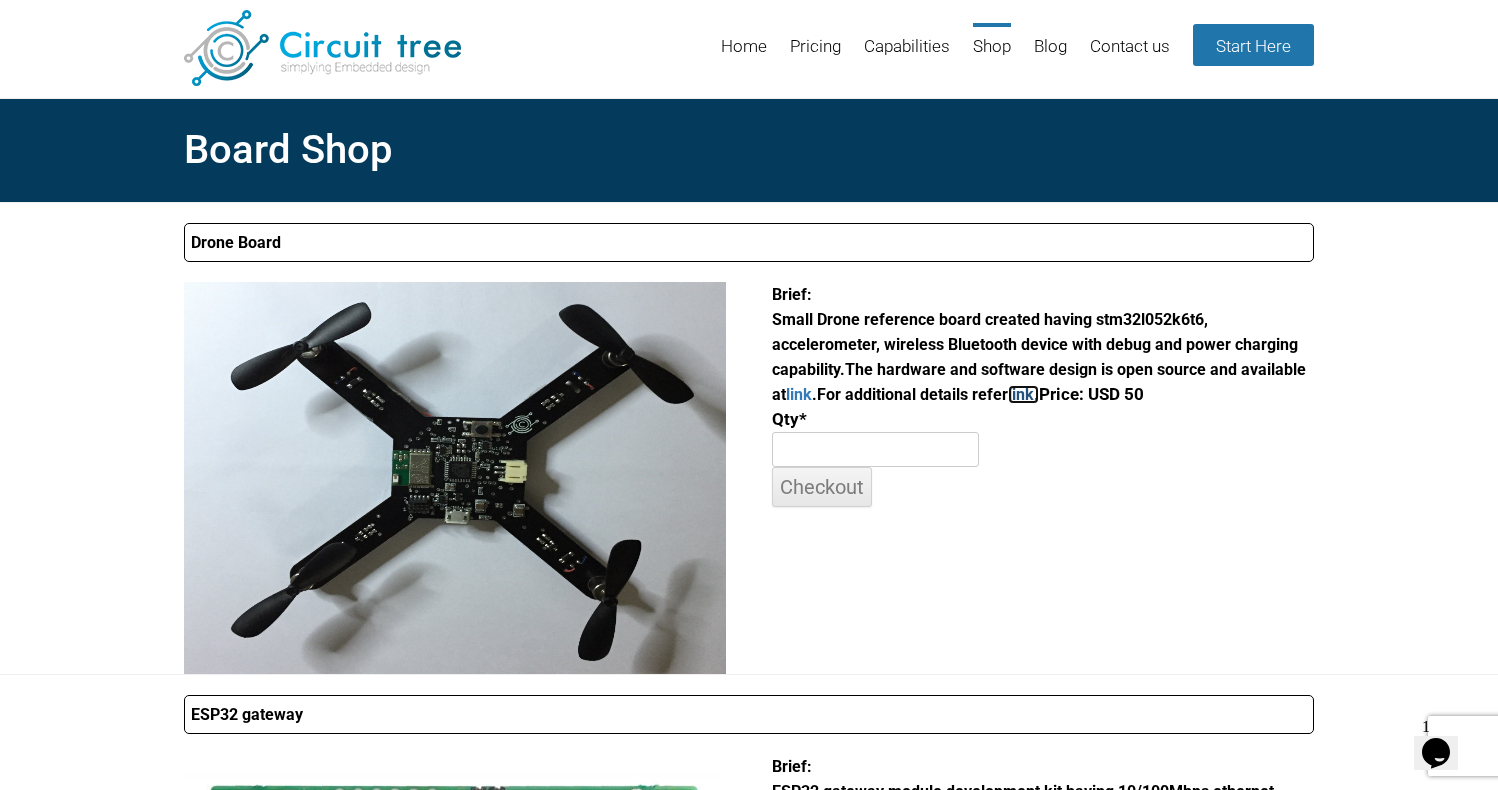 click on "link." at bounding box center [1023, 394] 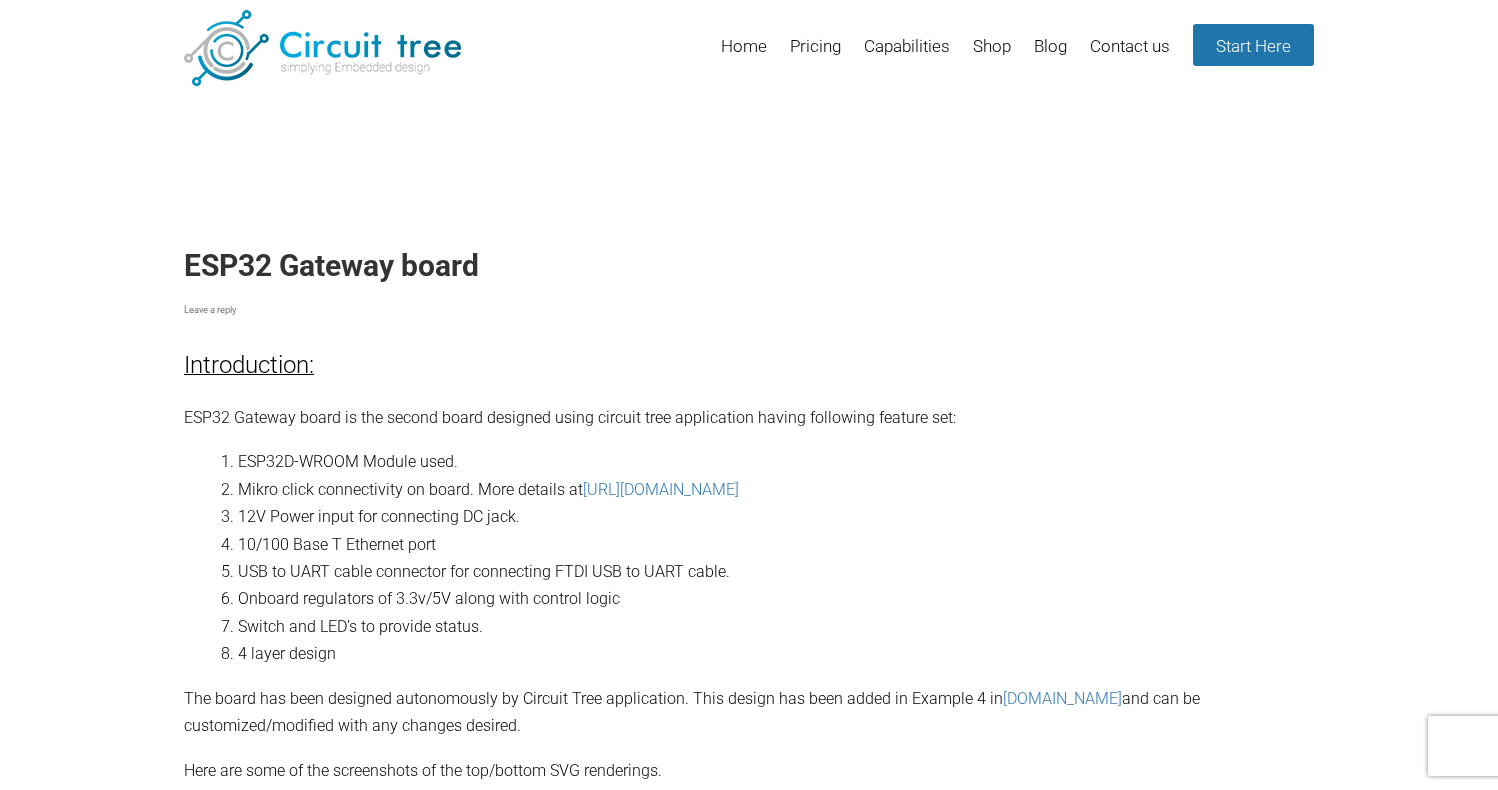 scroll, scrollTop: 0, scrollLeft: 0, axis: both 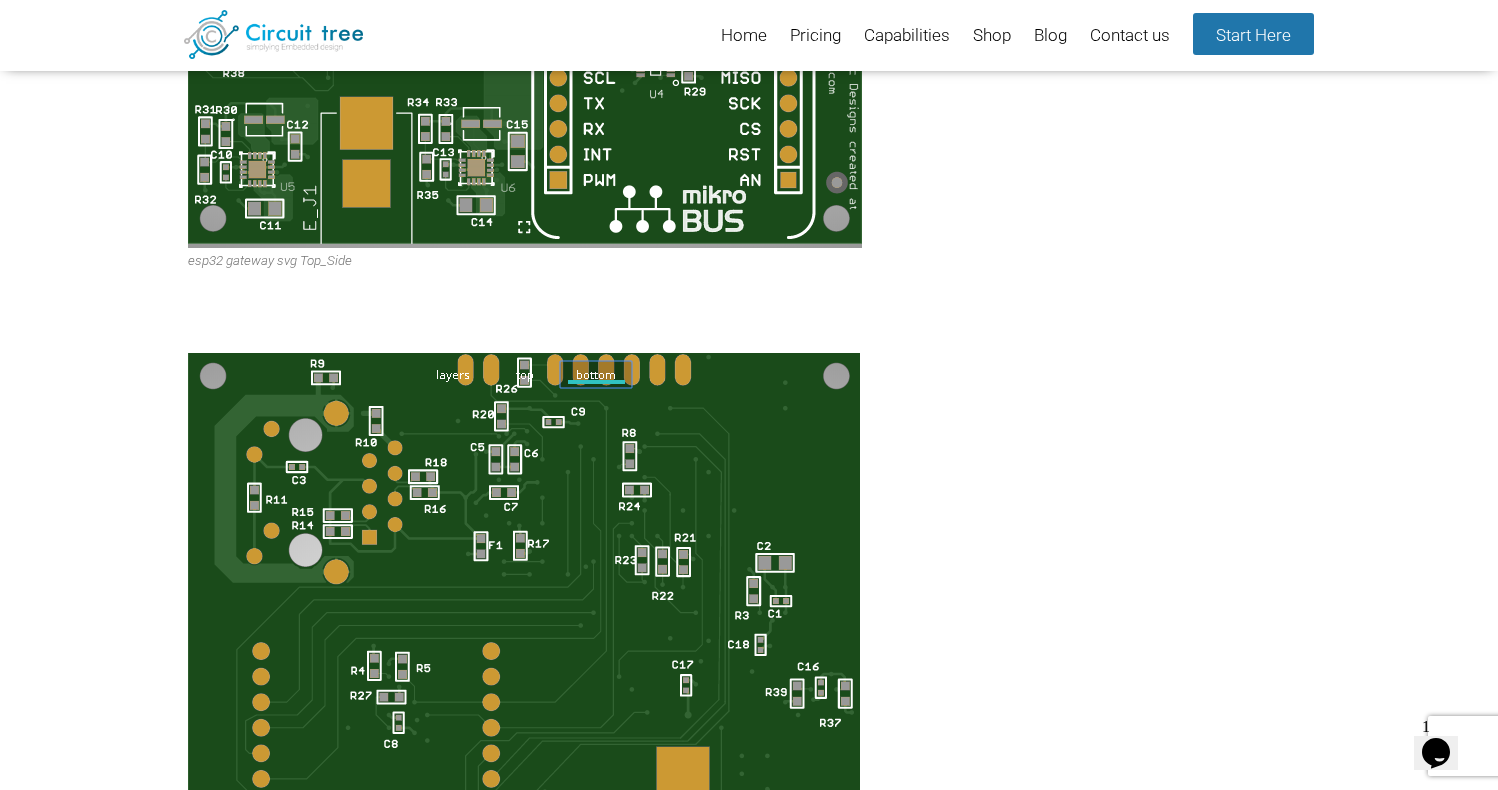 click at bounding box center [749, 354] 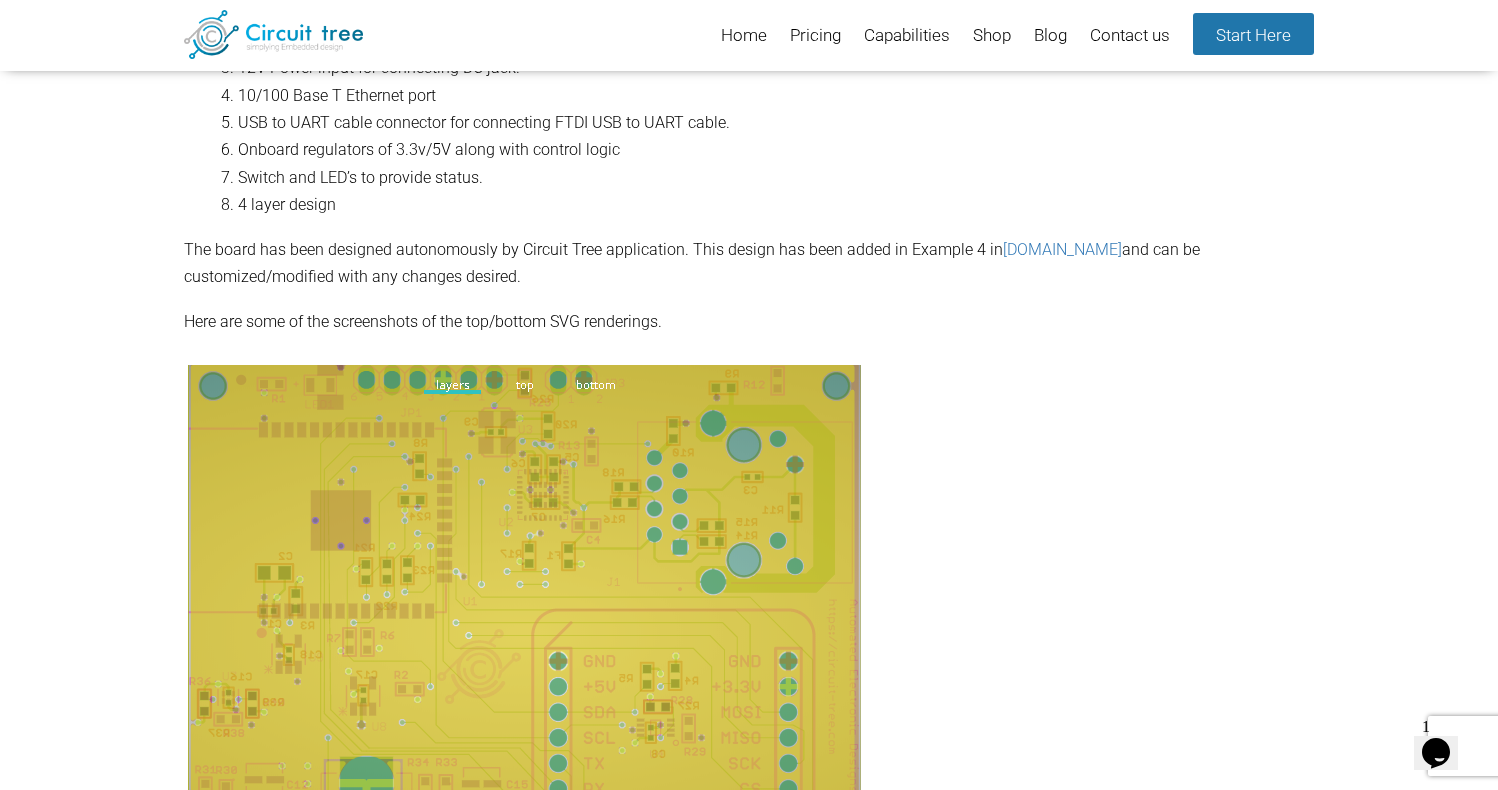 scroll, scrollTop: 0, scrollLeft: 0, axis: both 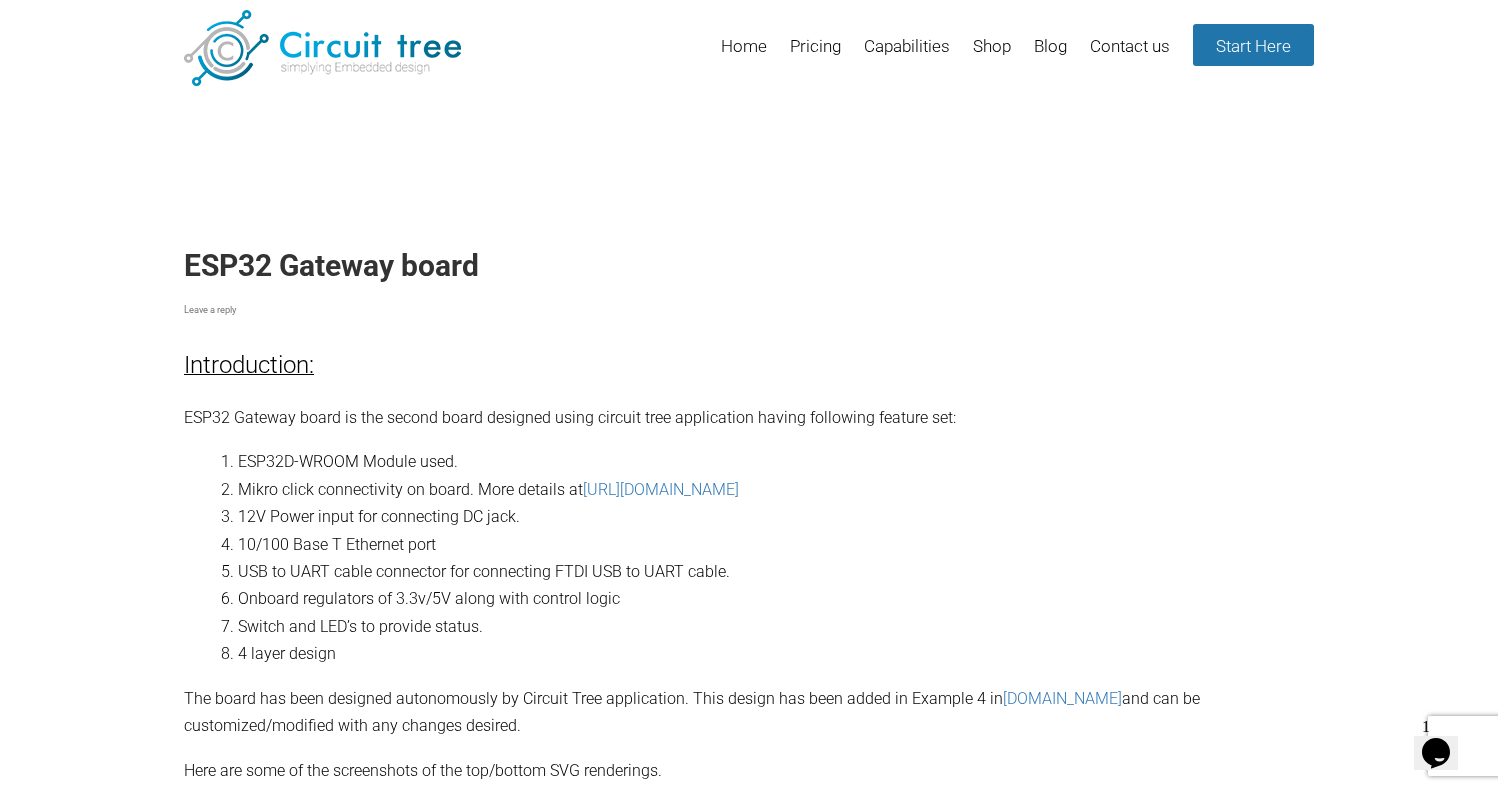 click on "ESP32 Gateway board" at bounding box center [749, 266] 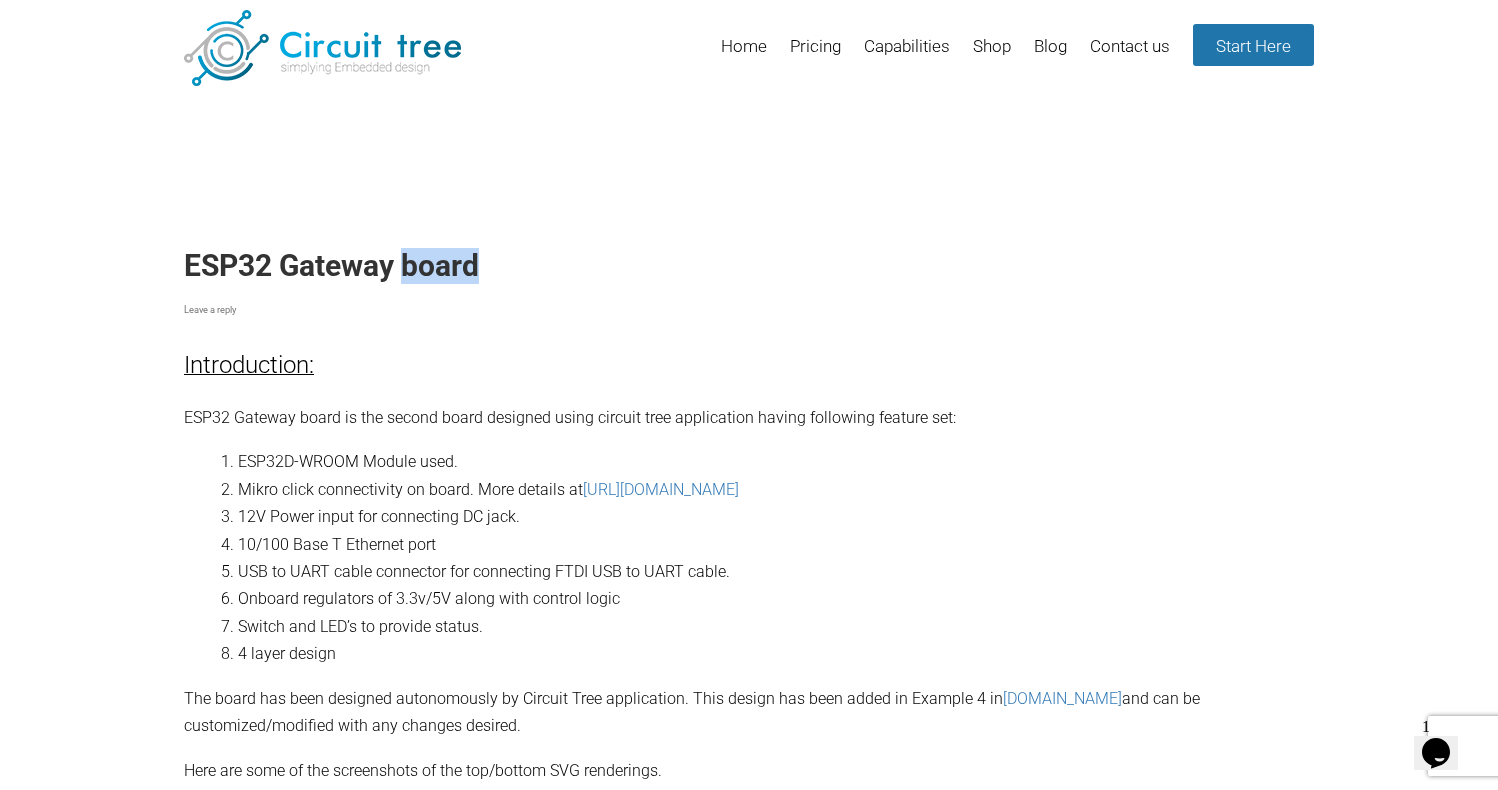 click on "ESP32 Gateway board" at bounding box center [749, 266] 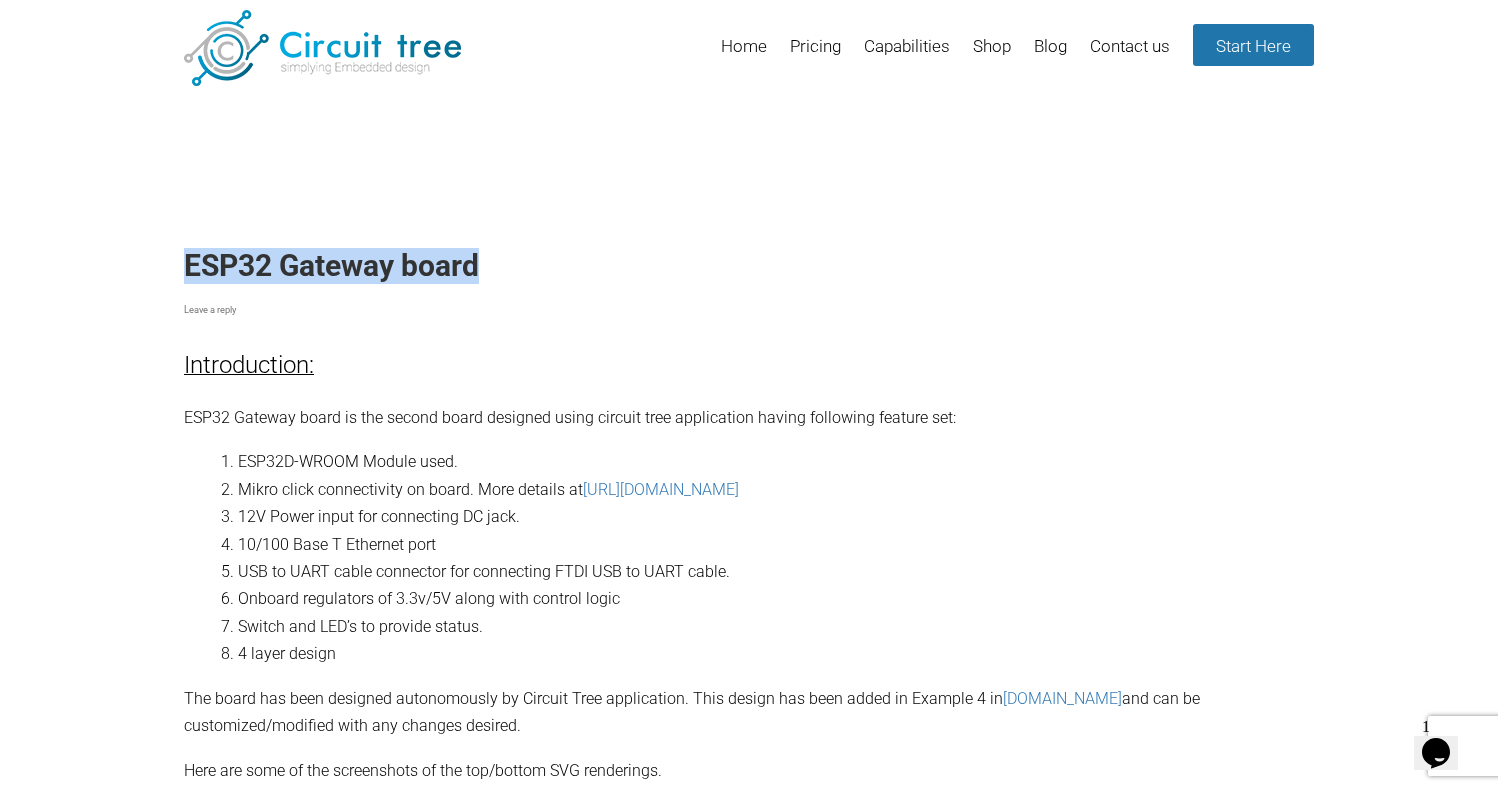 click on "ESP32 Gateway board" at bounding box center [749, 266] 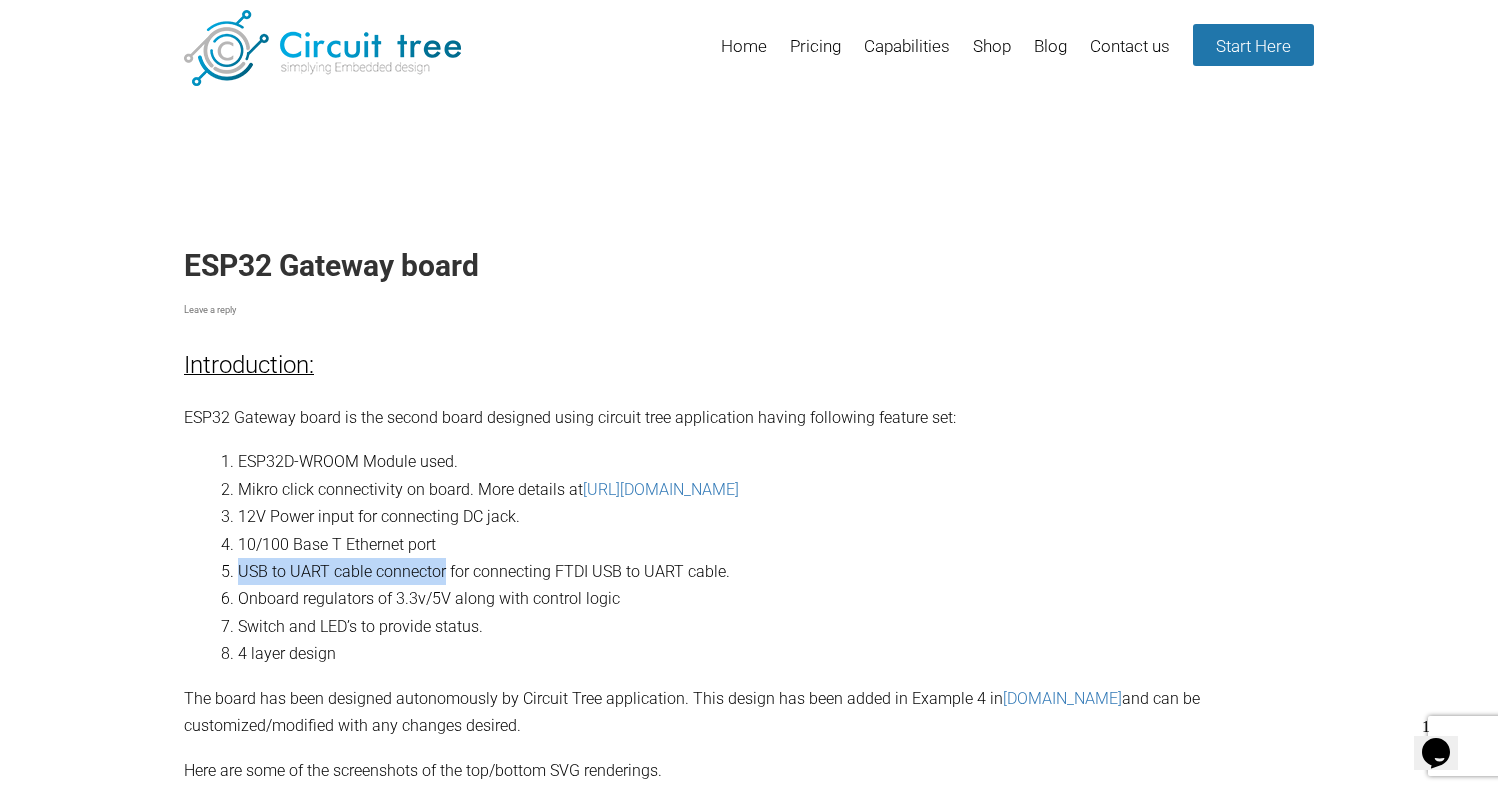 drag, startPoint x: 236, startPoint y: 570, endPoint x: 443, endPoint y: 567, distance: 207.02174 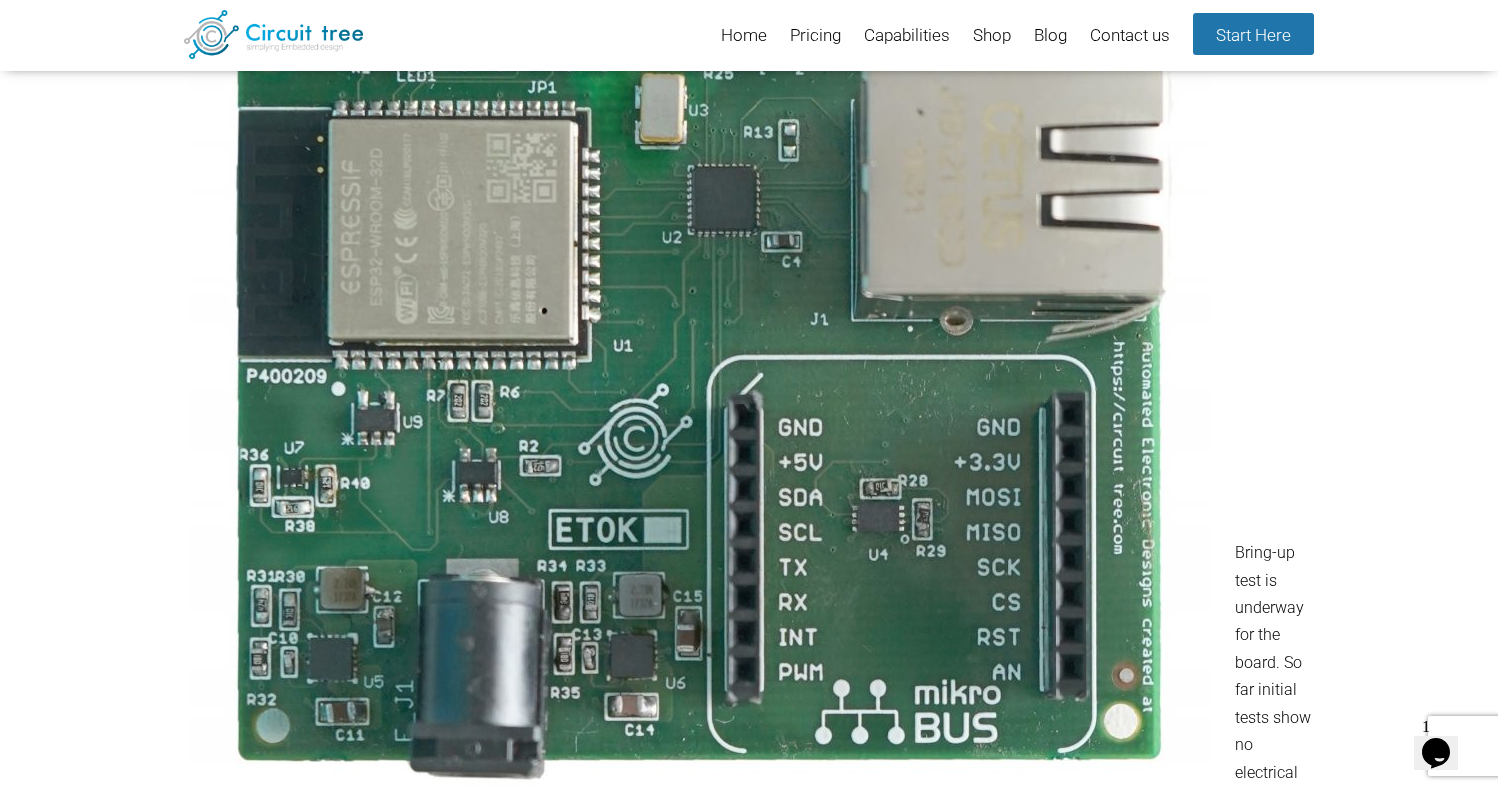scroll, scrollTop: 4174, scrollLeft: 0, axis: vertical 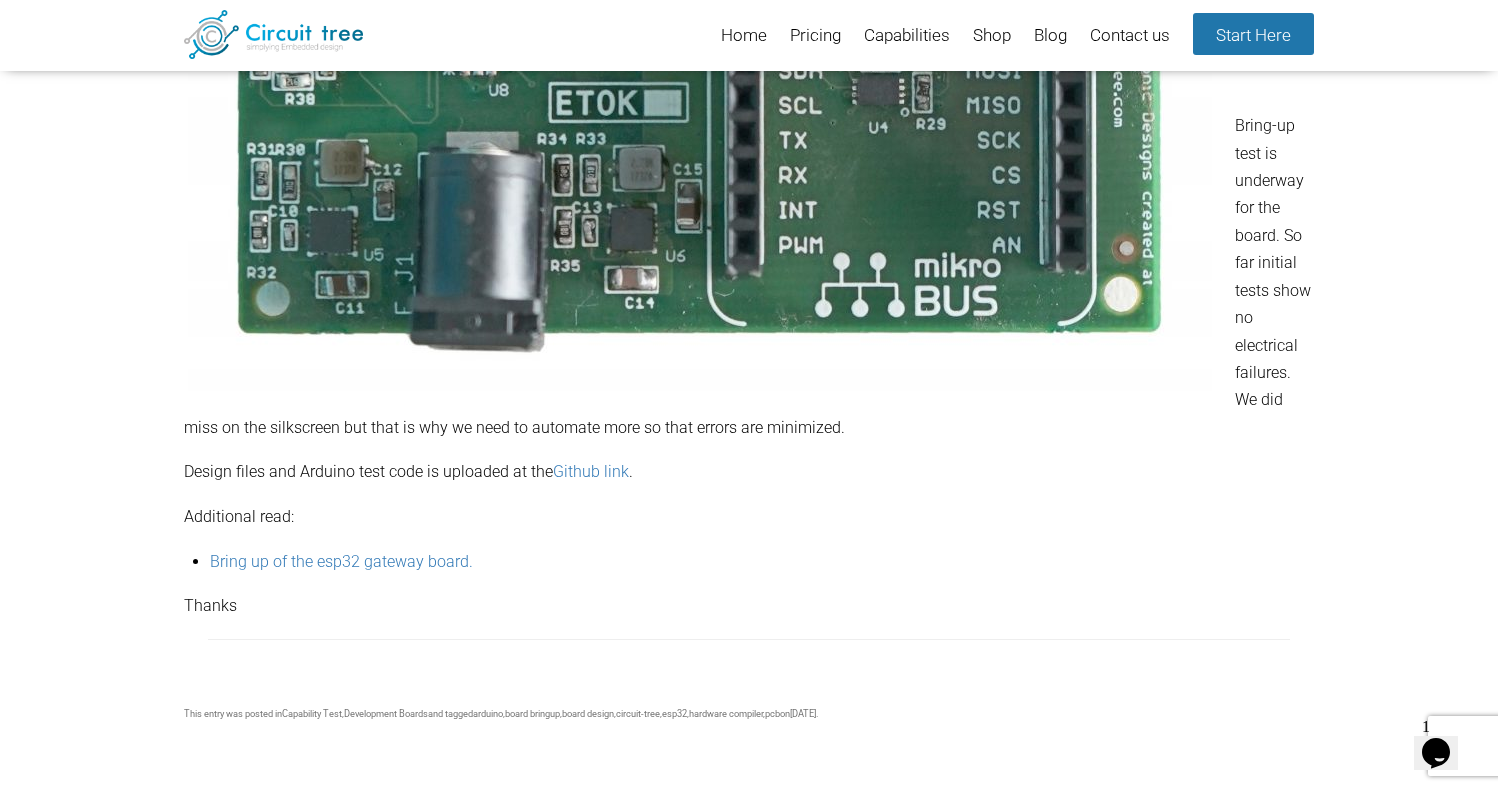 click on "Introduction:
ESP32 Gateway board is the second board designed using circuit tree application having following feature set:
ESP32D-WROOM Module used.
Mikro click connectivity on board. More details at  https://www.mikroe.com/mikrobus
12V Power input for connecting DC jack.
10/100 Base T Ethernet port
USB to UART cable connector for connecting FTDI USB to UART cable.
Onboard regulators of 3.3v/5V along with control logic
Switch and LED’s to provide status.
4 layer design
The board has been designed autonomously by Circuit Tree application. This design has been added in Example 4 in  app-circuit-tree.com  and can be customized/modified with any changes desired.
Here are some of the screenshots of the top/bottom SVG renderings.
All_layers_gateway
esp32 gateway svg Top_Side
esp32 gateway svg Bot_layer
Fabricated Board
Assembled Board" at bounding box center [749, -1648] 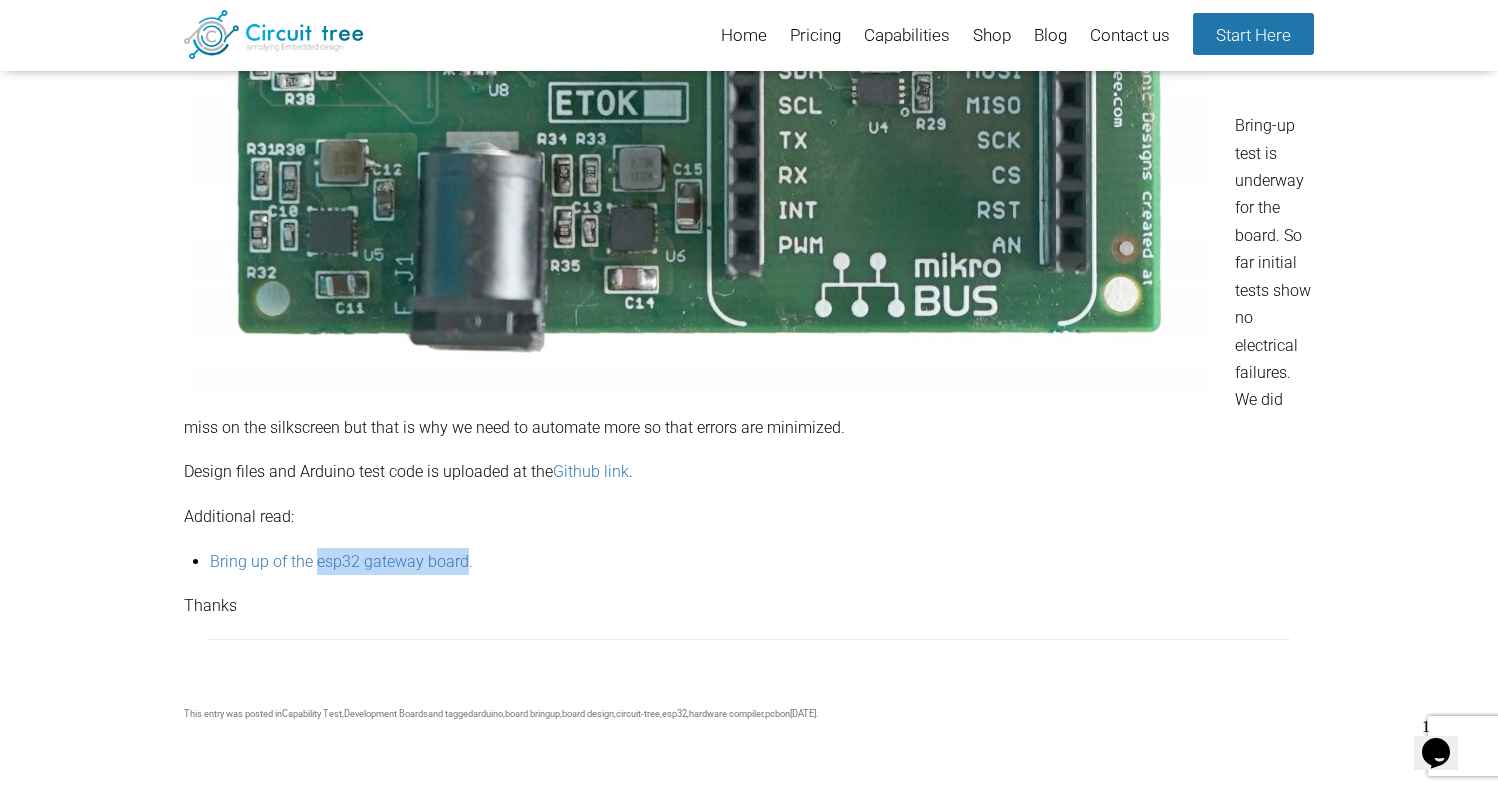 drag, startPoint x: 317, startPoint y: 573, endPoint x: 467, endPoint y: 572, distance: 150.00333 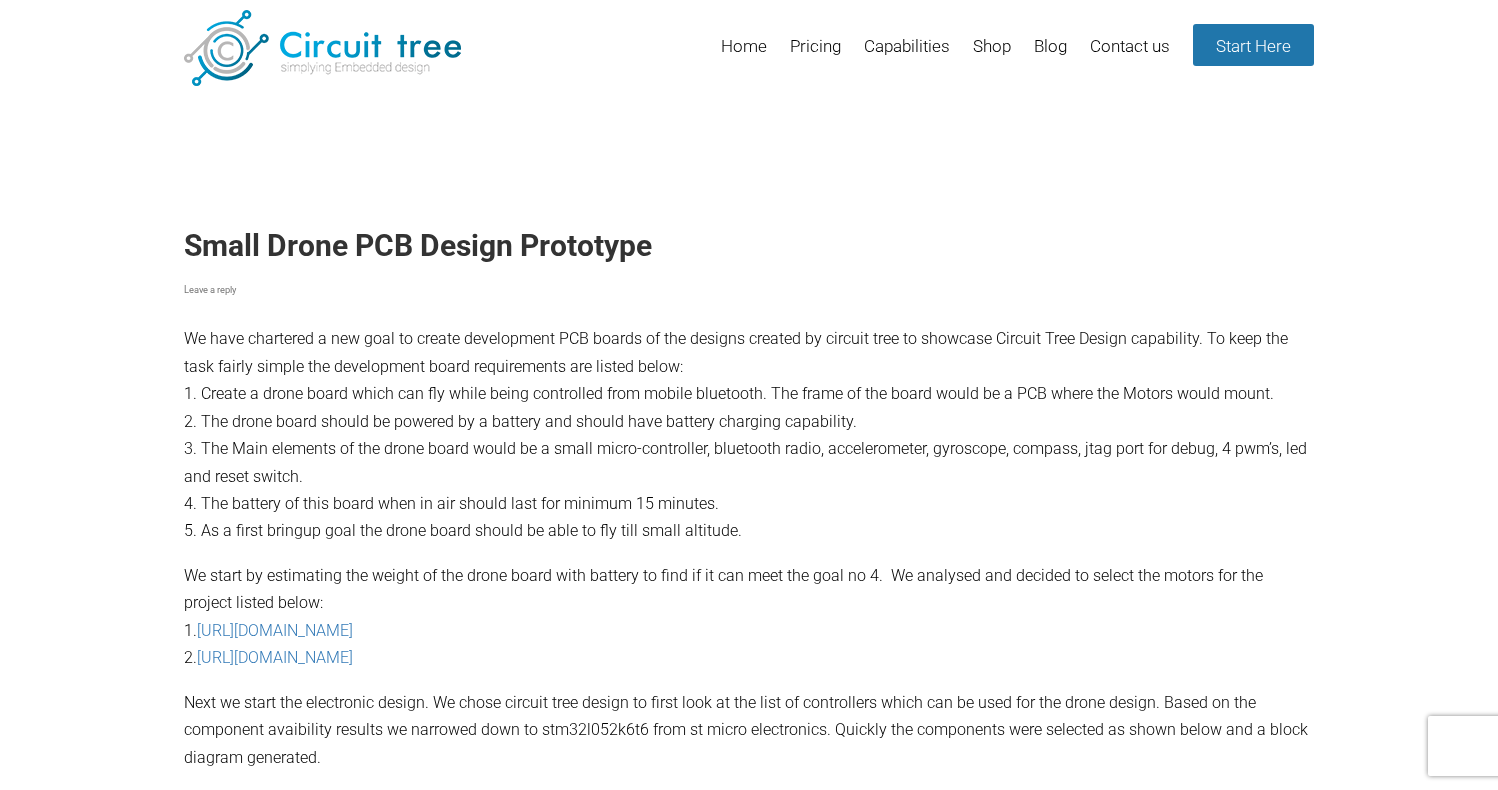 scroll, scrollTop: 0, scrollLeft: 0, axis: both 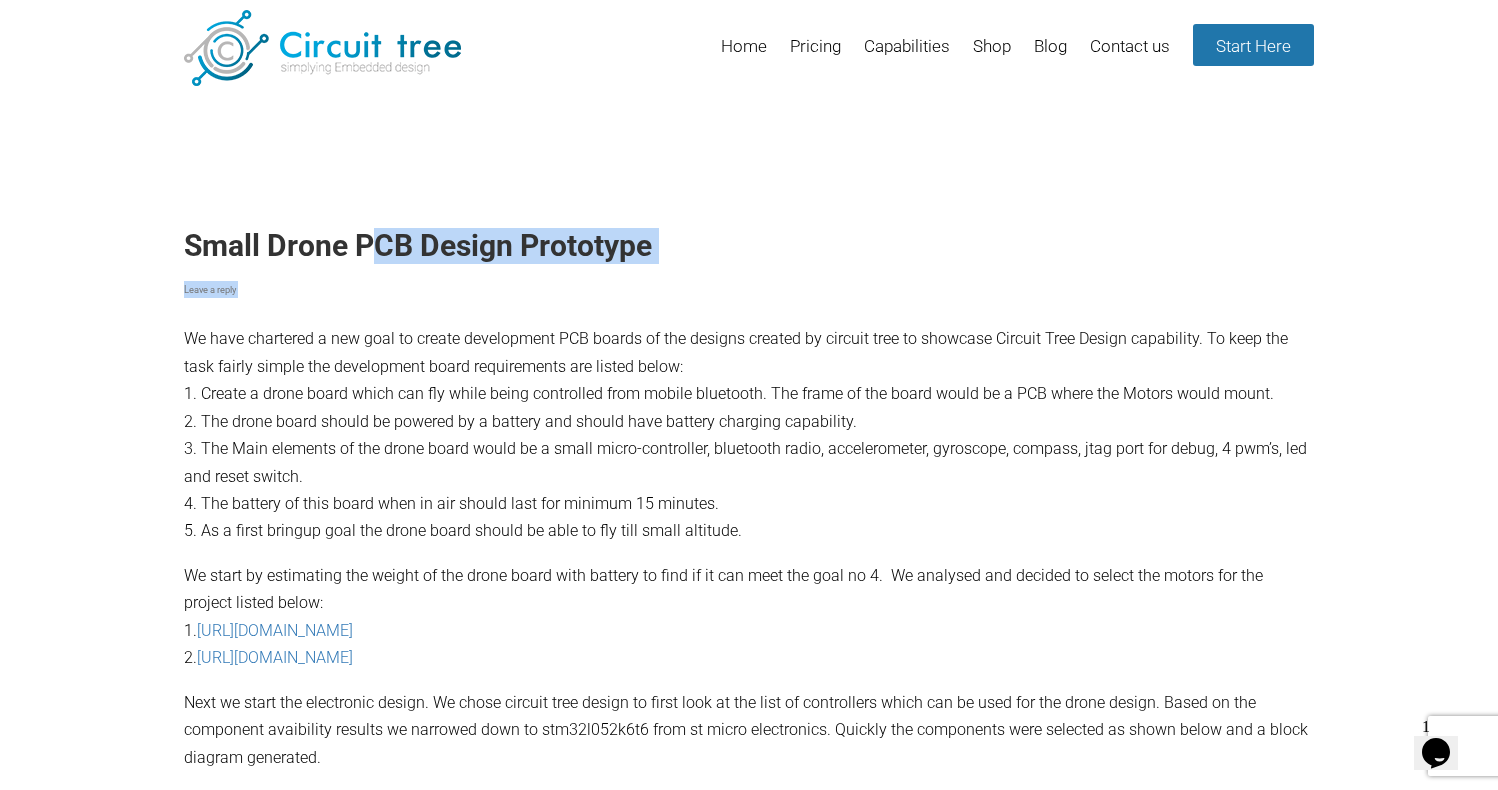 drag, startPoint x: 183, startPoint y: 237, endPoint x: 371, endPoint y: 242, distance: 188.06648 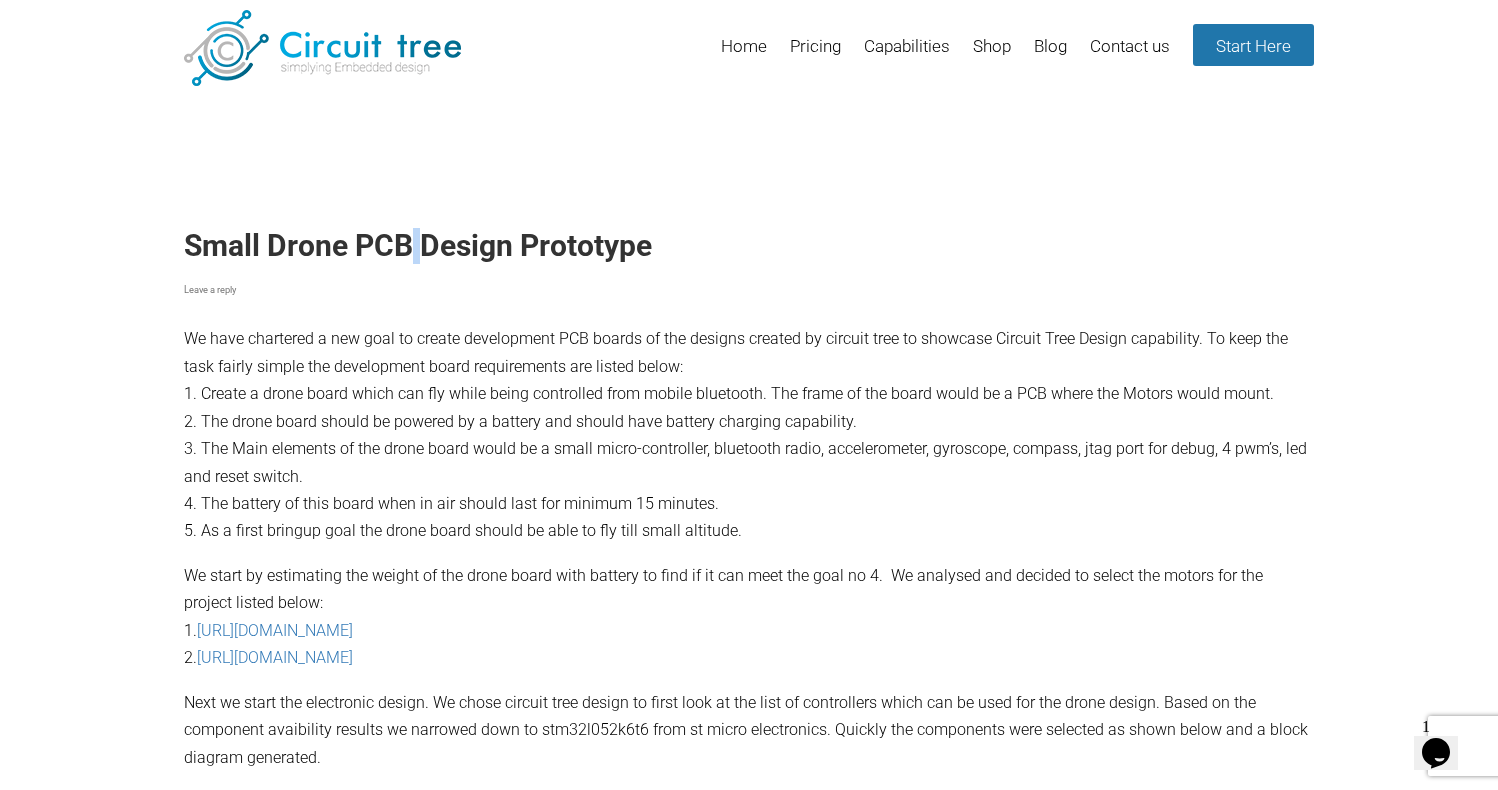 click on "Small Drone PCB Design Prototype" at bounding box center (749, 246) 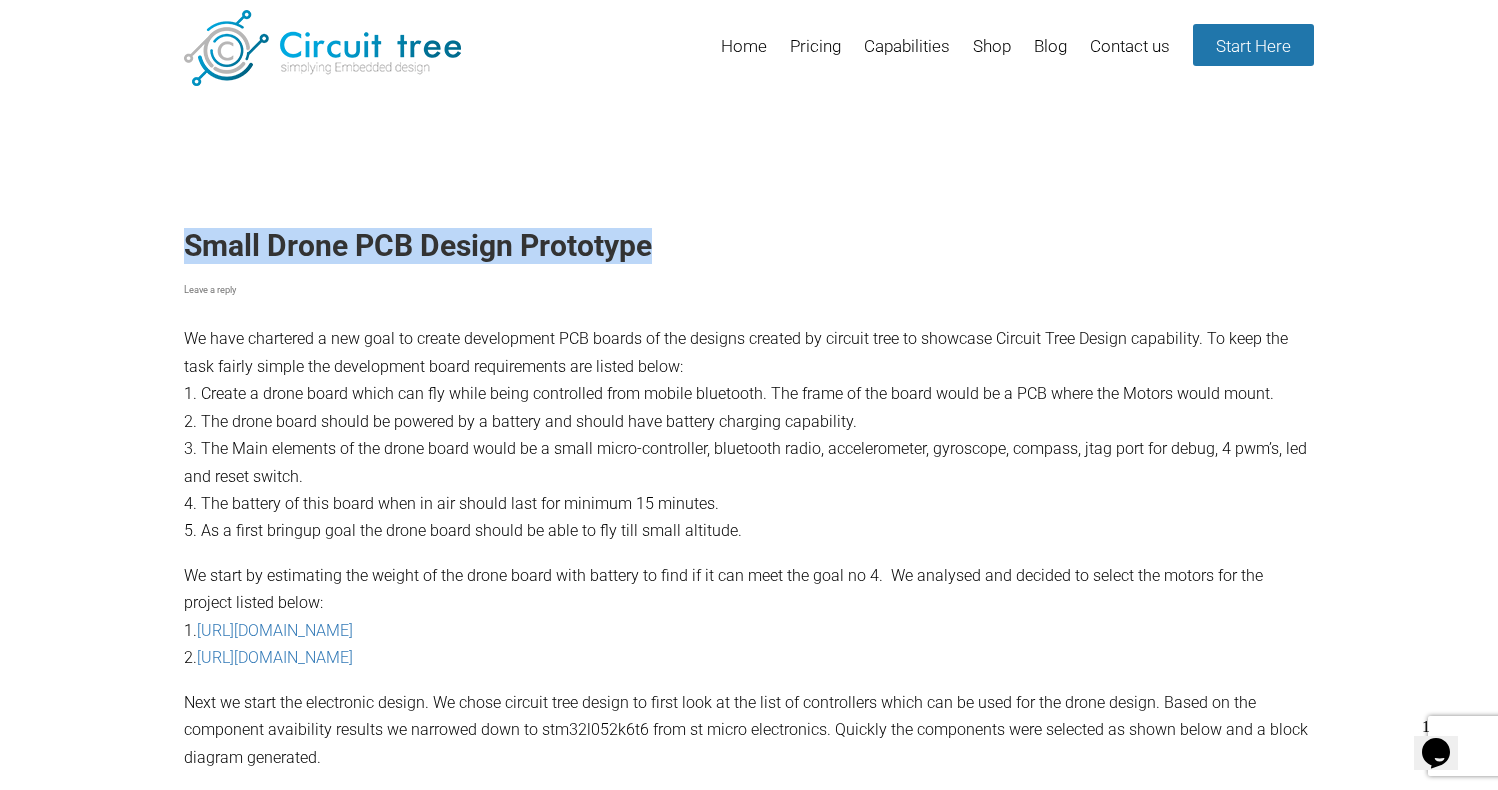 click on "Small Drone PCB Design Prototype" at bounding box center [749, 246] 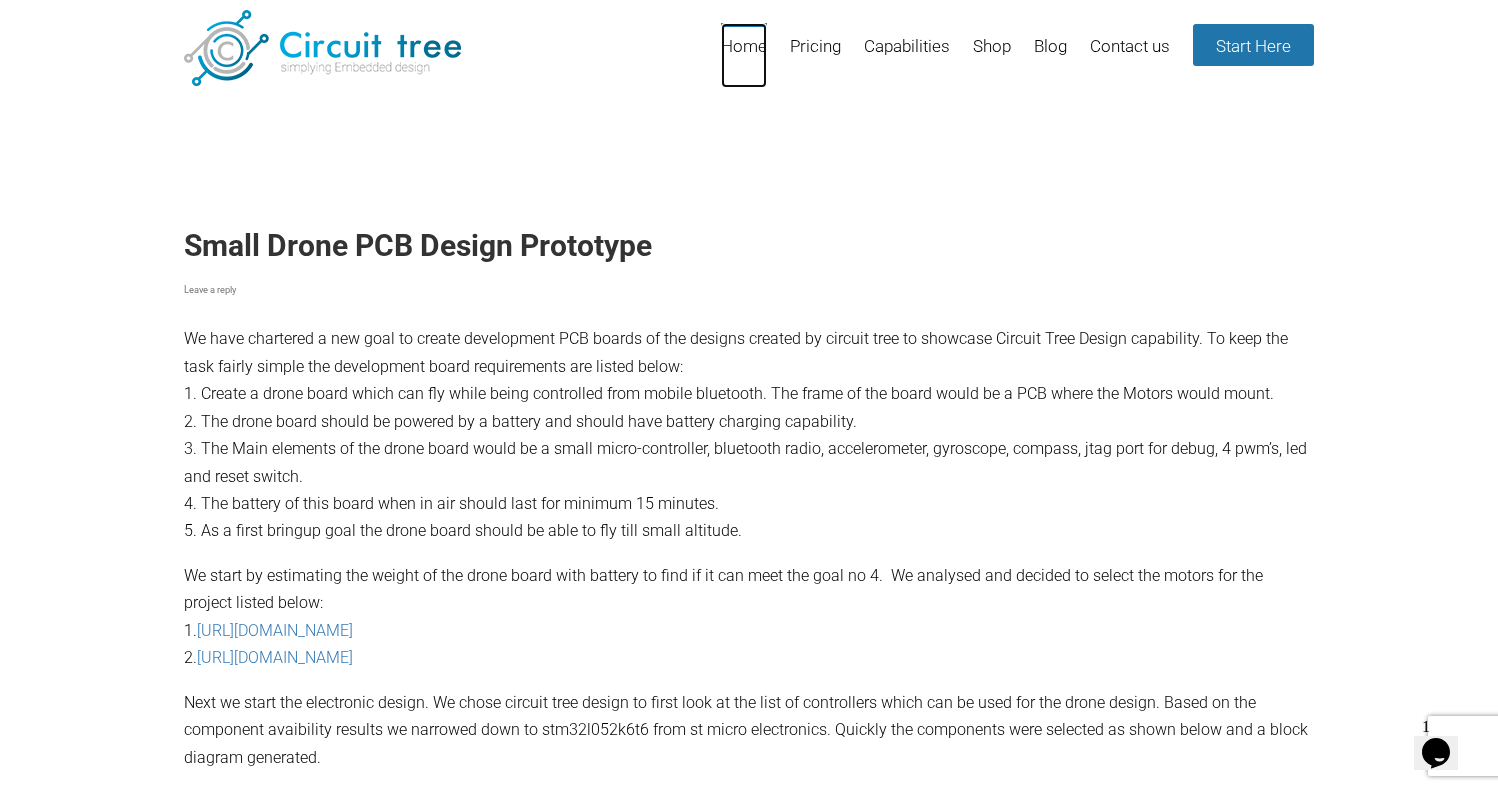 click on "Home" at bounding box center [744, 55] 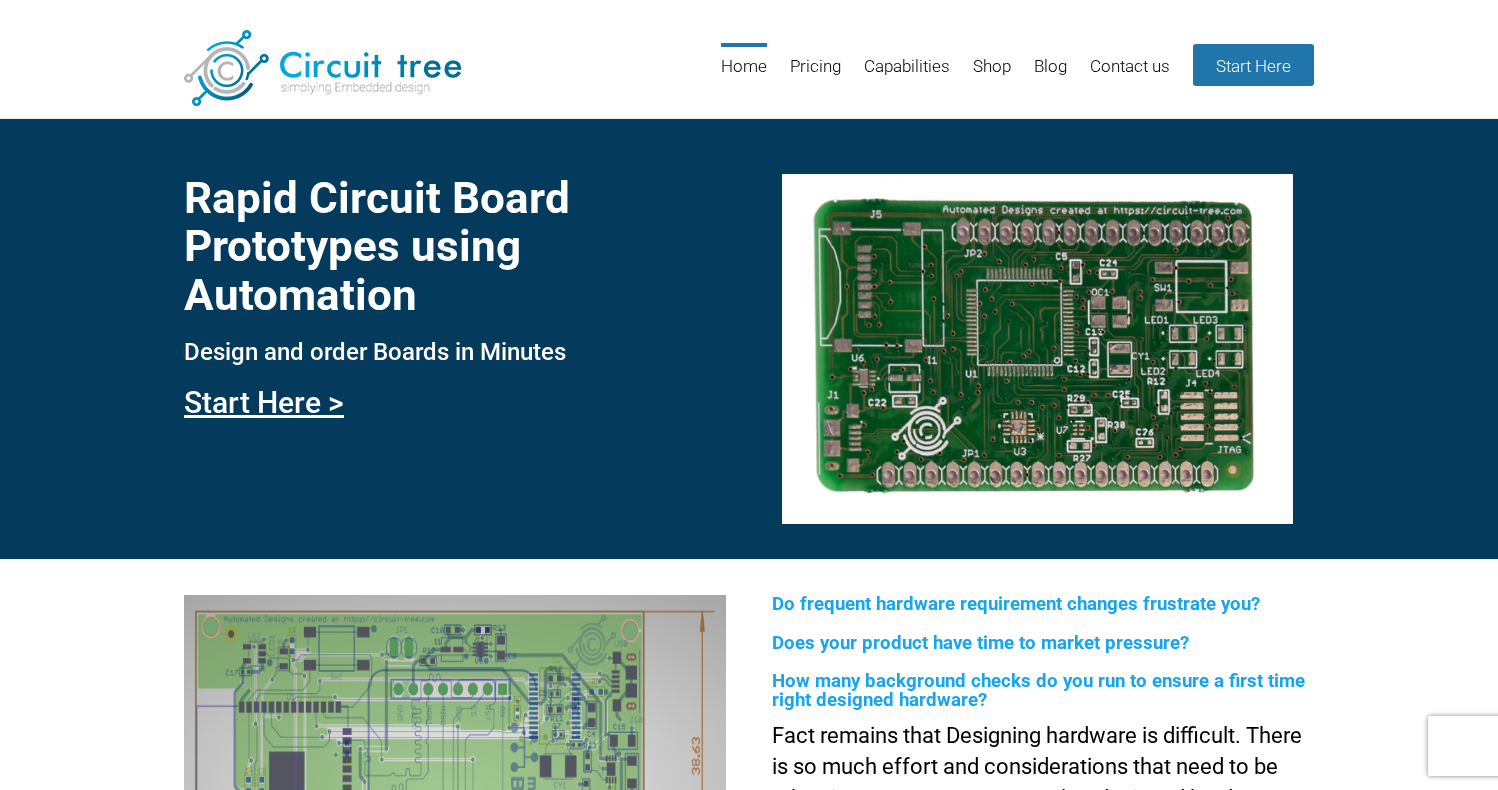 scroll, scrollTop: 0, scrollLeft: 0, axis: both 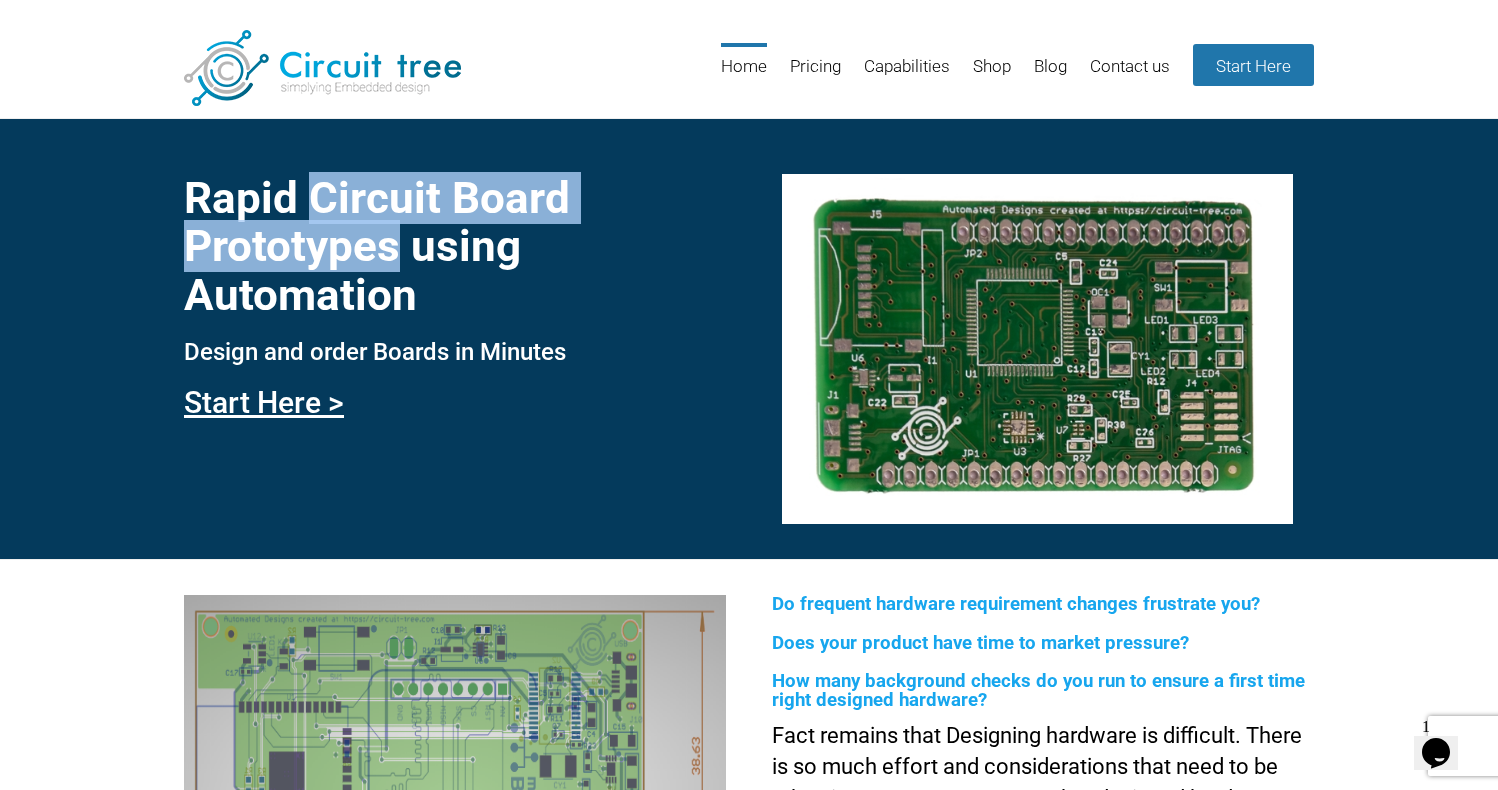 drag, startPoint x: 313, startPoint y: 199, endPoint x: 396, endPoint y: 244, distance: 94.41398 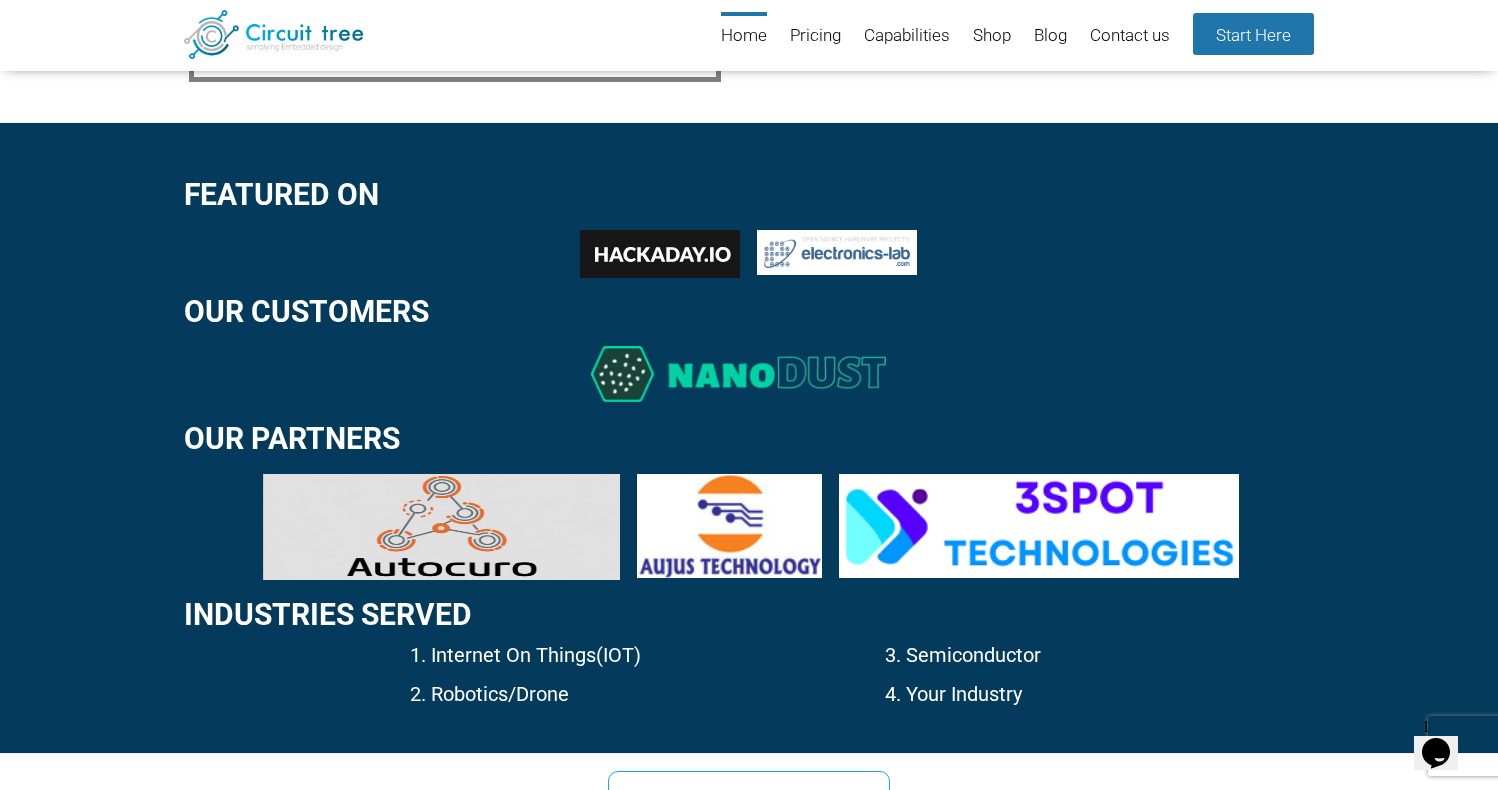 scroll, scrollTop: 3058, scrollLeft: 0, axis: vertical 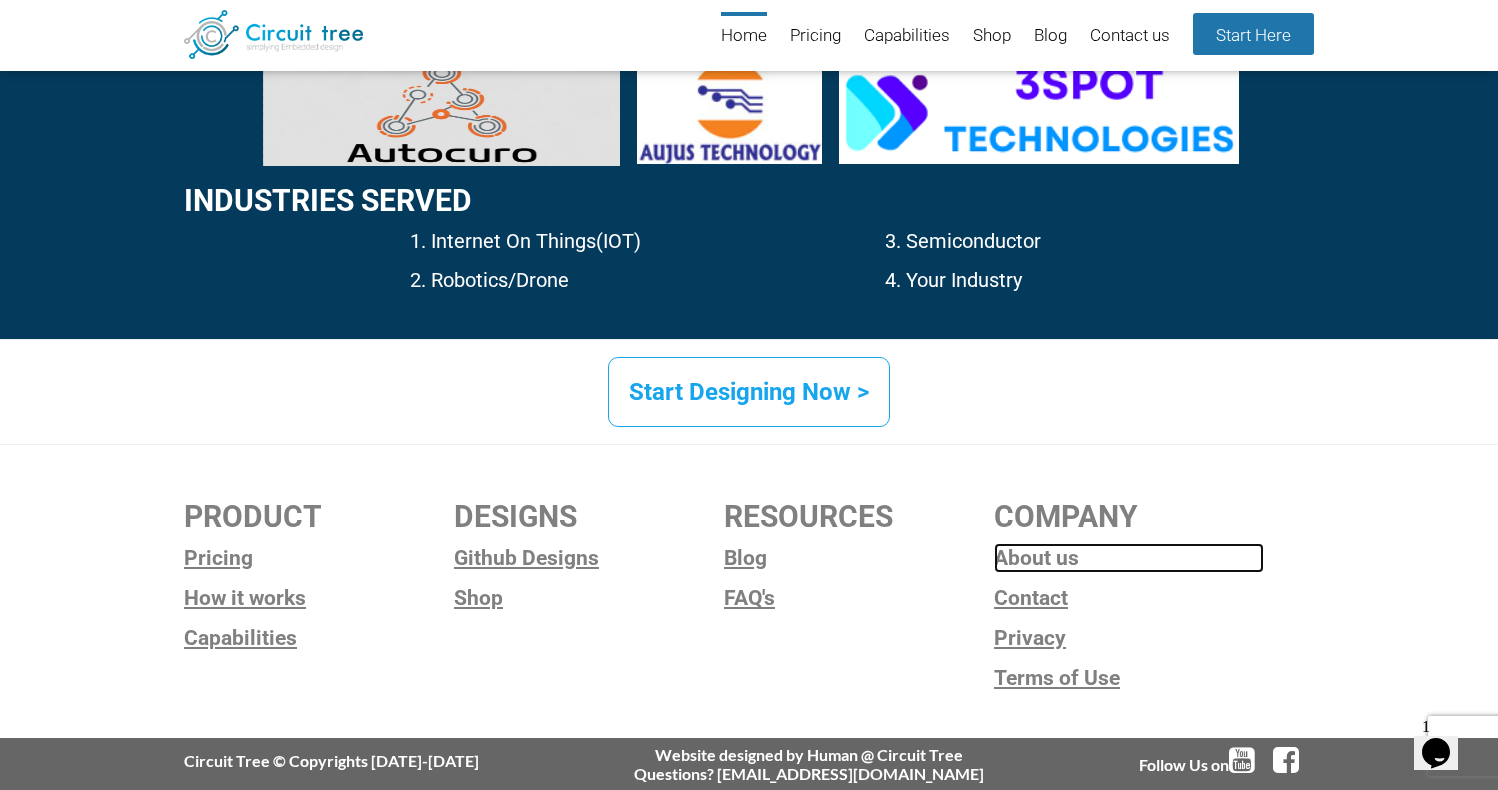 click on "About us" at bounding box center [1129, 558] 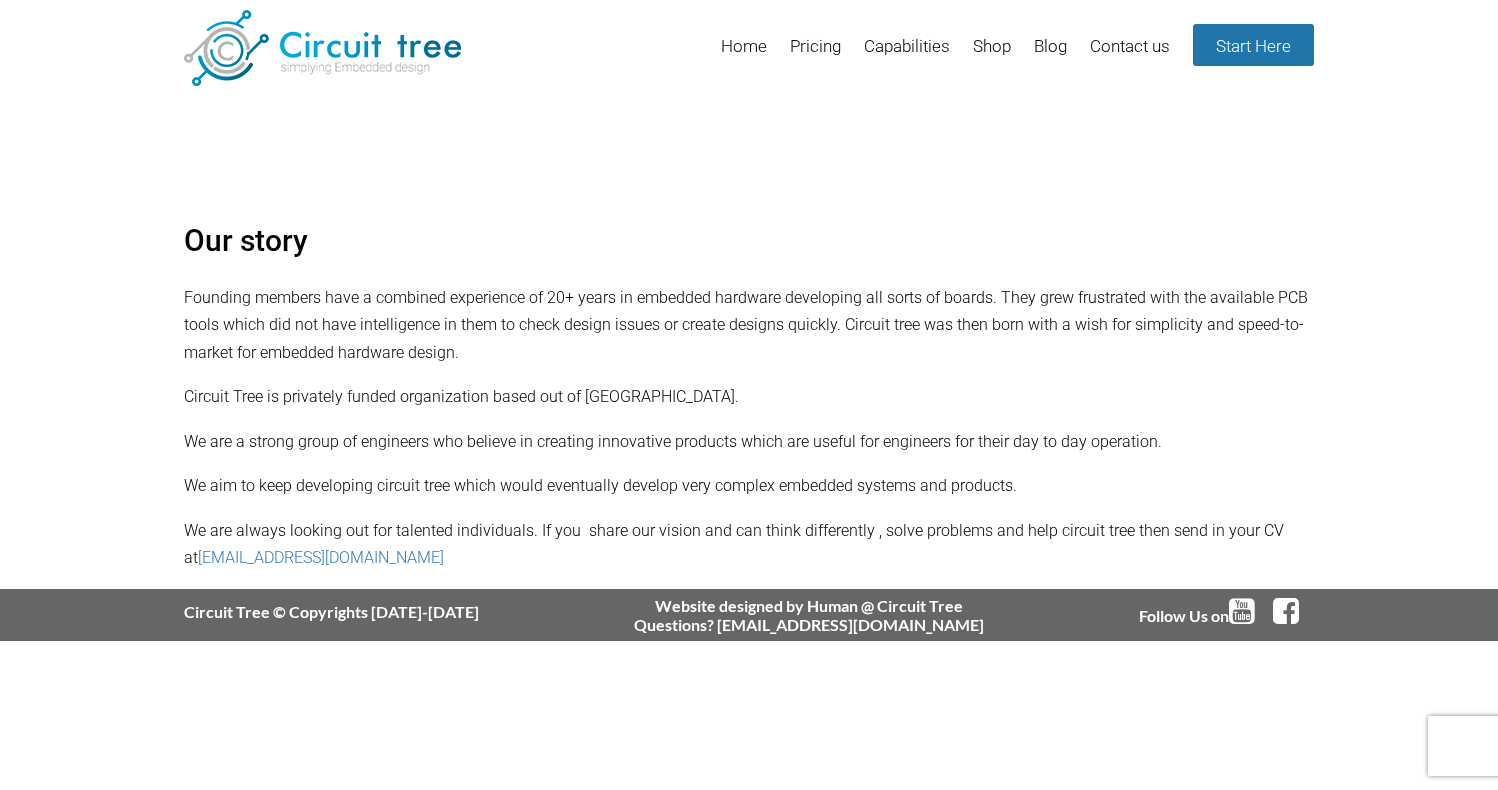 scroll, scrollTop: 0, scrollLeft: 0, axis: both 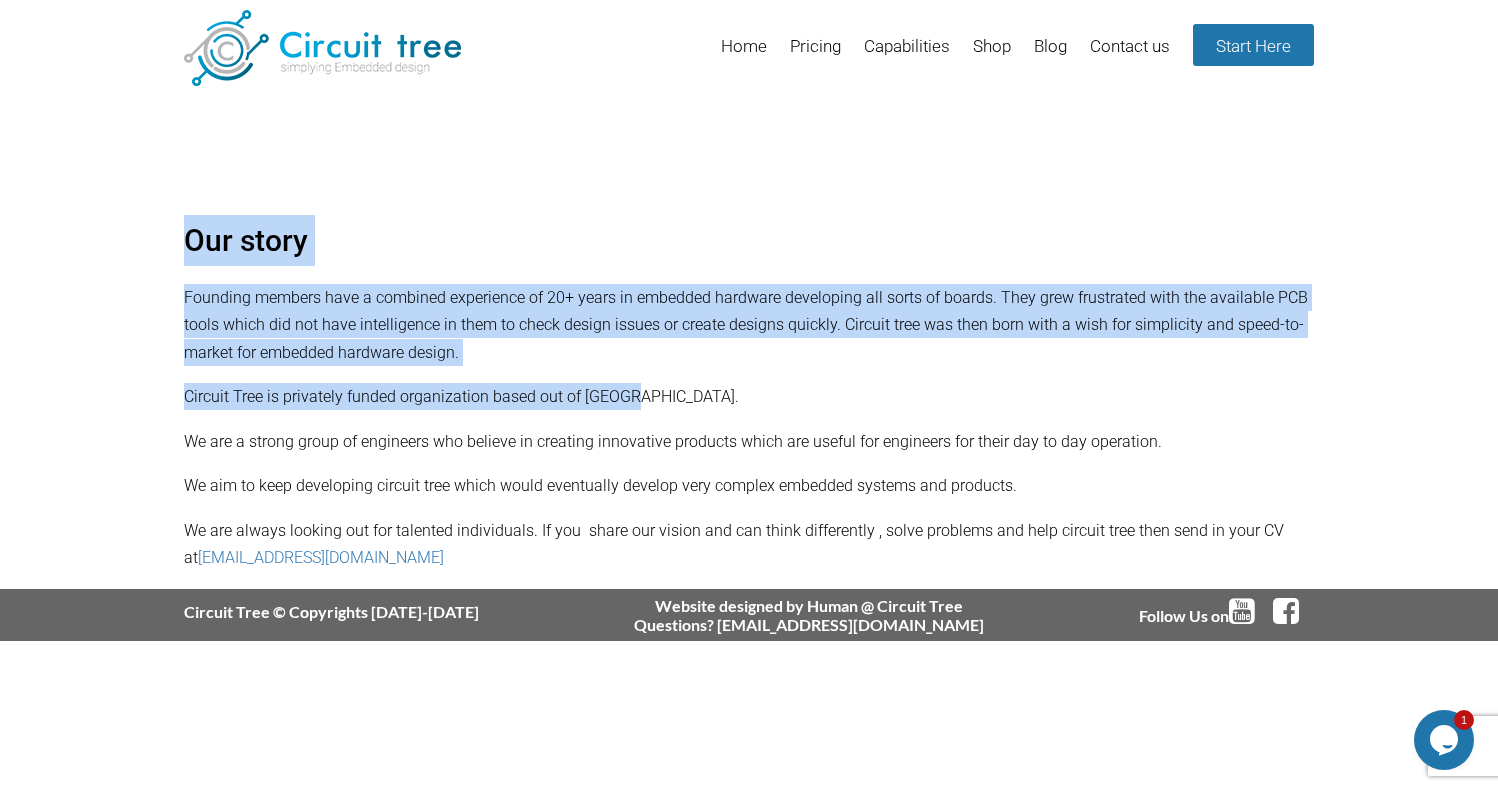 drag, startPoint x: 632, startPoint y: 401, endPoint x: 190, endPoint y: 369, distance: 443.15686 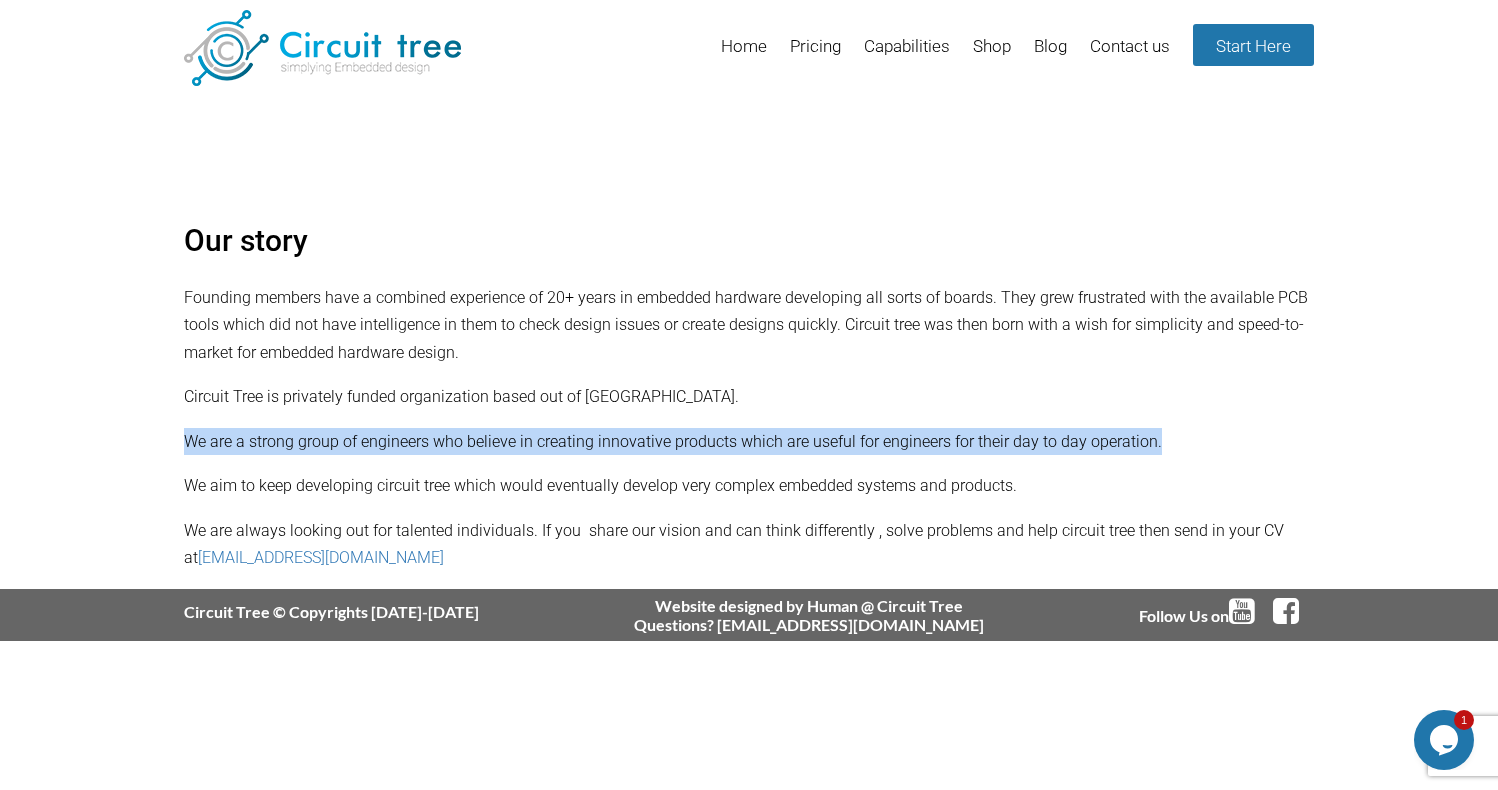 drag, startPoint x: 191, startPoint y: 438, endPoint x: 1171, endPoint y: 430, distance: 980.03265 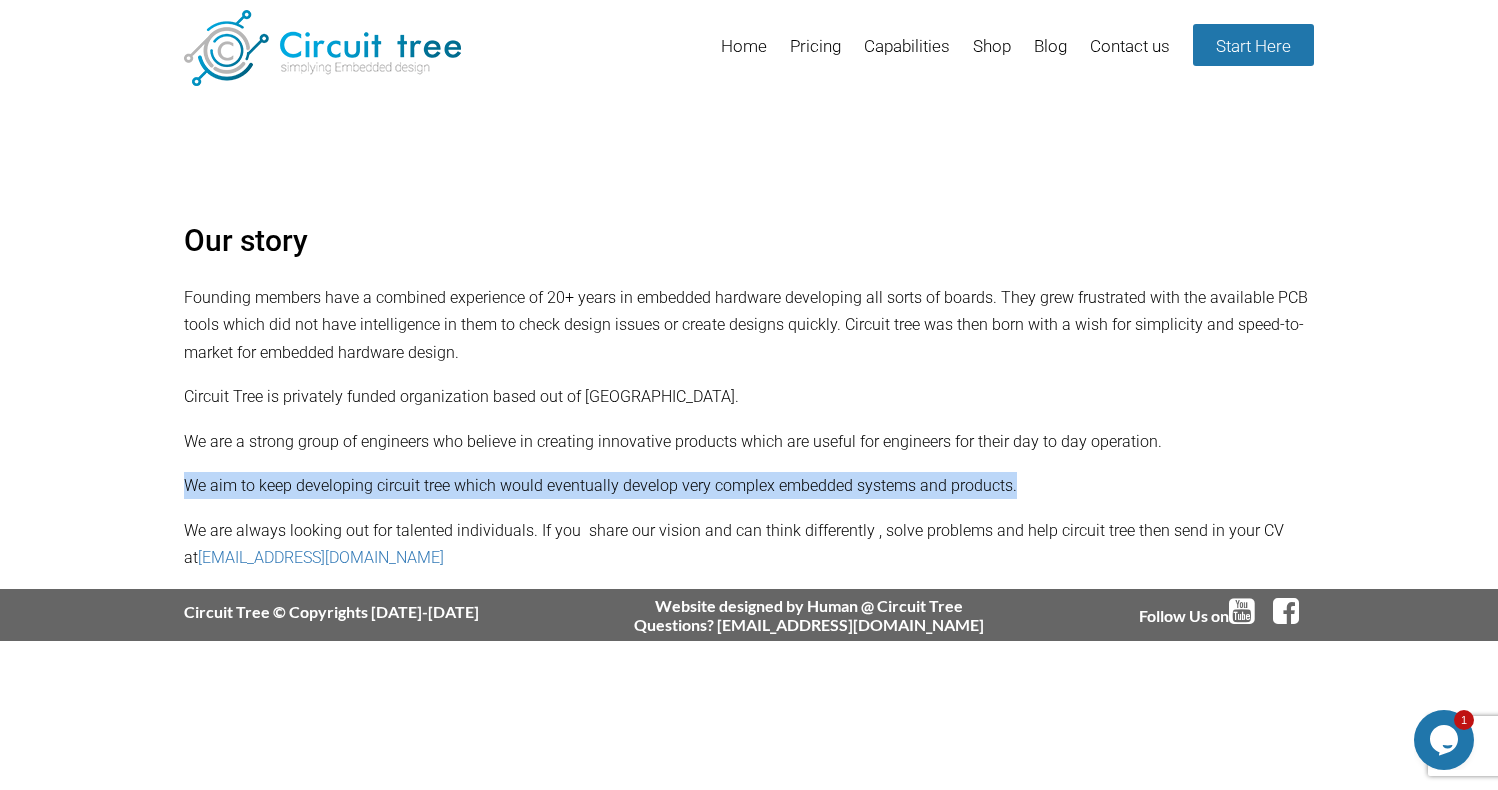 drag, startPoint x: 189, startPoint y: 486, endPoint x: 1035, endPoint y: 477, distance: 846.04785 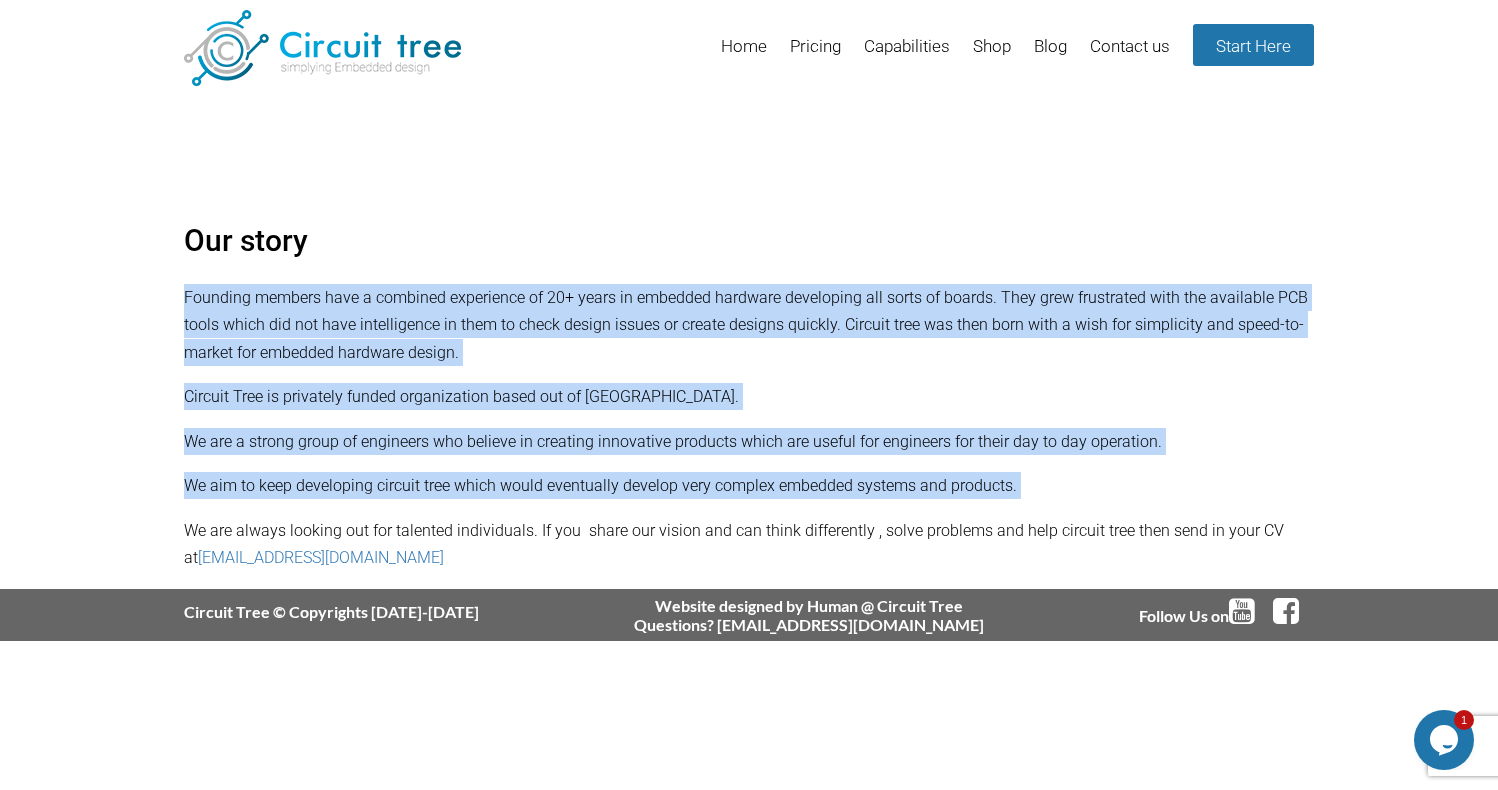 drag, startPoint x: 189, startPoint y: 526, endPoint x: 1318, endPoint y: 519, distance: 1129.0217 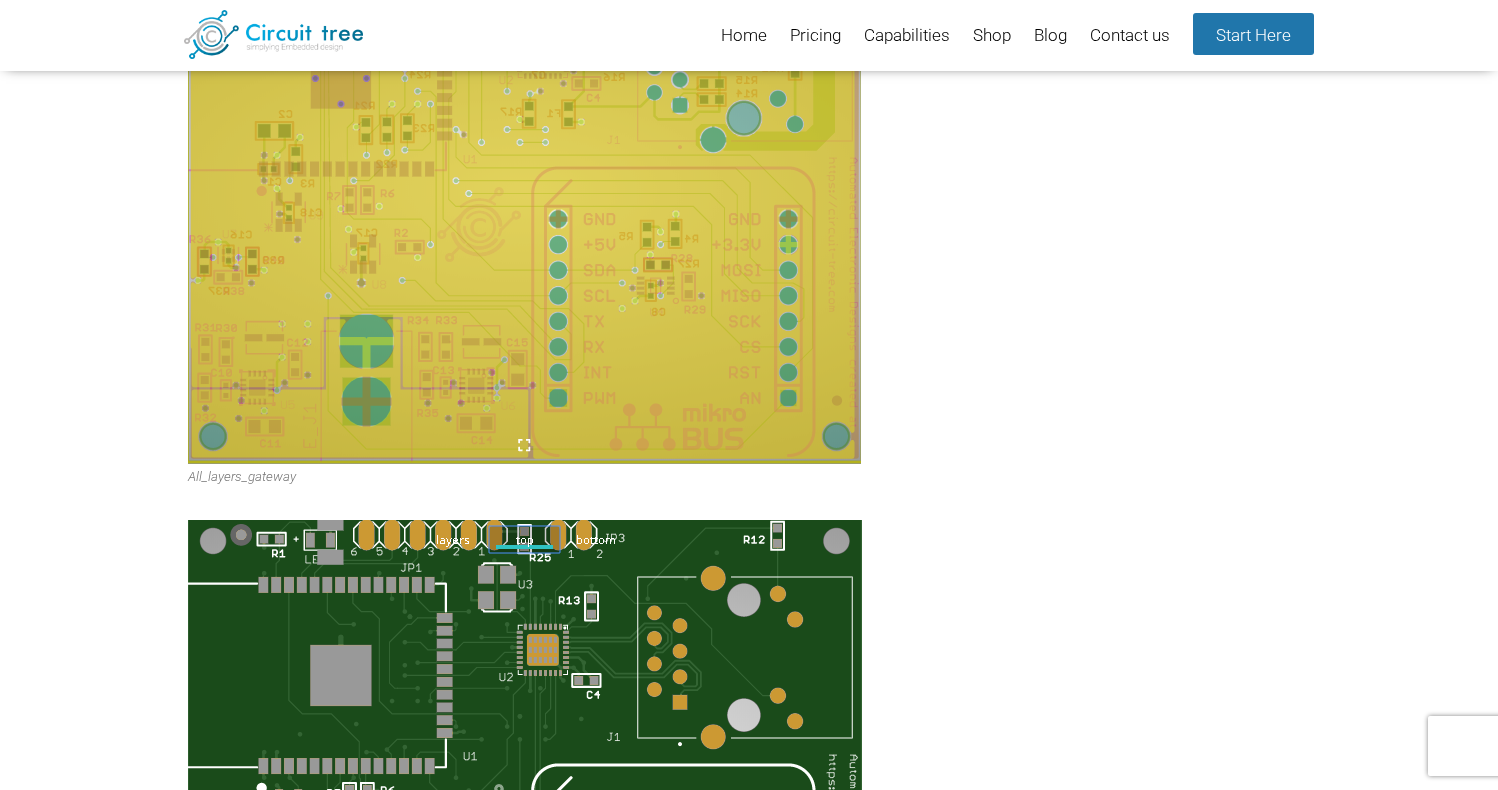 scroll, scrollTop: 630, scrollLeft: 0, axis: vertical 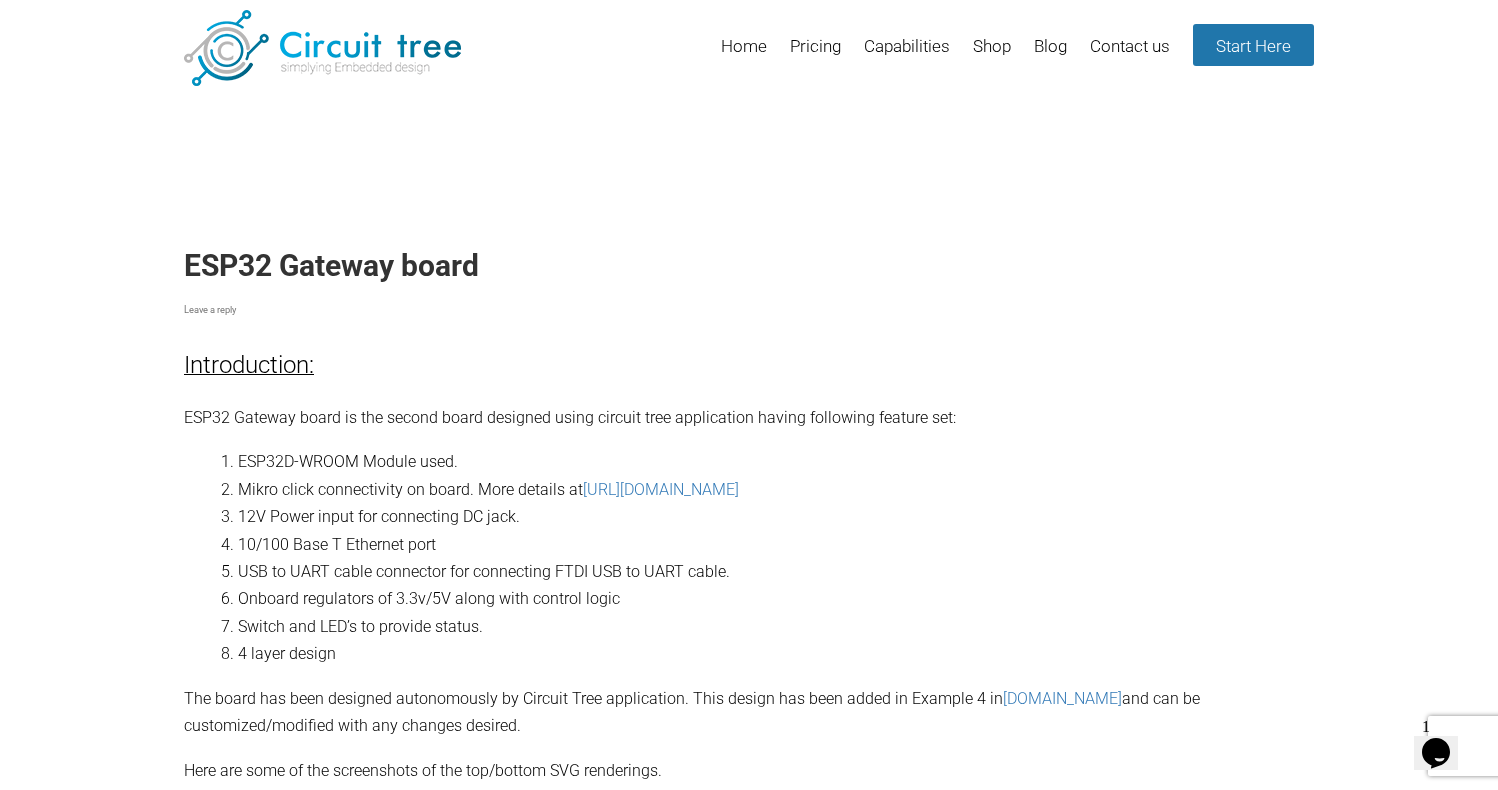 click on "ESP32 Gateway board
Leave a reply" at bounding box center [749, 273] 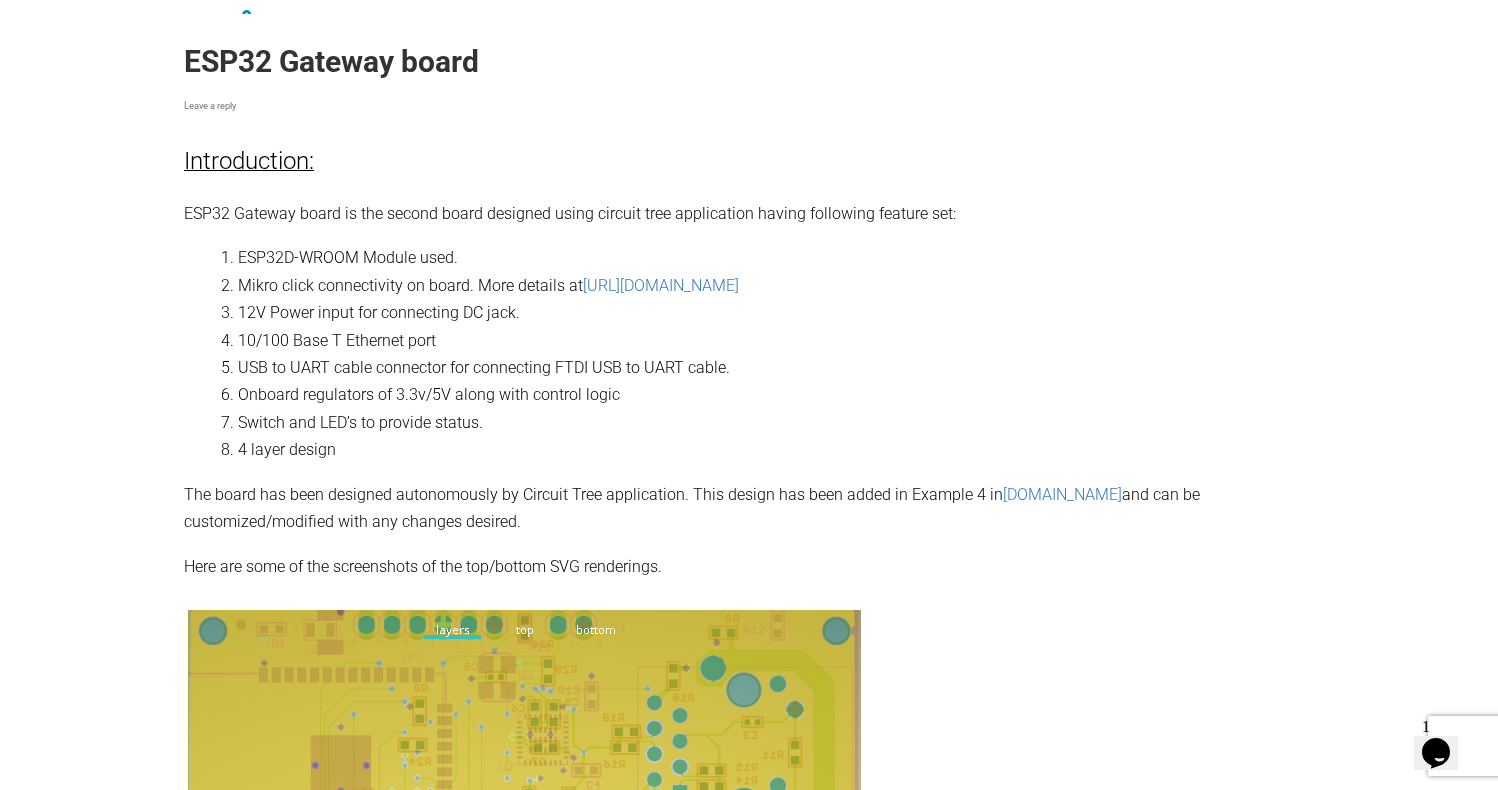 scroll, scrollTop: 0, scrollLeft: 0, axis: both 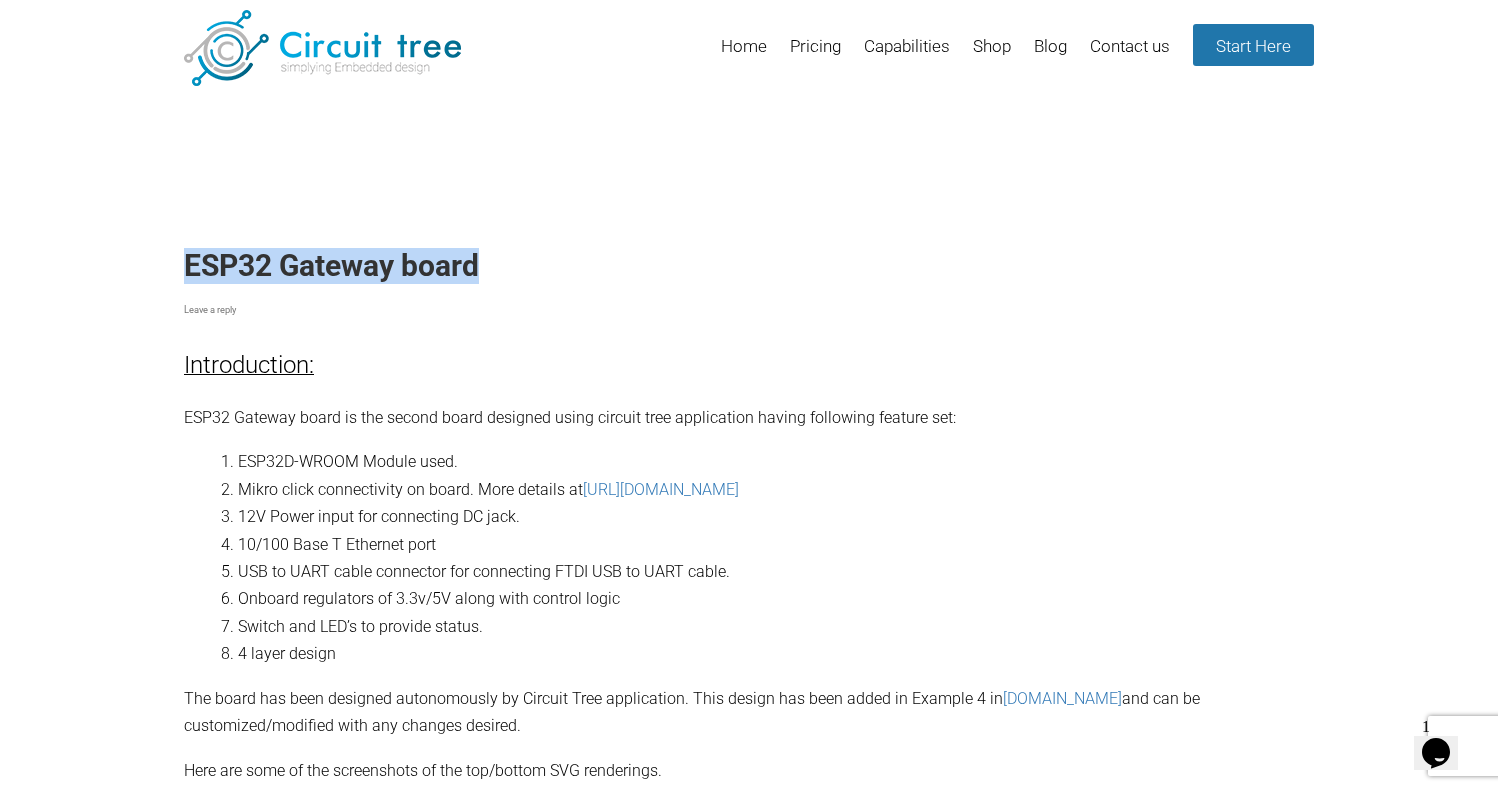 drag, startPoint x: 186, startPoint y: 267, endPoint x: 514, endPoint y: 267, distance: 328 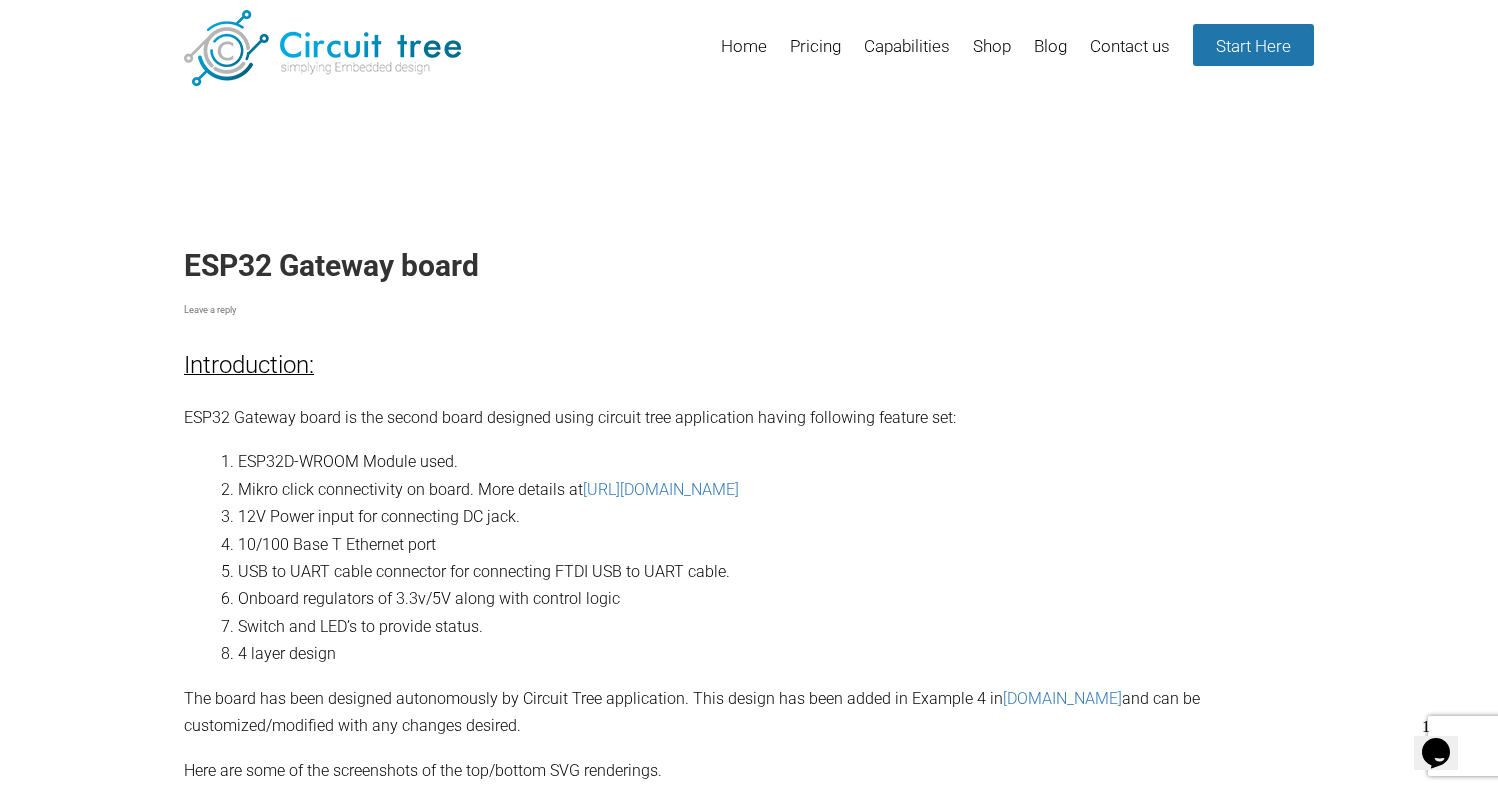 click on "Leave a reply" at bounding box center [749, 309] 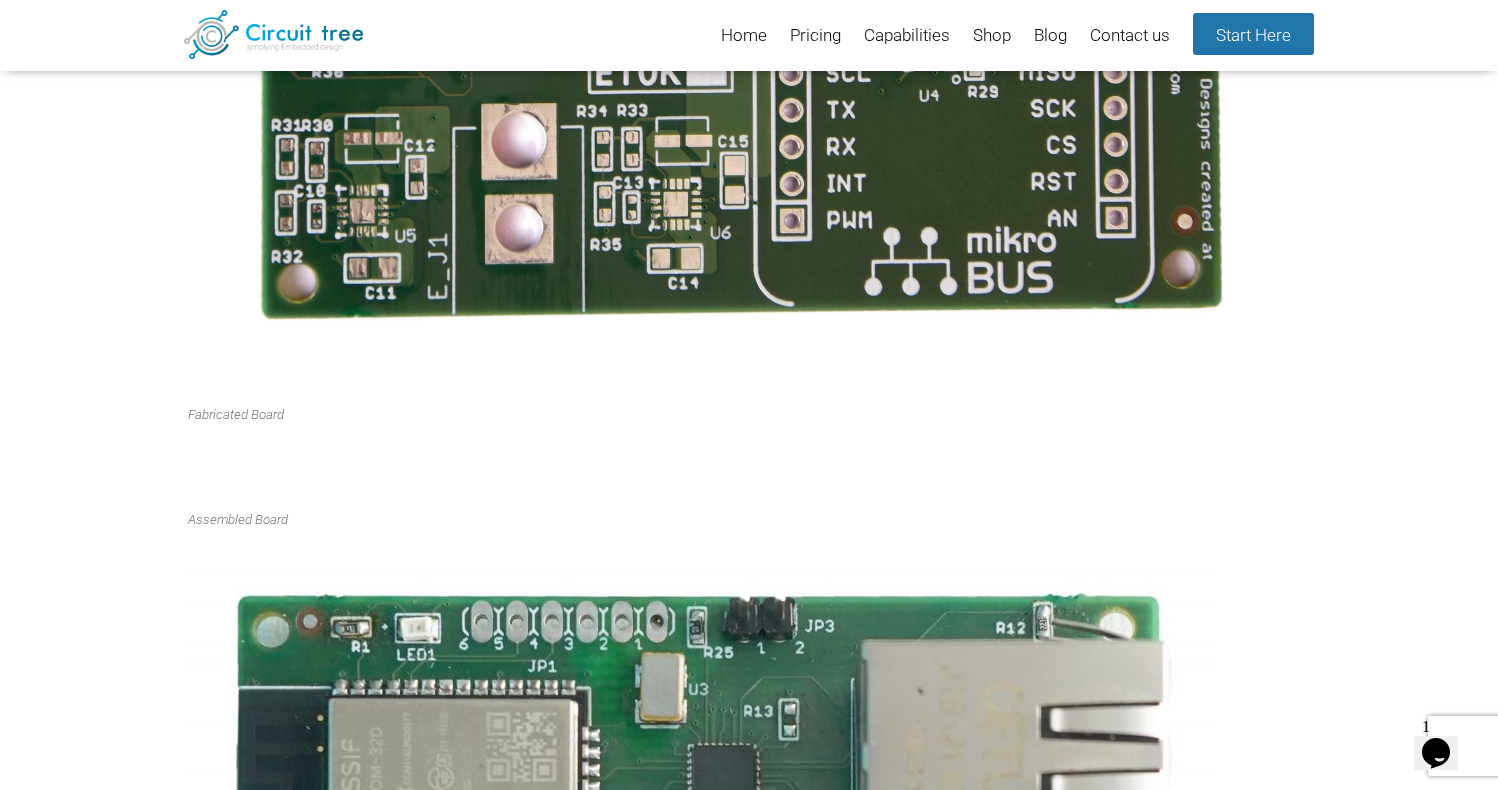 scroll, scrollTop: 3174, scrollLeft: 0, axis: vertical 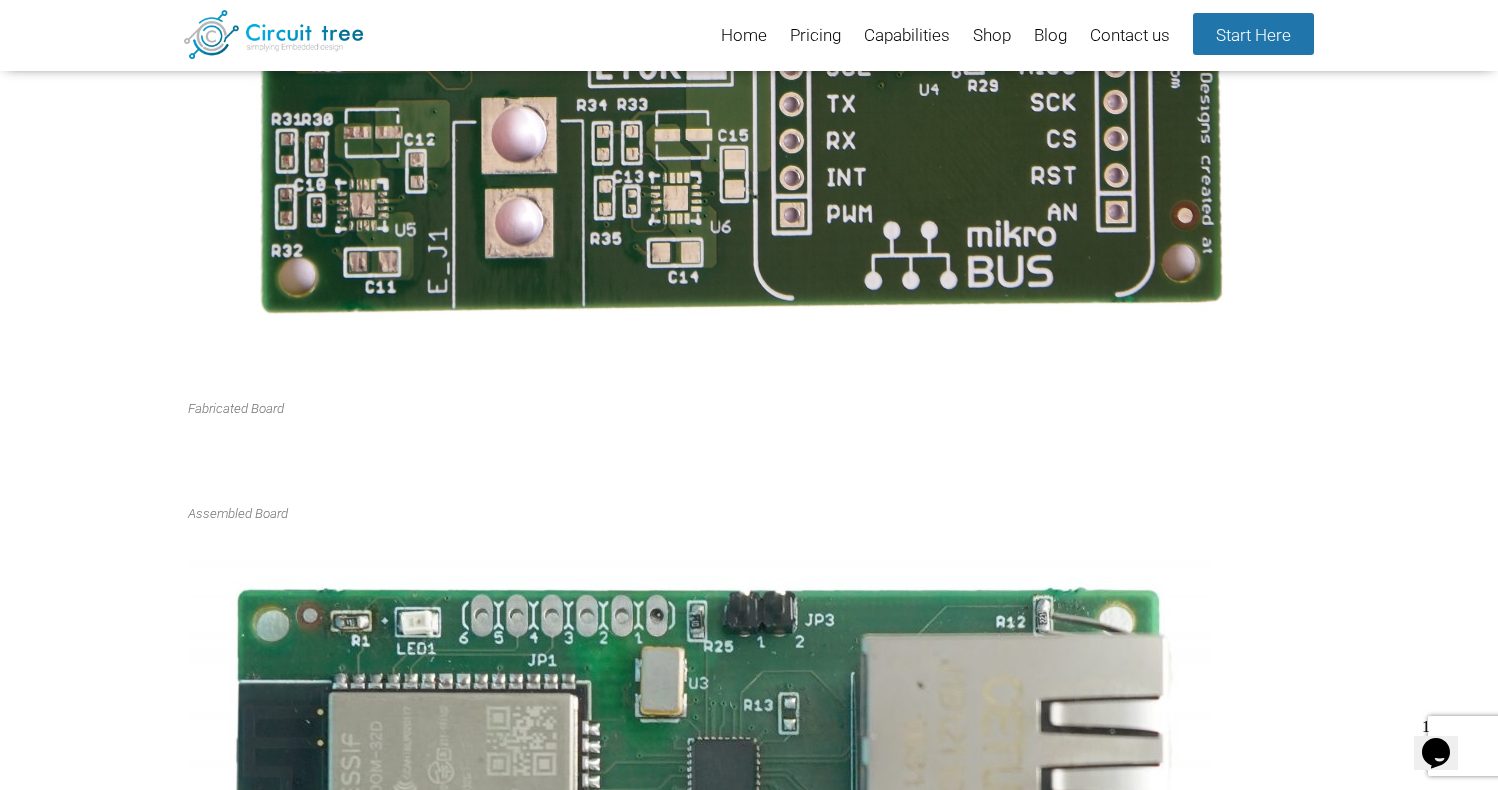 click on "Fabricated Board" at bounding box center (236, 408) 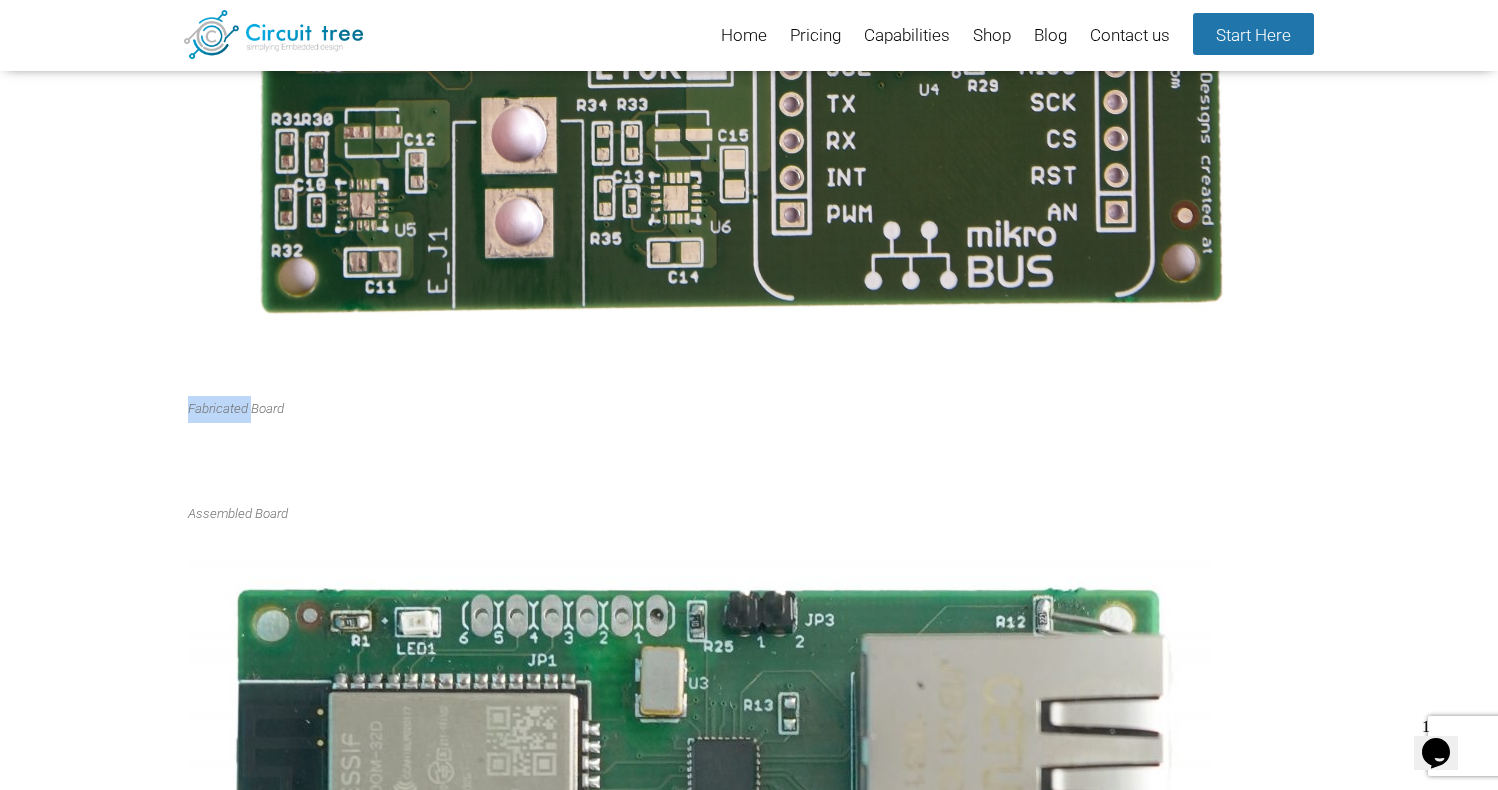 click on "Fabricated Board" at bounding box center [236, 408] 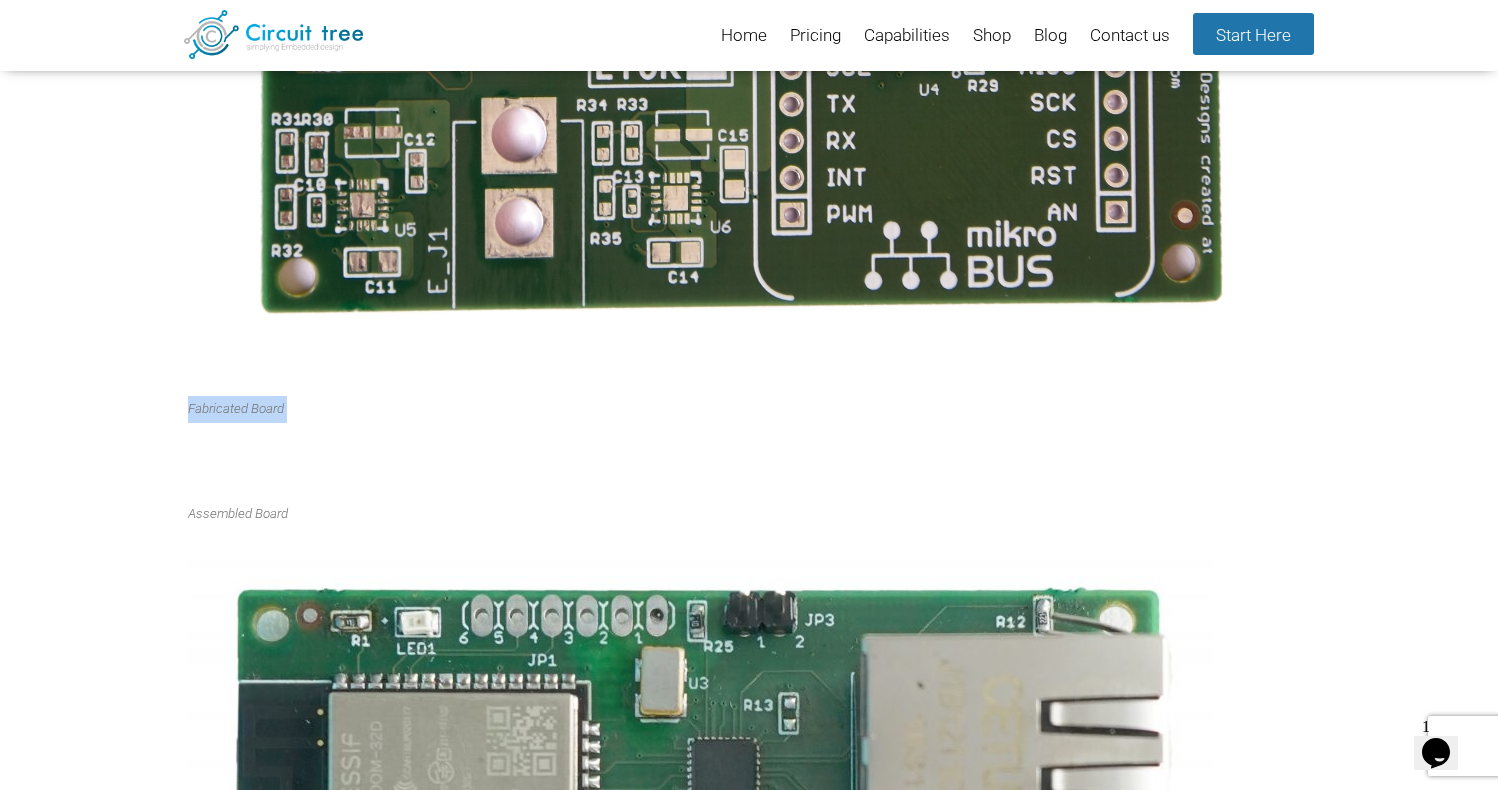click on "Fabricated Board" at bounding box center (236, 408) 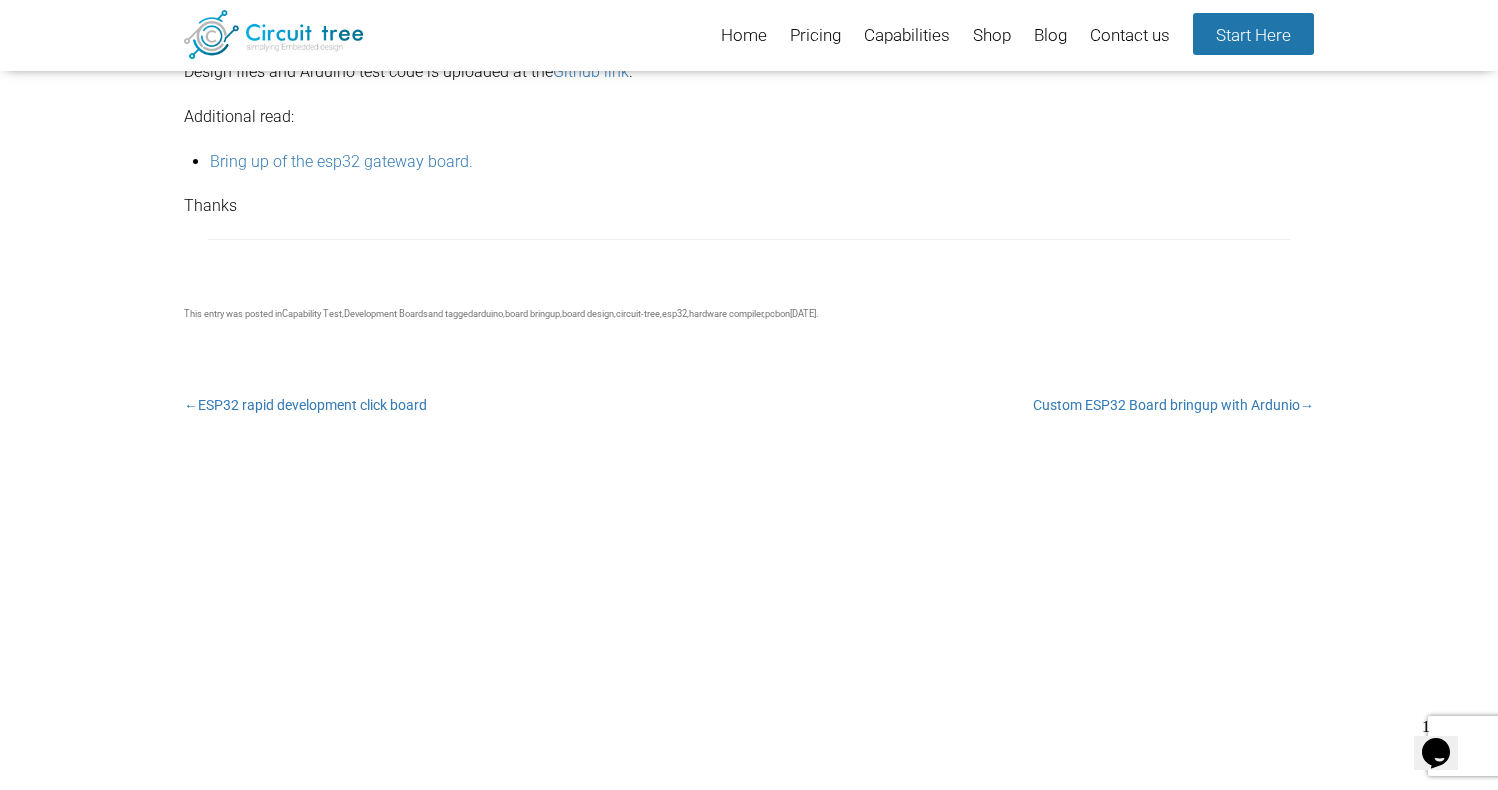 scroll, scrollTop: 4274, scrollLeft: 0, axis: vertical 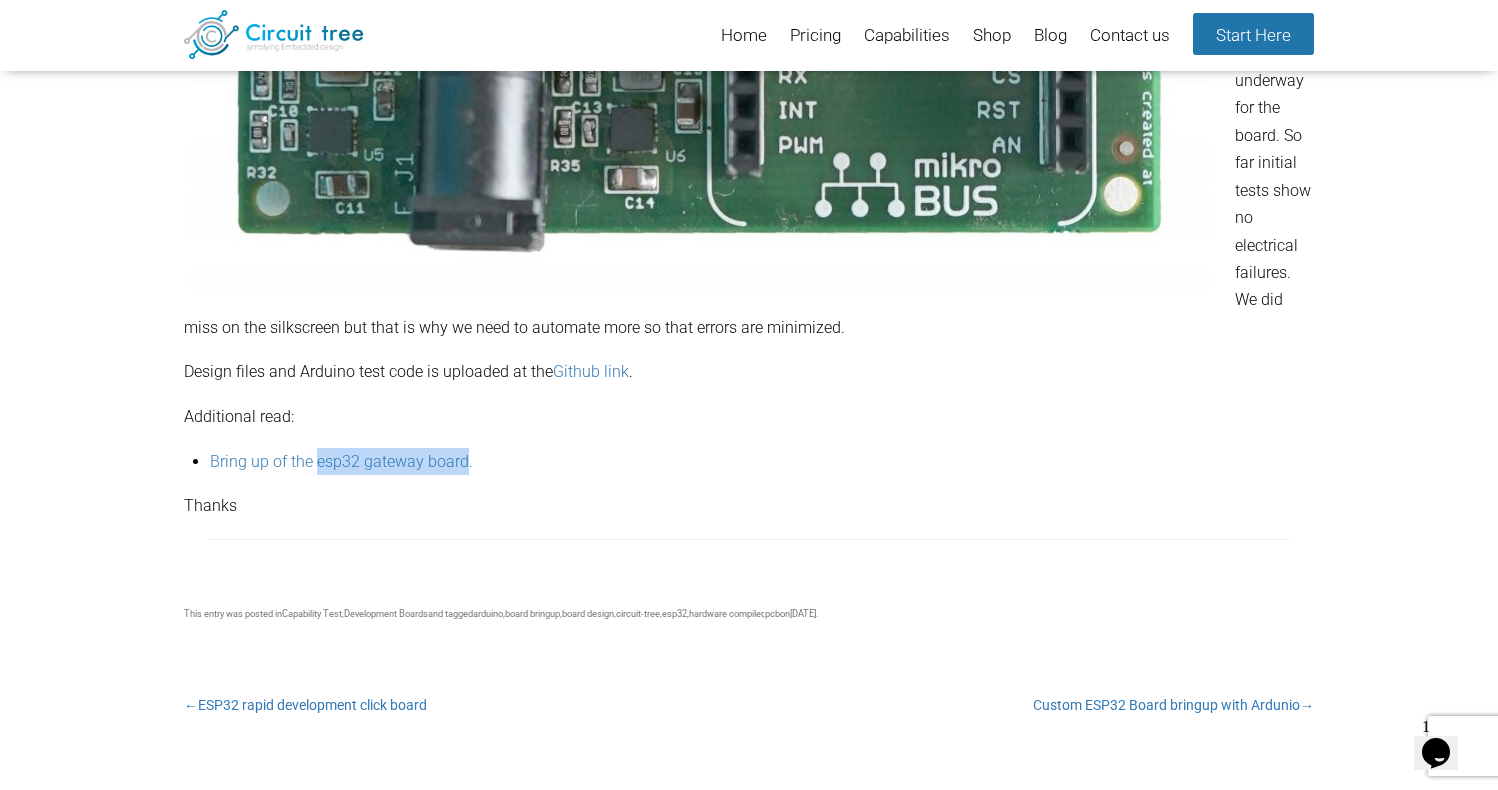 drag, startPoint x: 316, startPoint y: 474, endPoint x: 463, endPoint y: 474, distance: 147 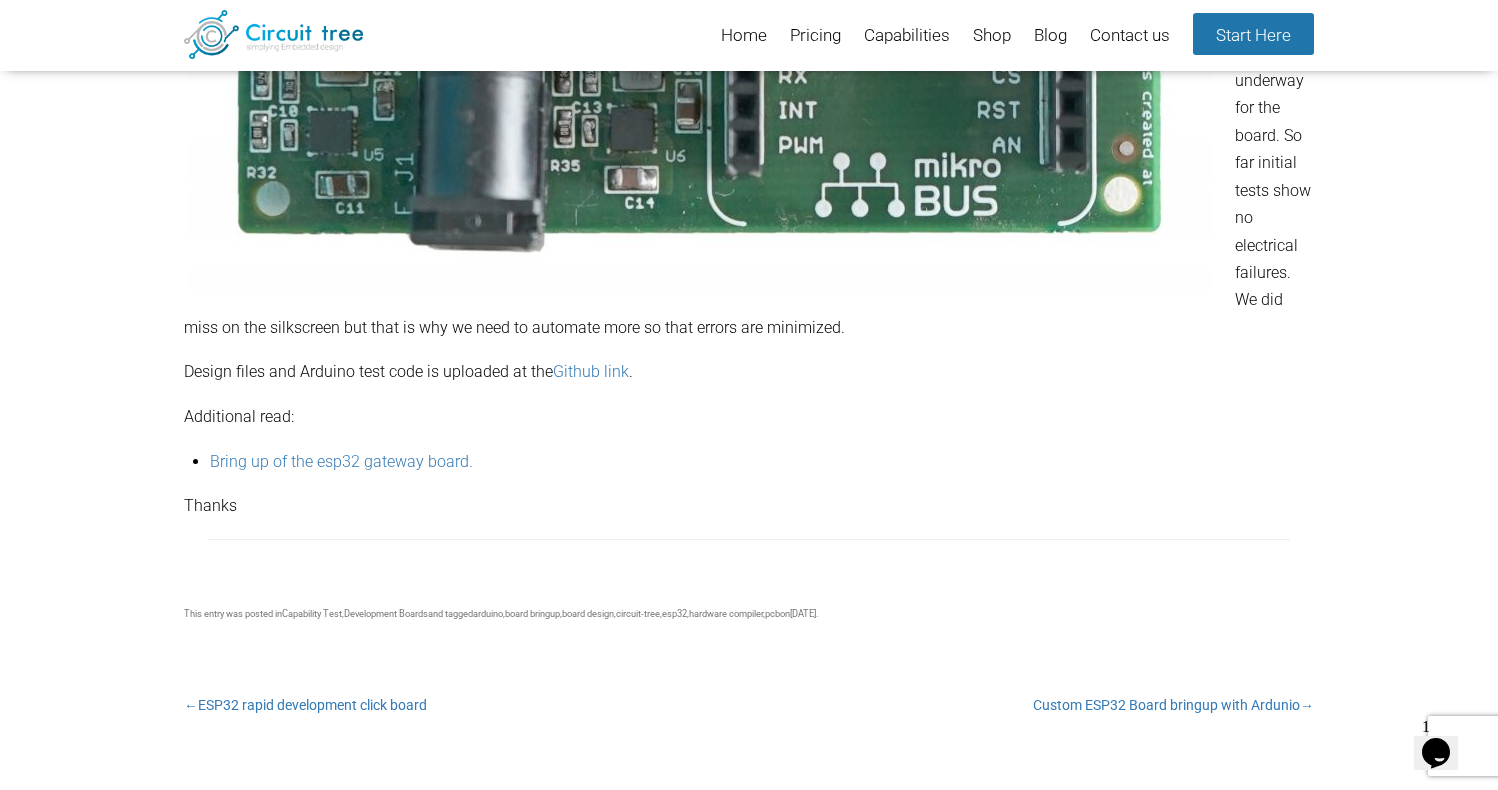 click on "Bring up of the esp32 gateway board." at bounding box center (762, 461) 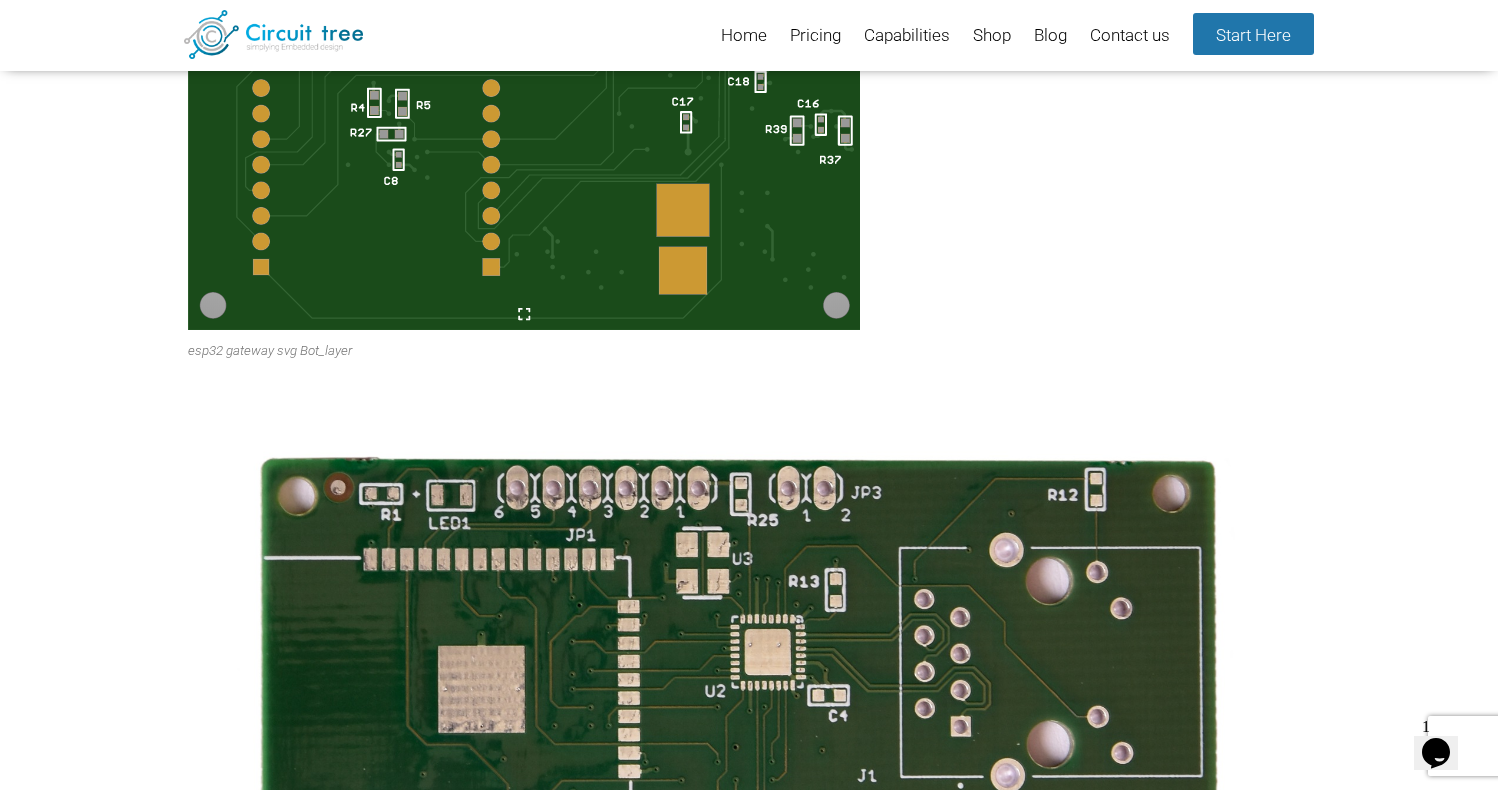scroll, scrollTop: 1922, scrollLeft: 0, axis: vertical 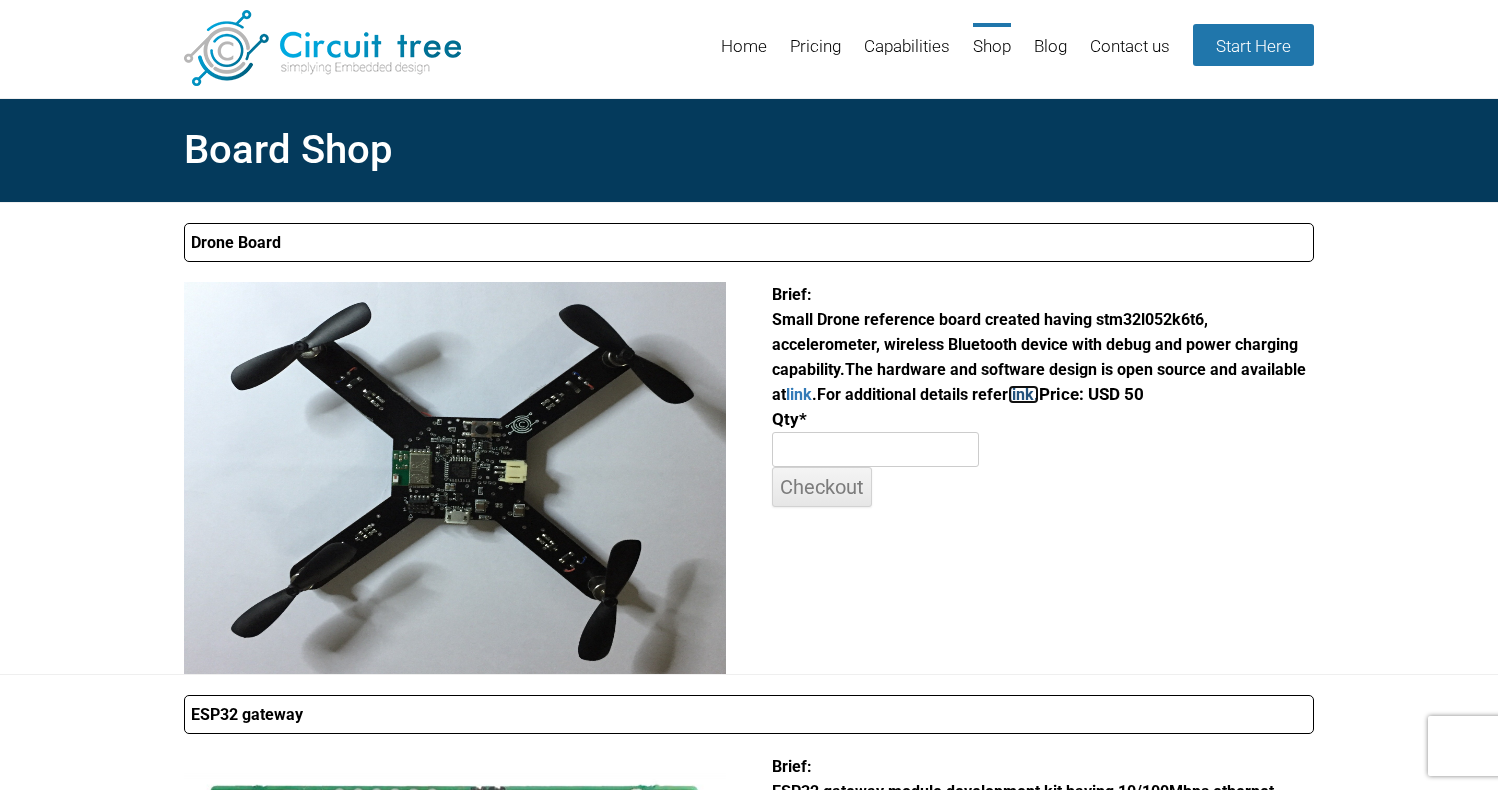click on "link." at bounding box center [1023, 394] 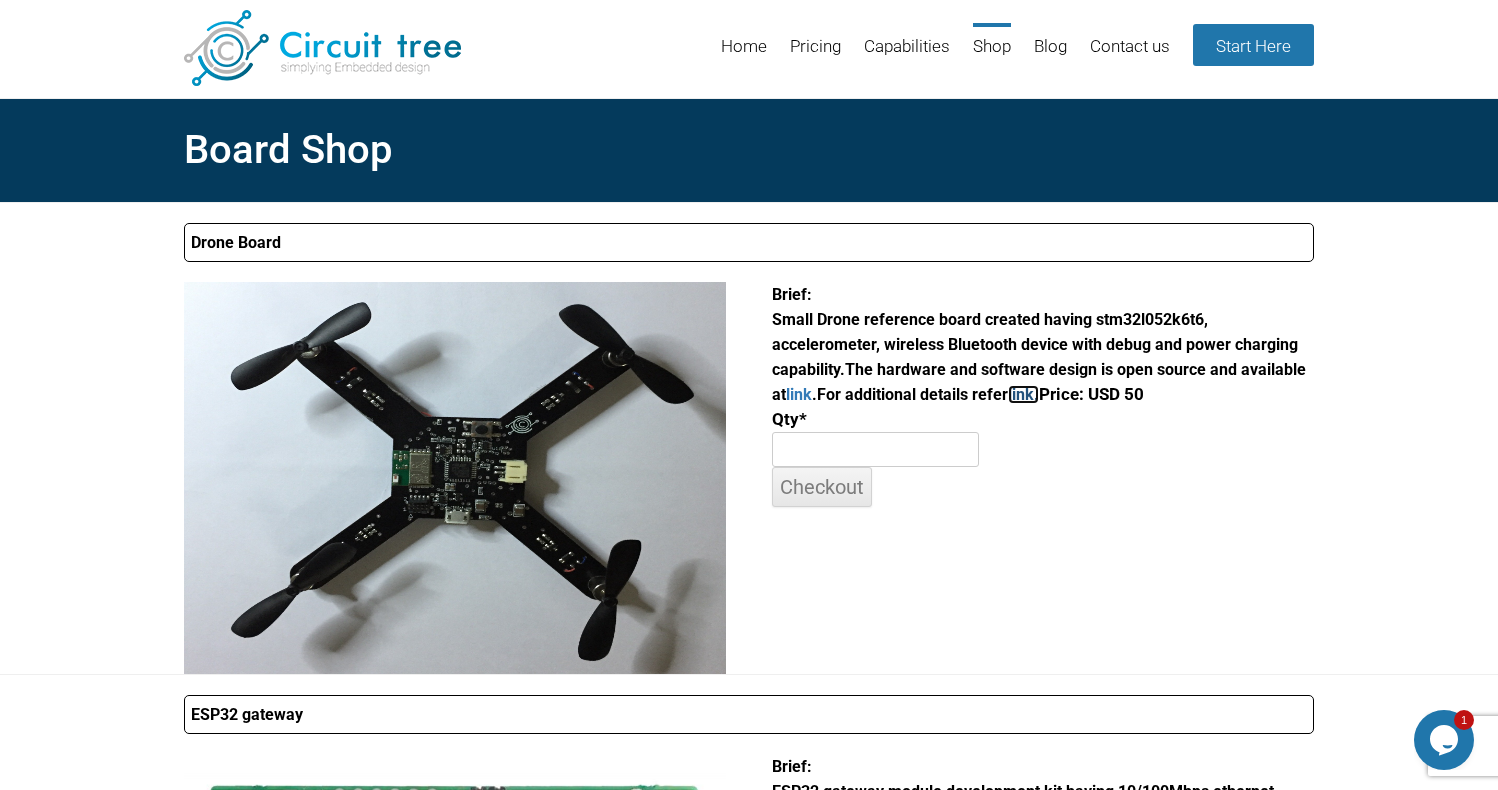 scroll, scrollTop: 0, scrollLeft: 0, axis: both 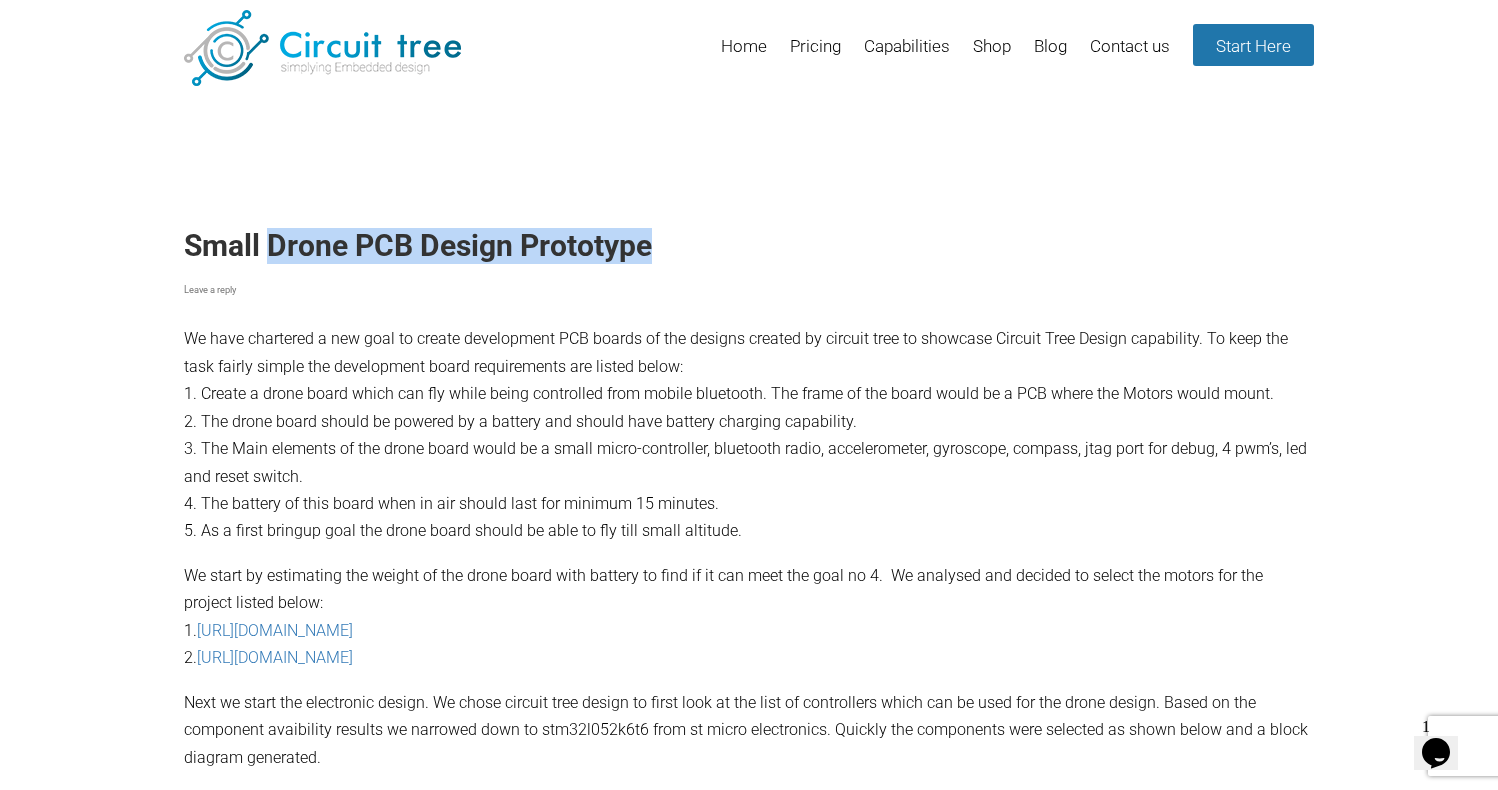 drag, startPoint x: 273, startPoint y: 246, endPoint x: 672, endPoint y: 246, distance: 399 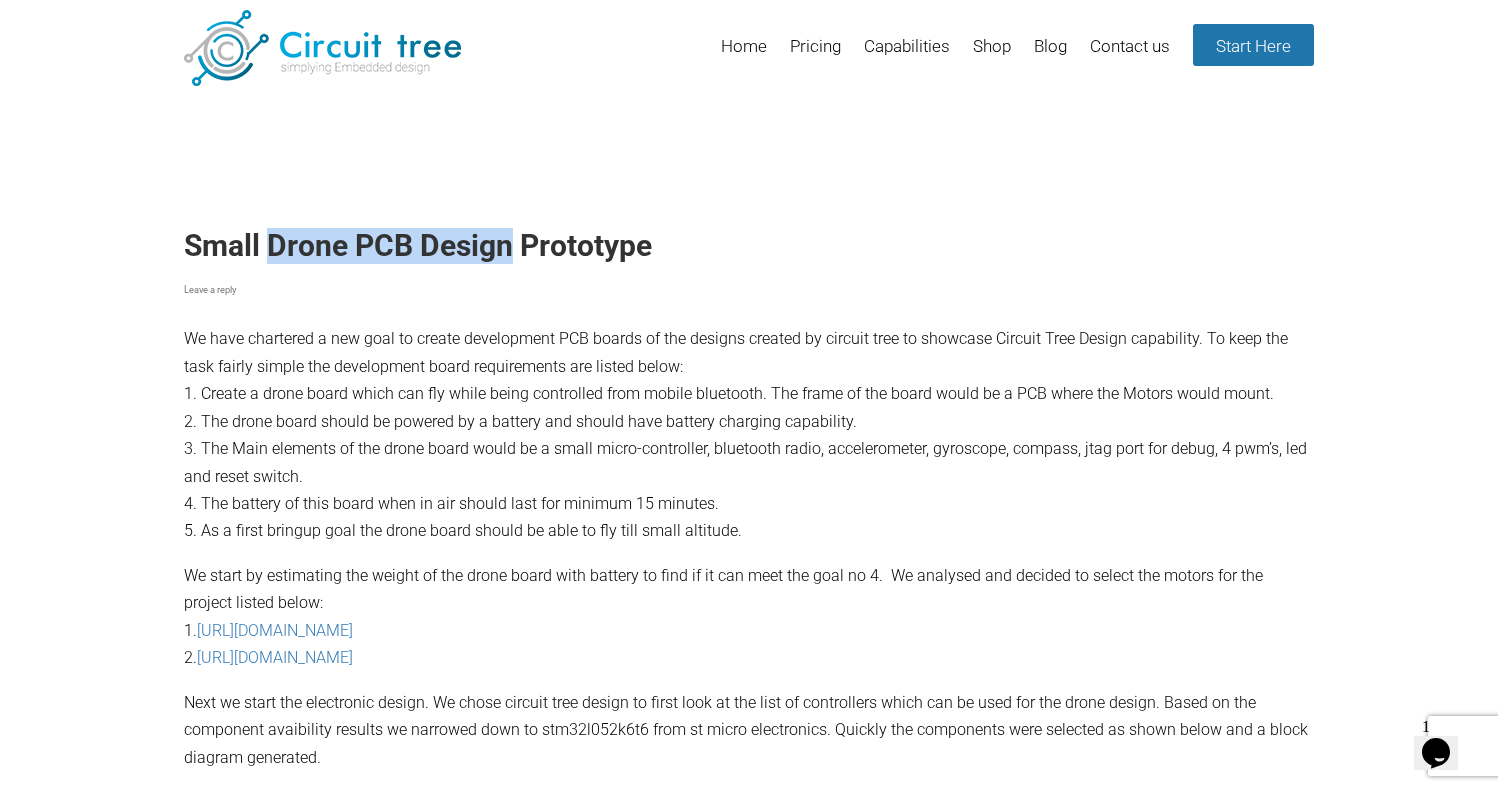drag, startPoint x: 272, startPoint y: 243, endPoint x: 510, endPoint y: 243, distance: 238 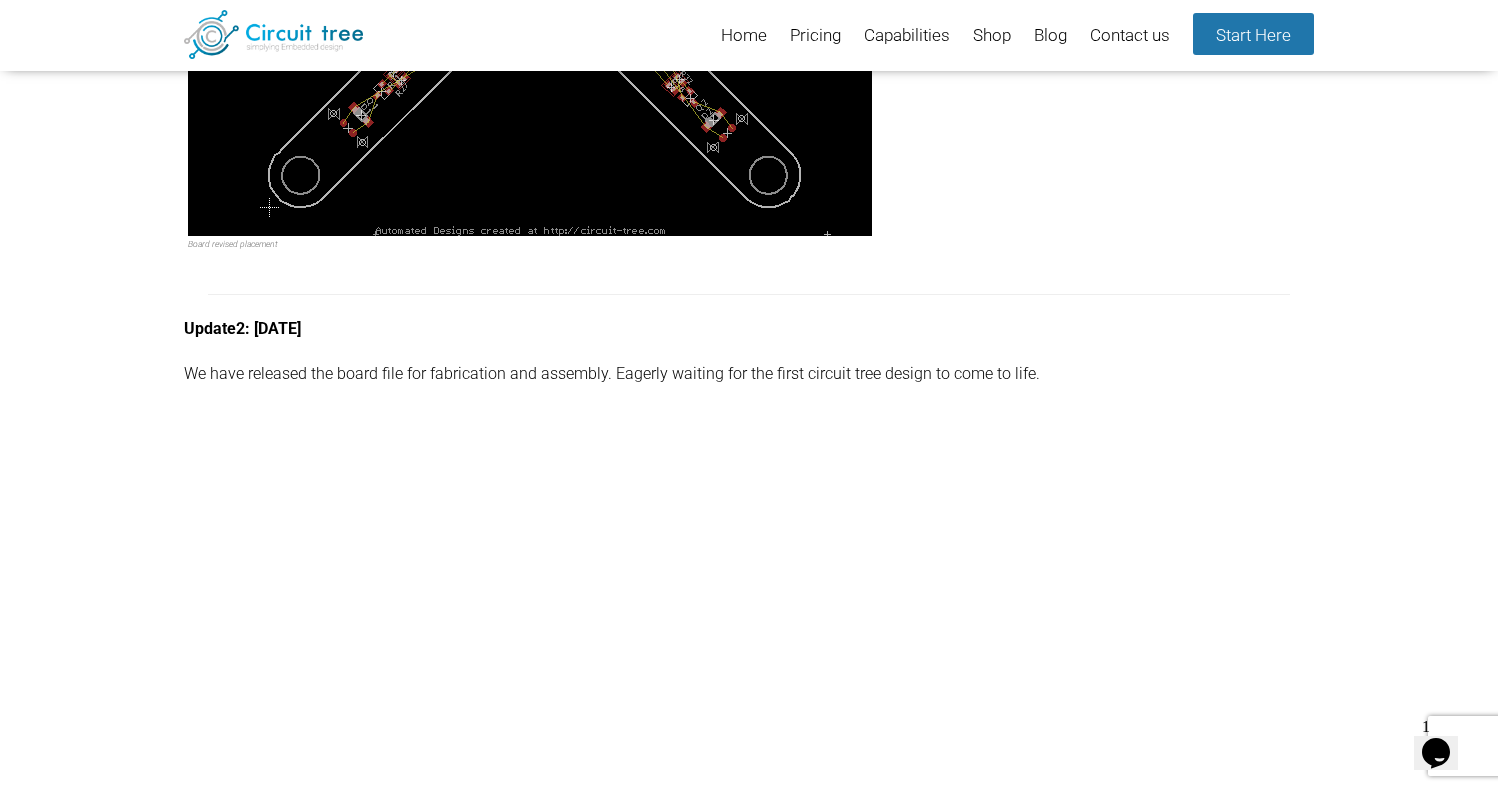 scroll, scrollTop: 4577, scrollLeft: 0, axis: vertical 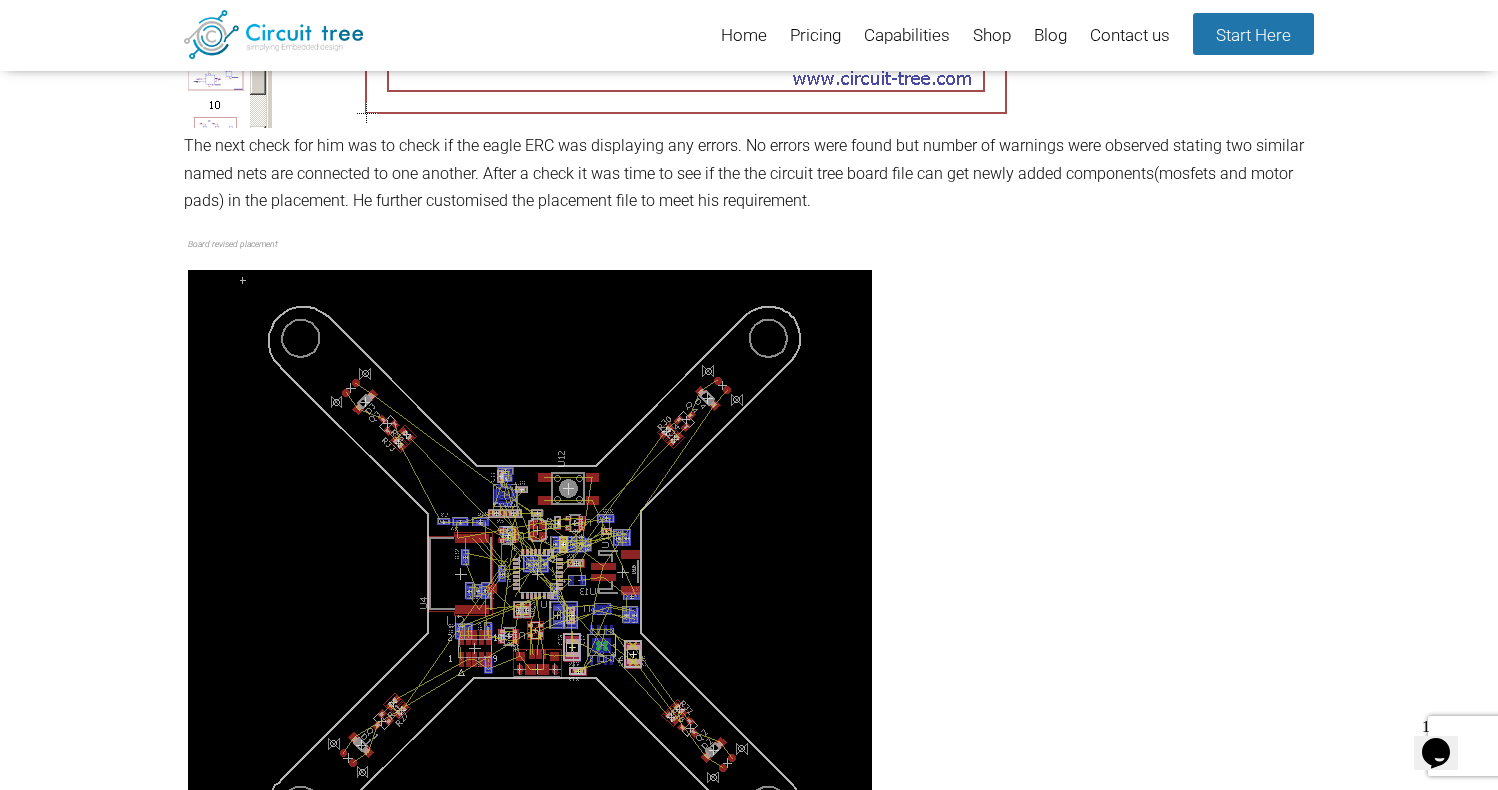 click on "Board revised placement" at bounding box center [531, 244] 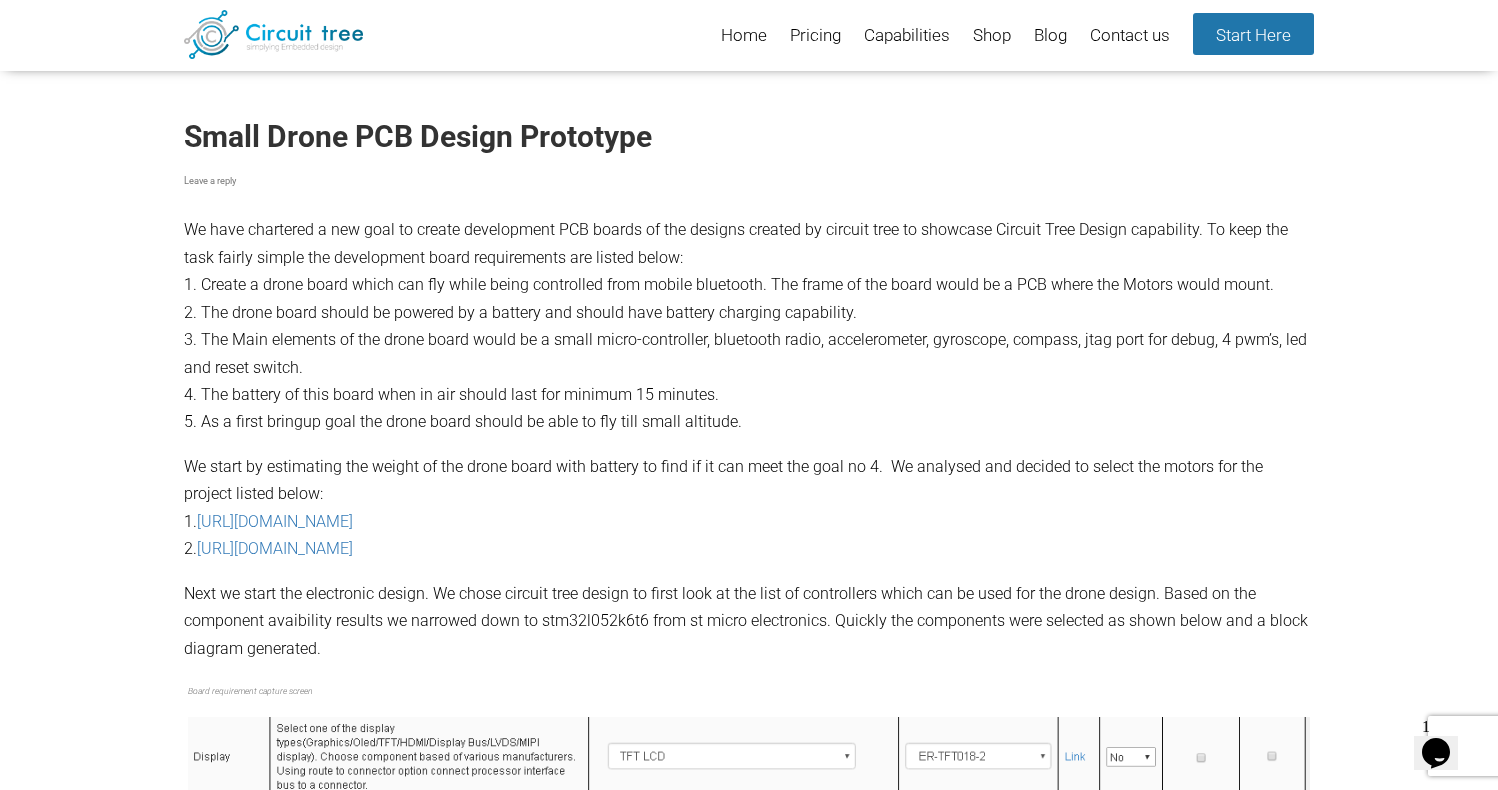 scroll, scrollTop: 0, scrollLeft: 0, axis: both 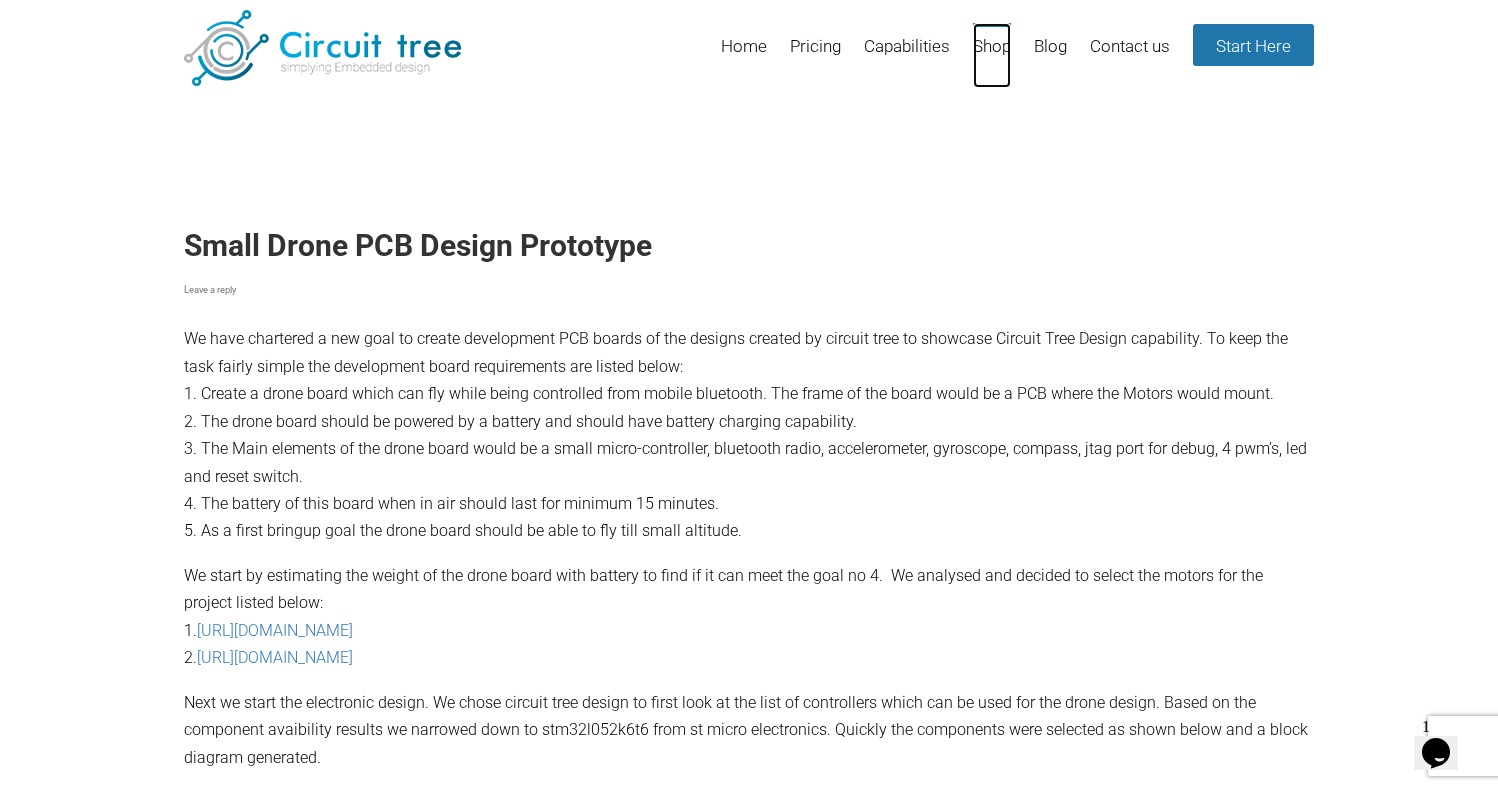 click on "Shop" at bounding box center [992, 55] 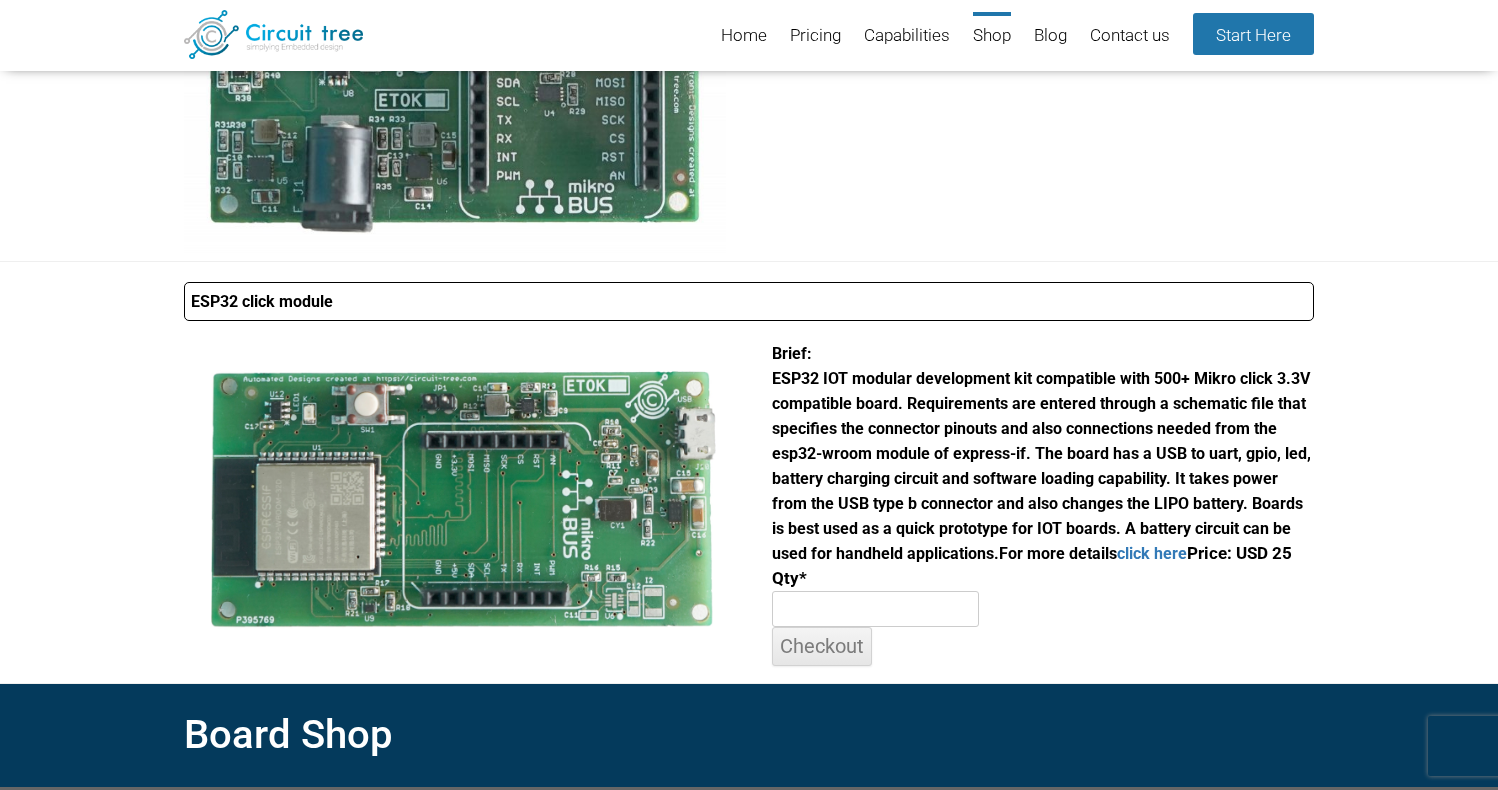 scroll, scrollTop: 974, scrollLeft: 0, axis: vertical 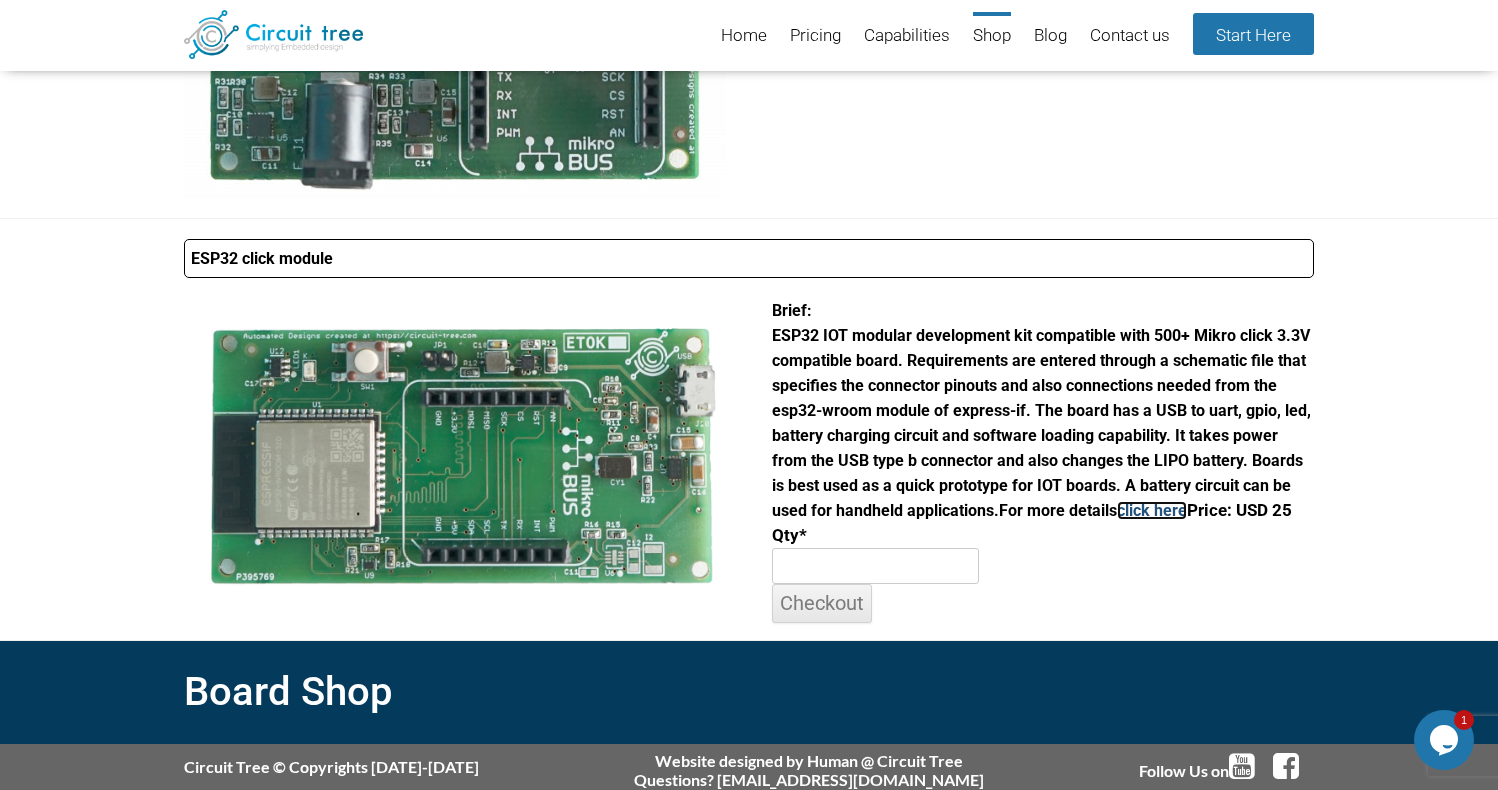 click on "click here" at bounding box center [1152, 510] 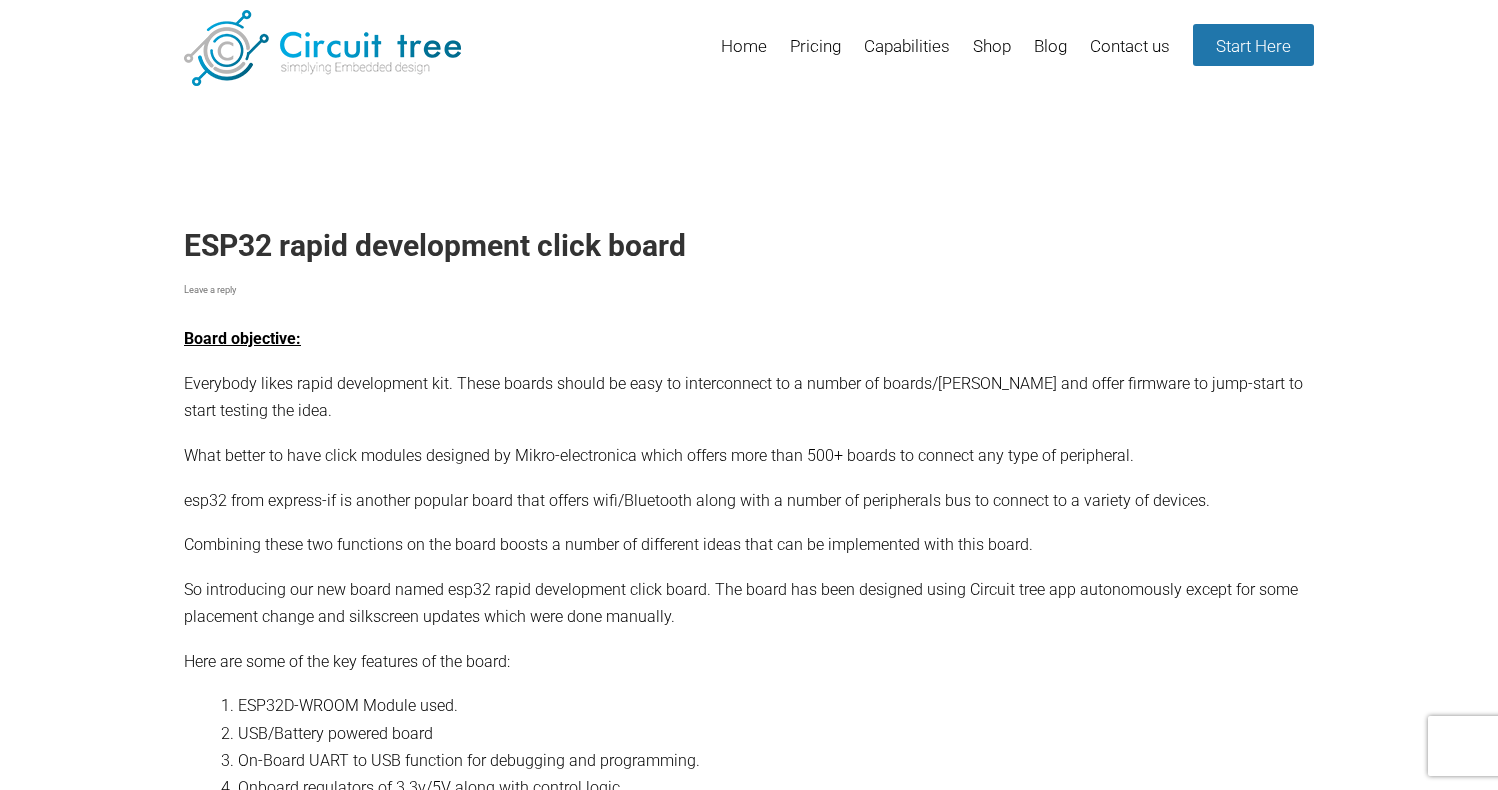scroll, scrollTop: 0, scrollLeft: 0, axis: both 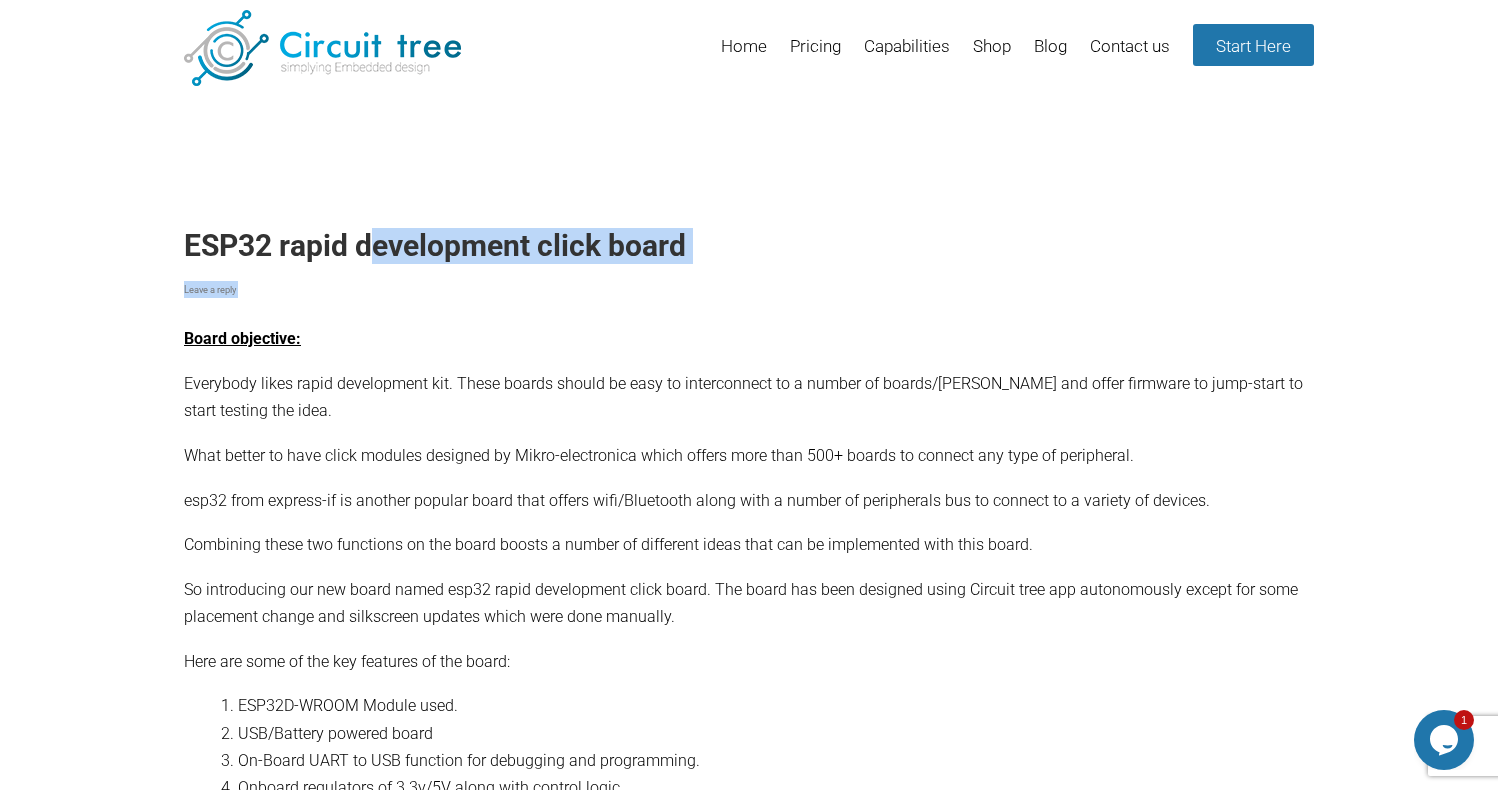 drag, startPoint x: 182, startPoint y: 237, endPoint x: 372, endPoint y: 237, distance: 190 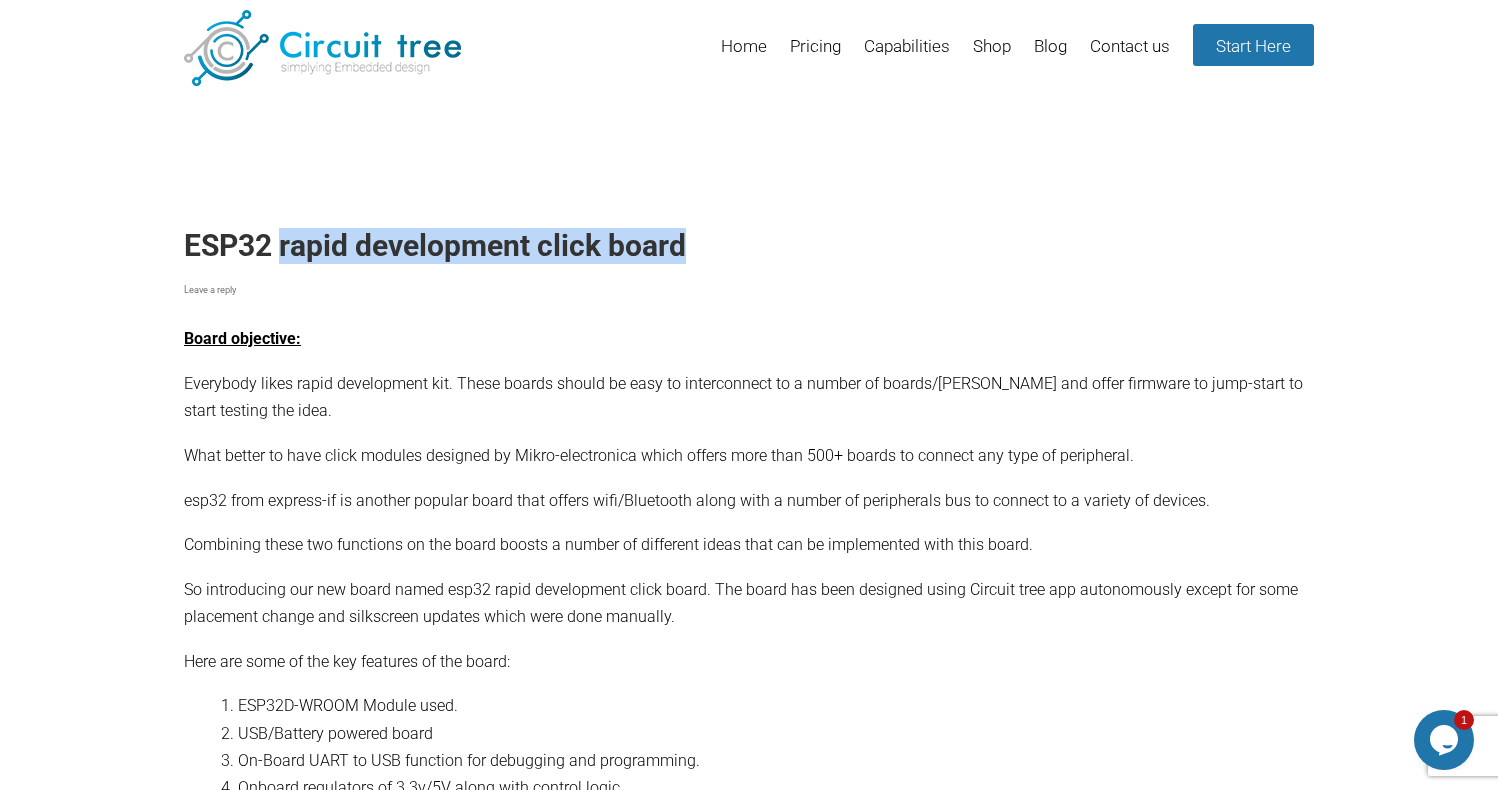 drag, startPoint x: 283, startPoint y: 242, endPoint x: 694, endPoint y: 244, distance: 411.00485 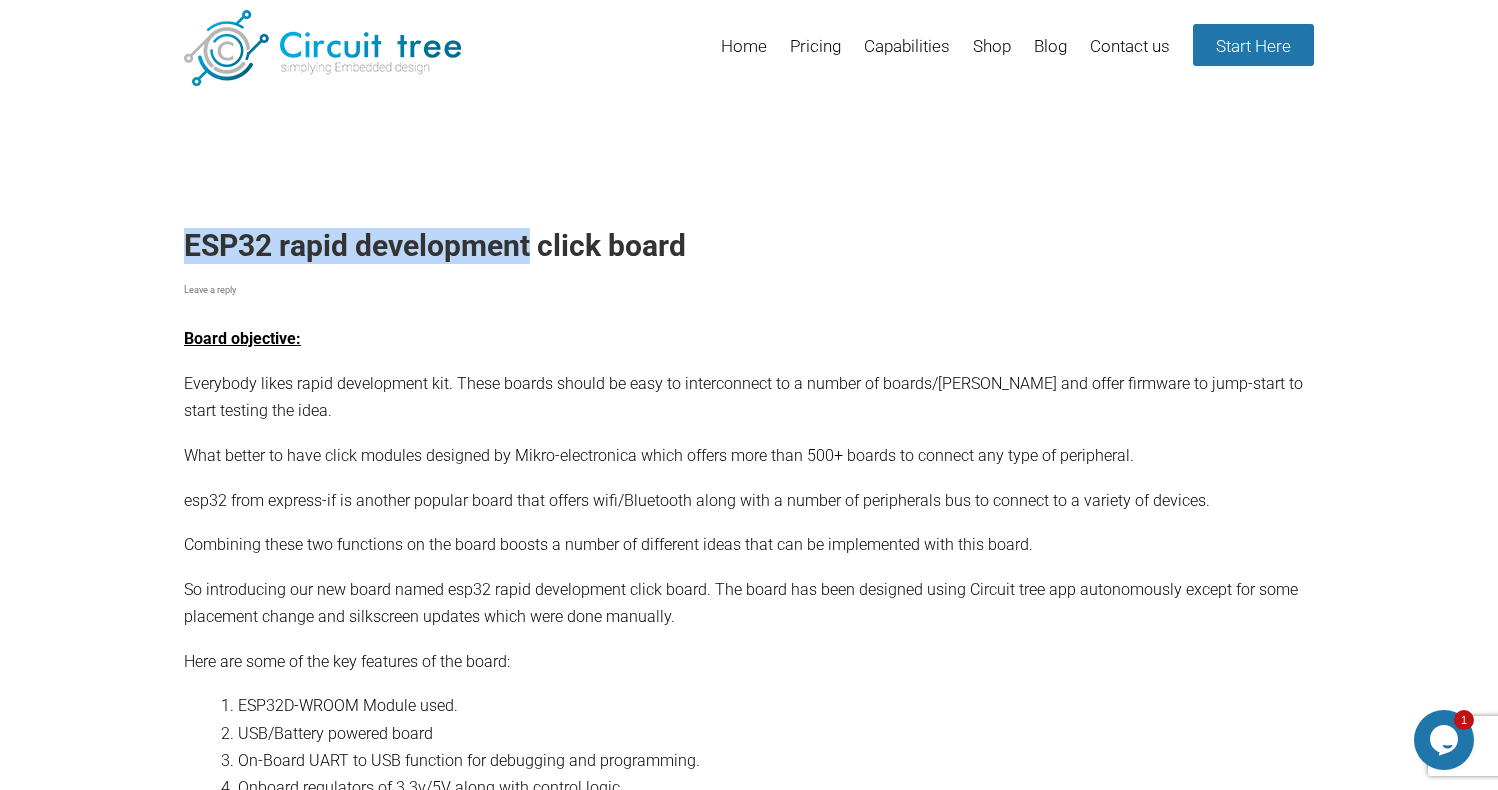 drag, startPoint x: 187, startPoint y: 243, endPoint x: 532, endPoint y: 233, distance: 345.1449 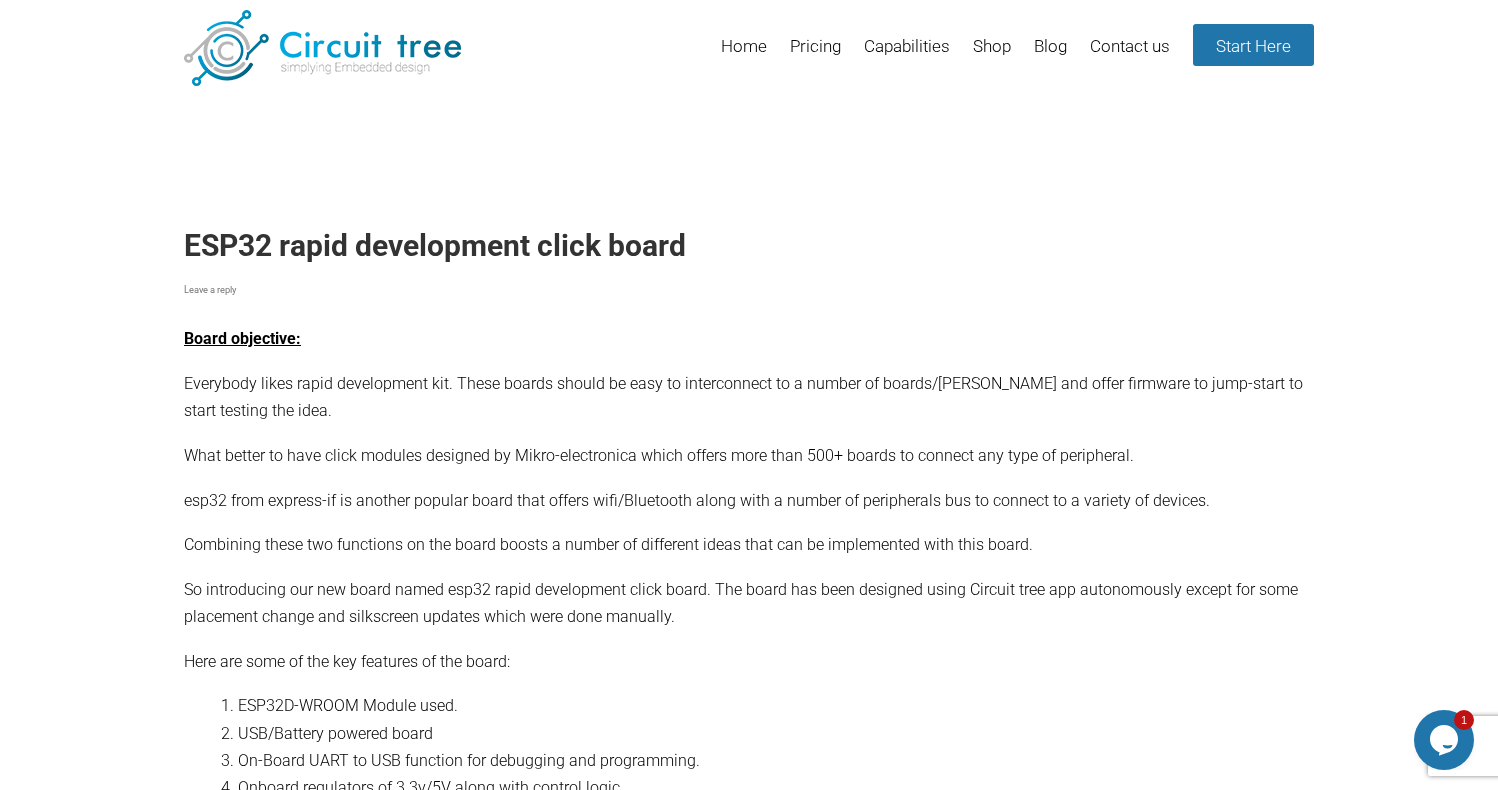 click on "So introducing our new board named esp32 rapid development click board. The board has been designed using Circuit tree app autonomously except for some placement change and silkscreen updates which were done manually." at bounding box center [749, 603] 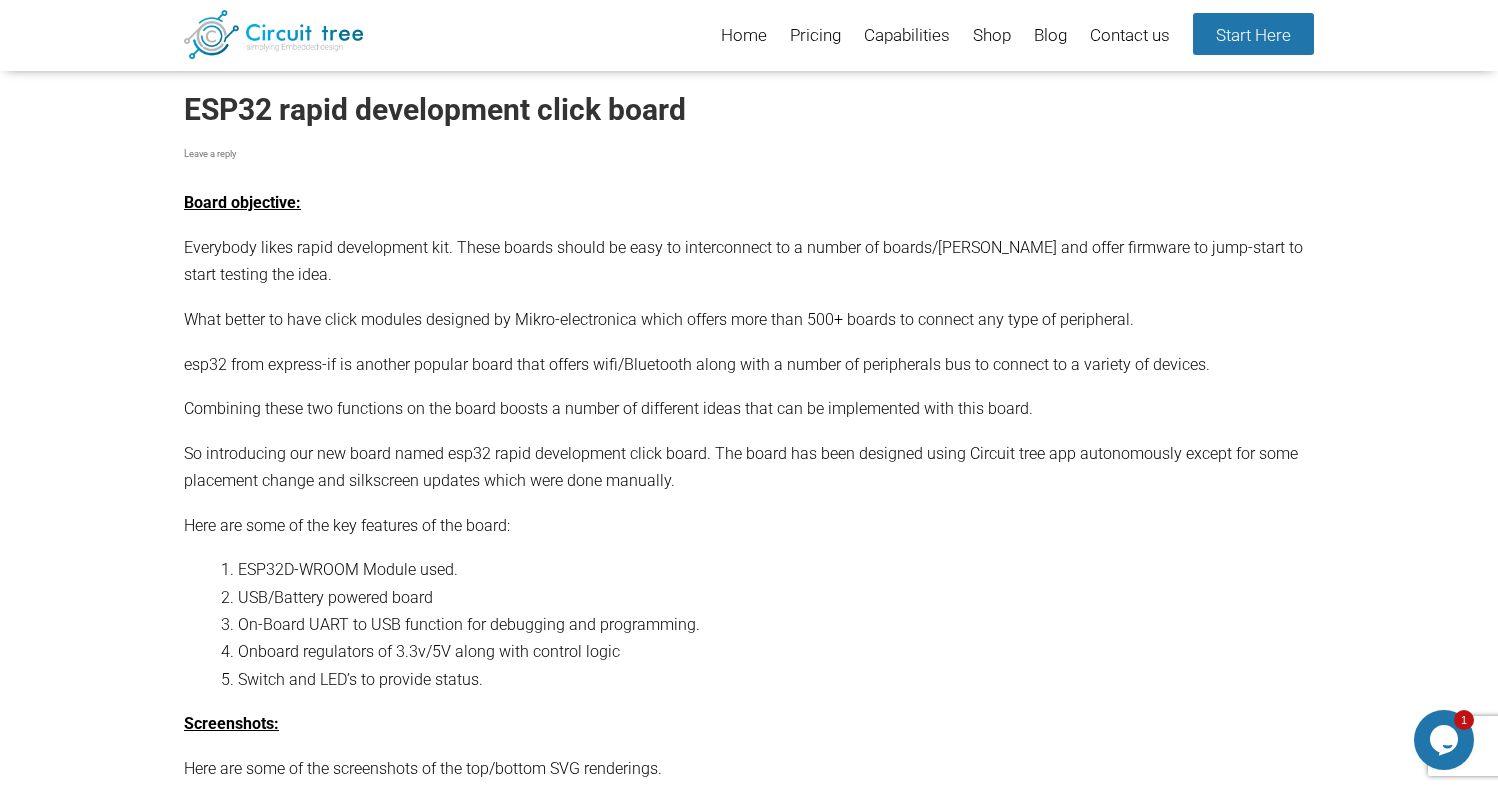scroll, scrollTop: 73, scrollLeft: 0, axis: vertical 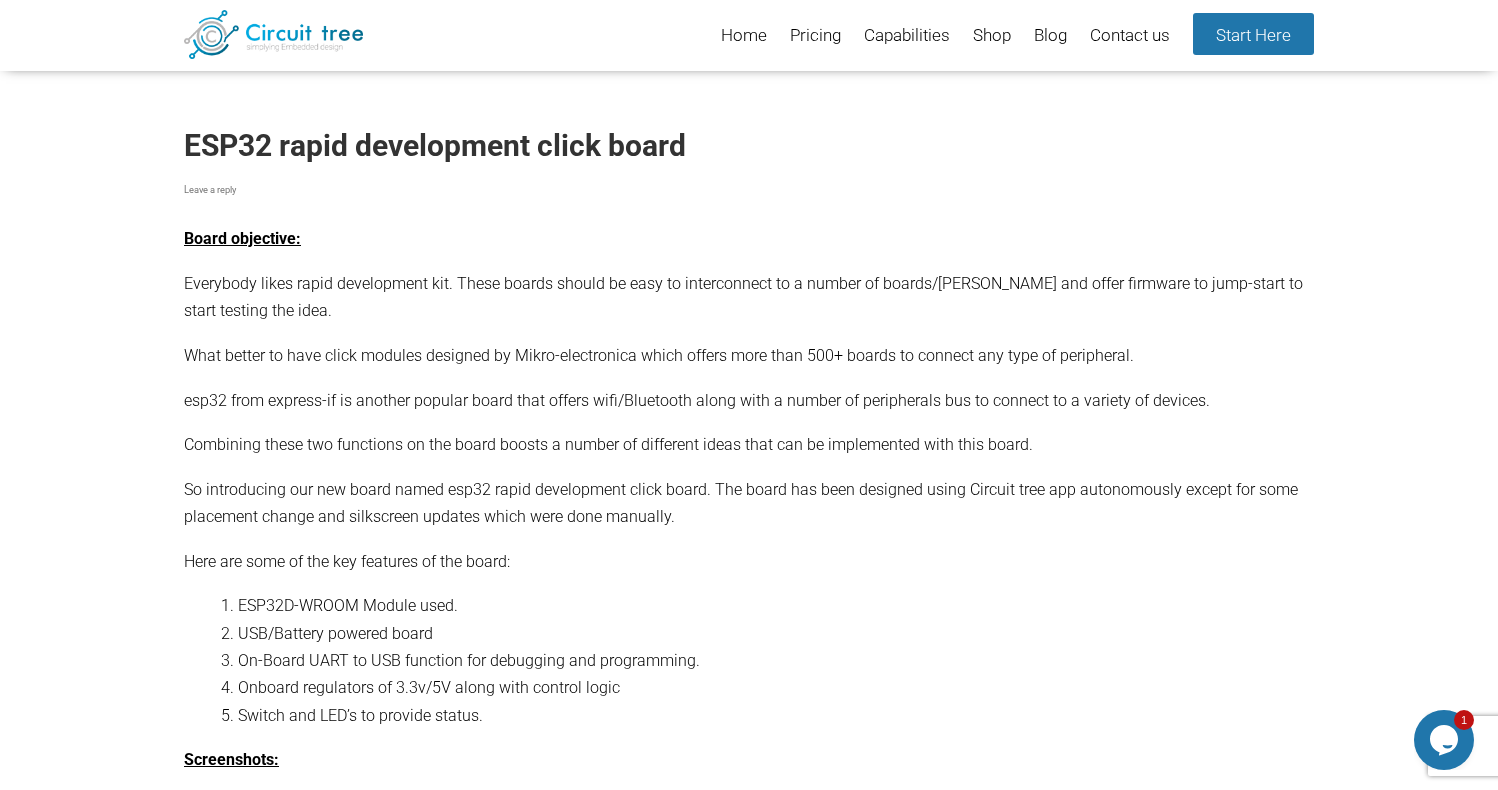 click on "ESP32 rapid development click board
Leave a reply
Board objective:
Everybody likes rapid development kit. These boards should be easy to interconnect to a number of boards/[PERSON_NAME] and offer firmware to jump-start to start testing the idea.
What better to have click modules designed by Mikro-electronica which offers more than 500+ boards to connect any type of peripheral.
esp32 from express-if is another popular board that offers wifi/Bluetooth along with a number of peripherals bus to connect to a variety of devices.
Combining these two functions on the board boosts a number of different ideas that can be implemented with this board.
So introducing our new board named esp32 rapid development click board. The board has been designed using Circuit tree app autonomously except for some placement change and silkscreen updates which were done manually.
Here are some of the key features of the board:" at bounding box center [749, 2354] 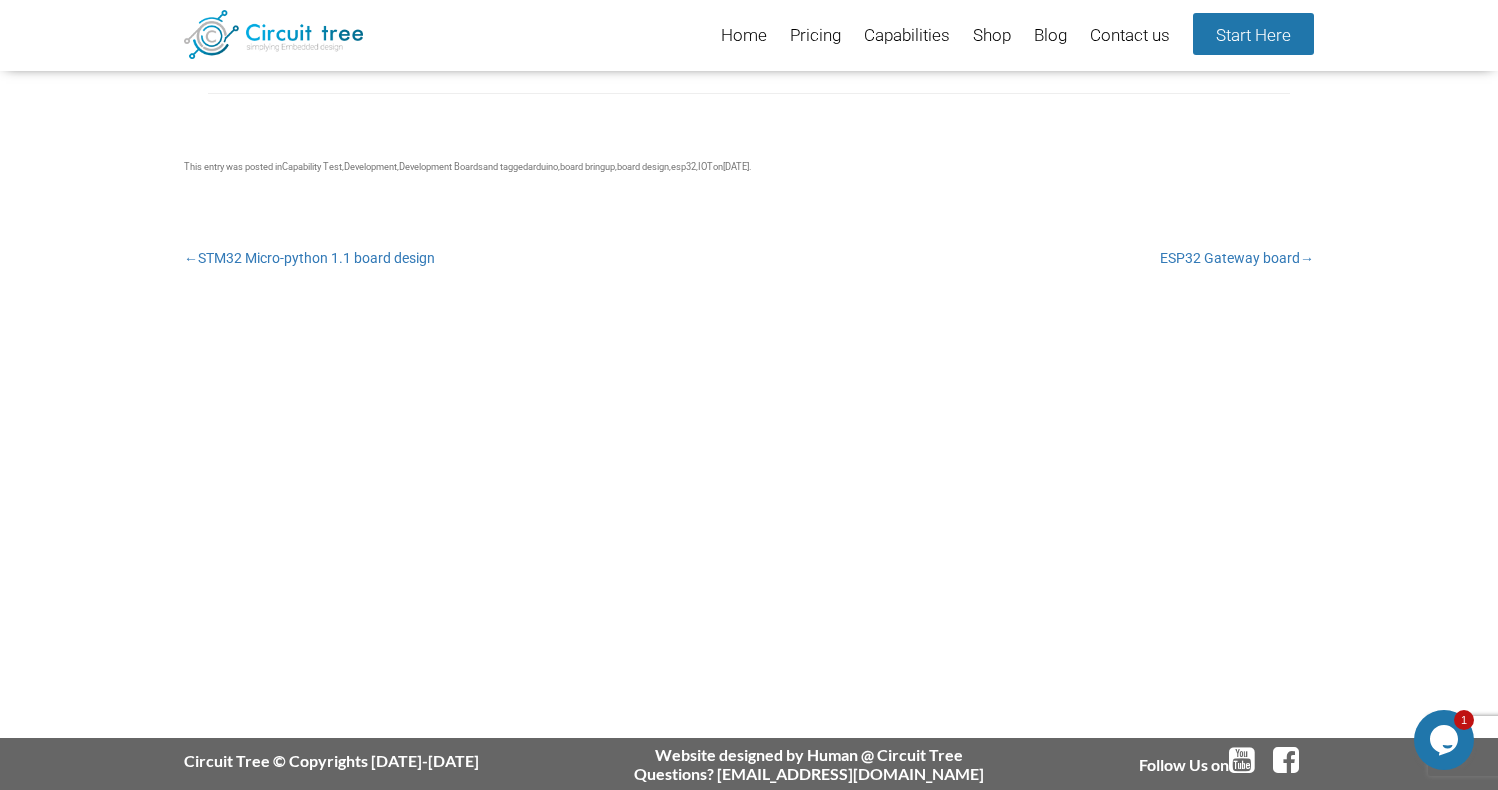 scroll, scrollTop: 3146, scrollLeft: 0, axis: vertical 